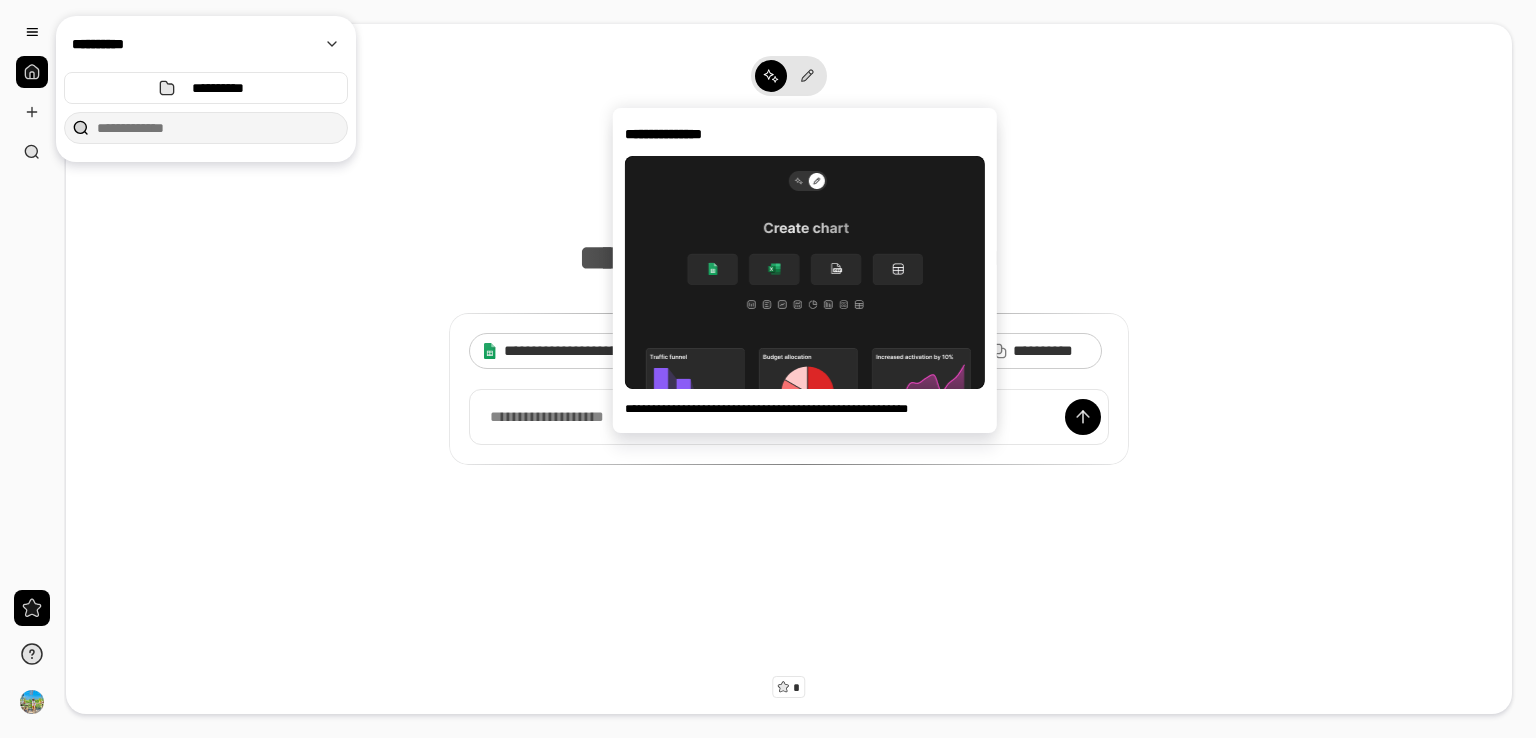 scroll, scrollTop: 0, scrollLeft: 0, axis: both 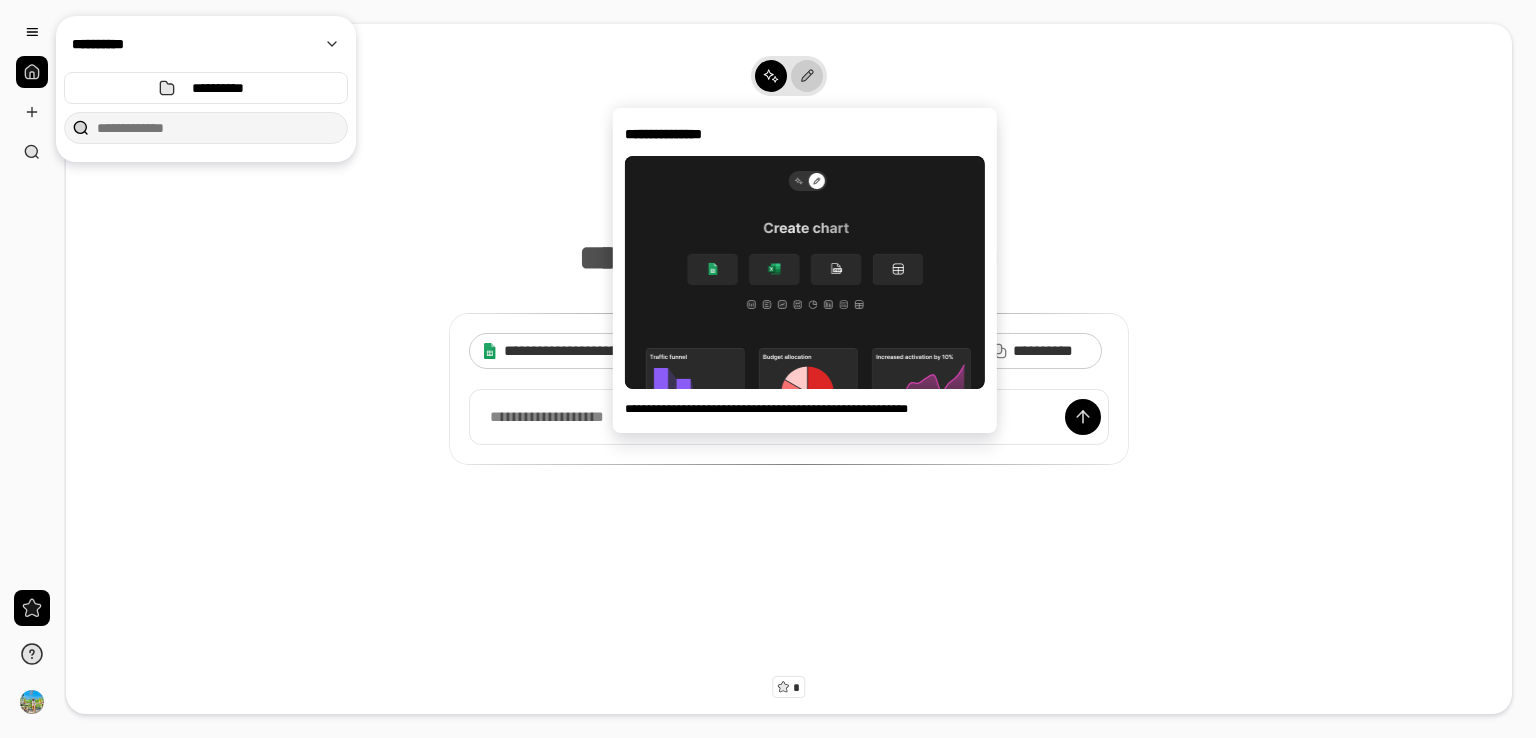 click 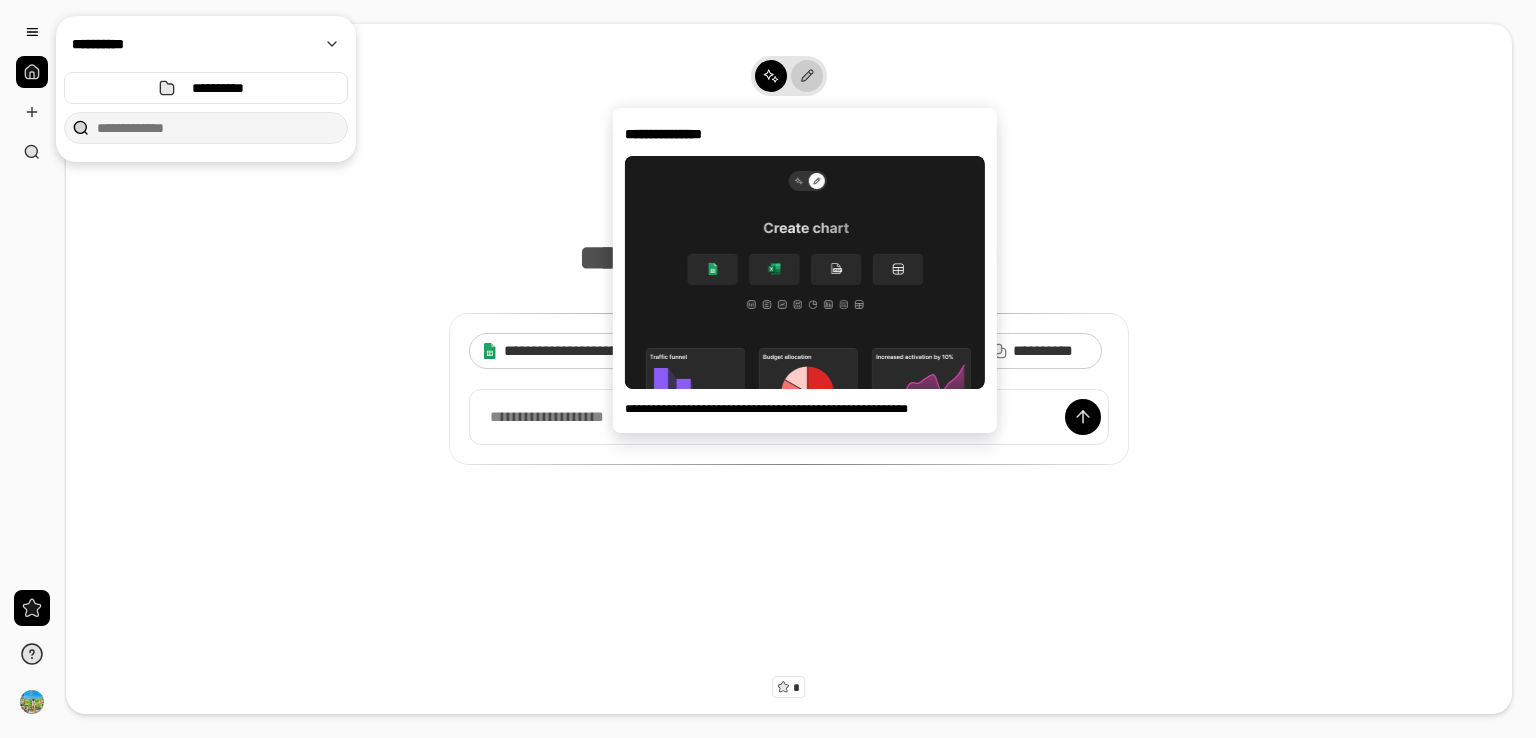 scroll, scrollTop: 0, scrollLeft: 0, axis: both 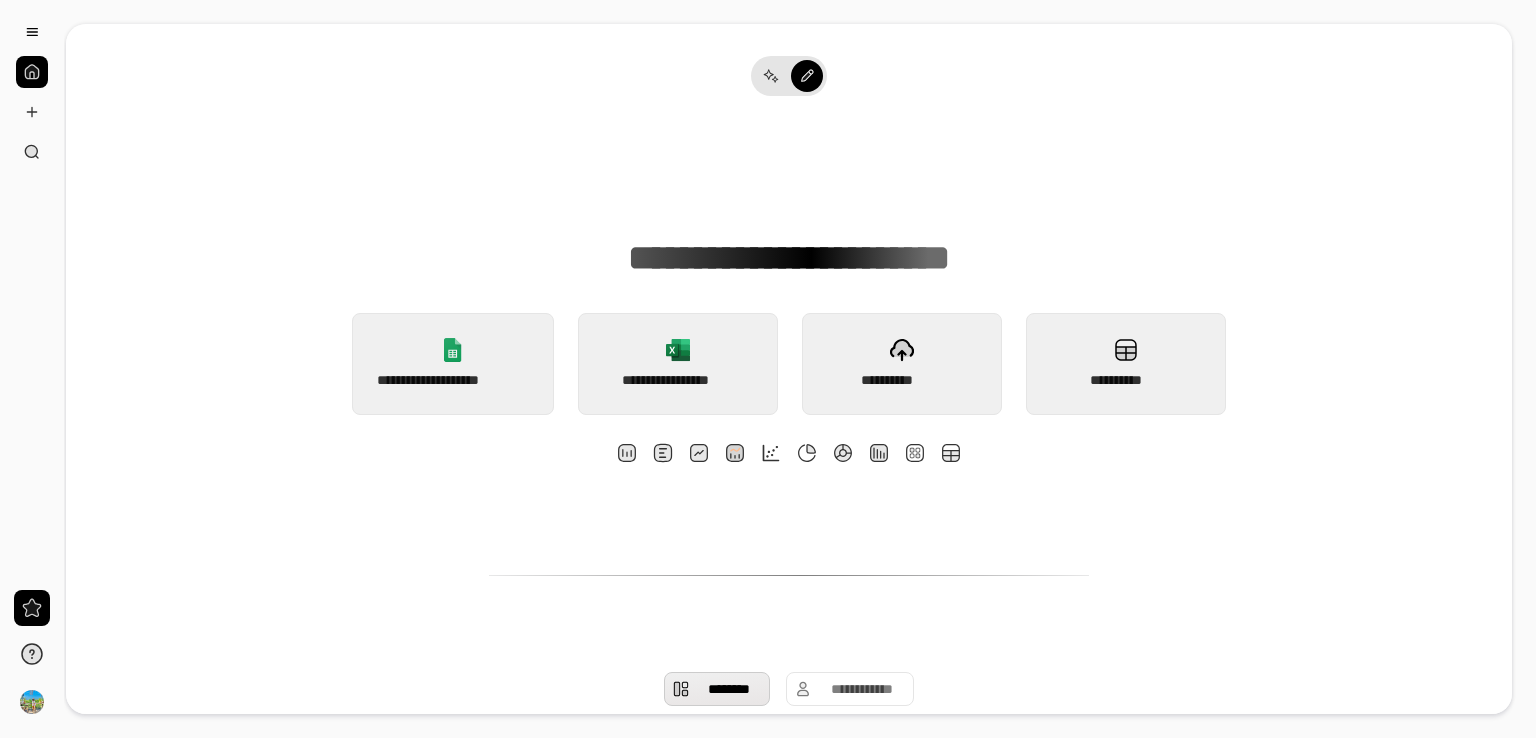 click on "**********" at bounding box center (789, 765) 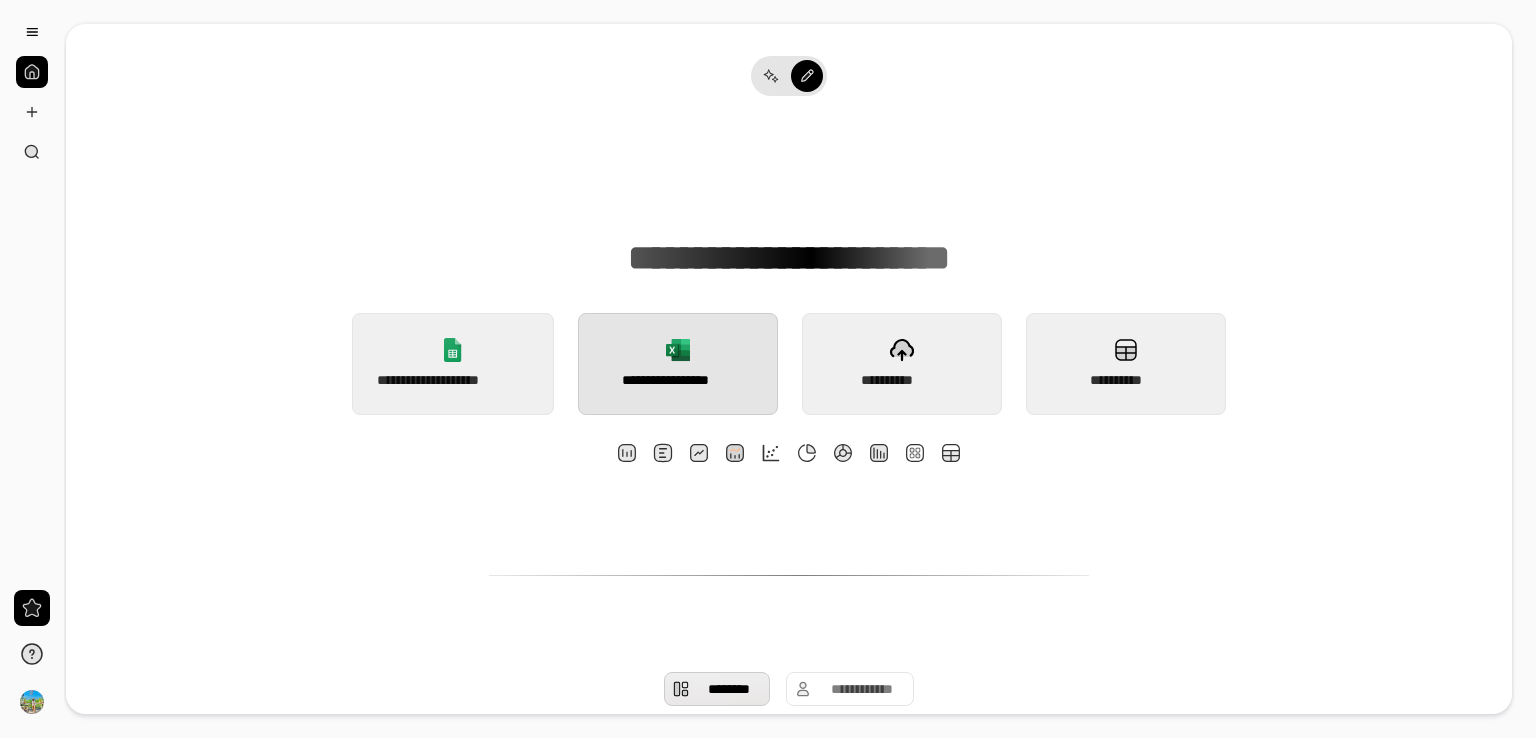 click on "**********" at bounding box center (677, 380) 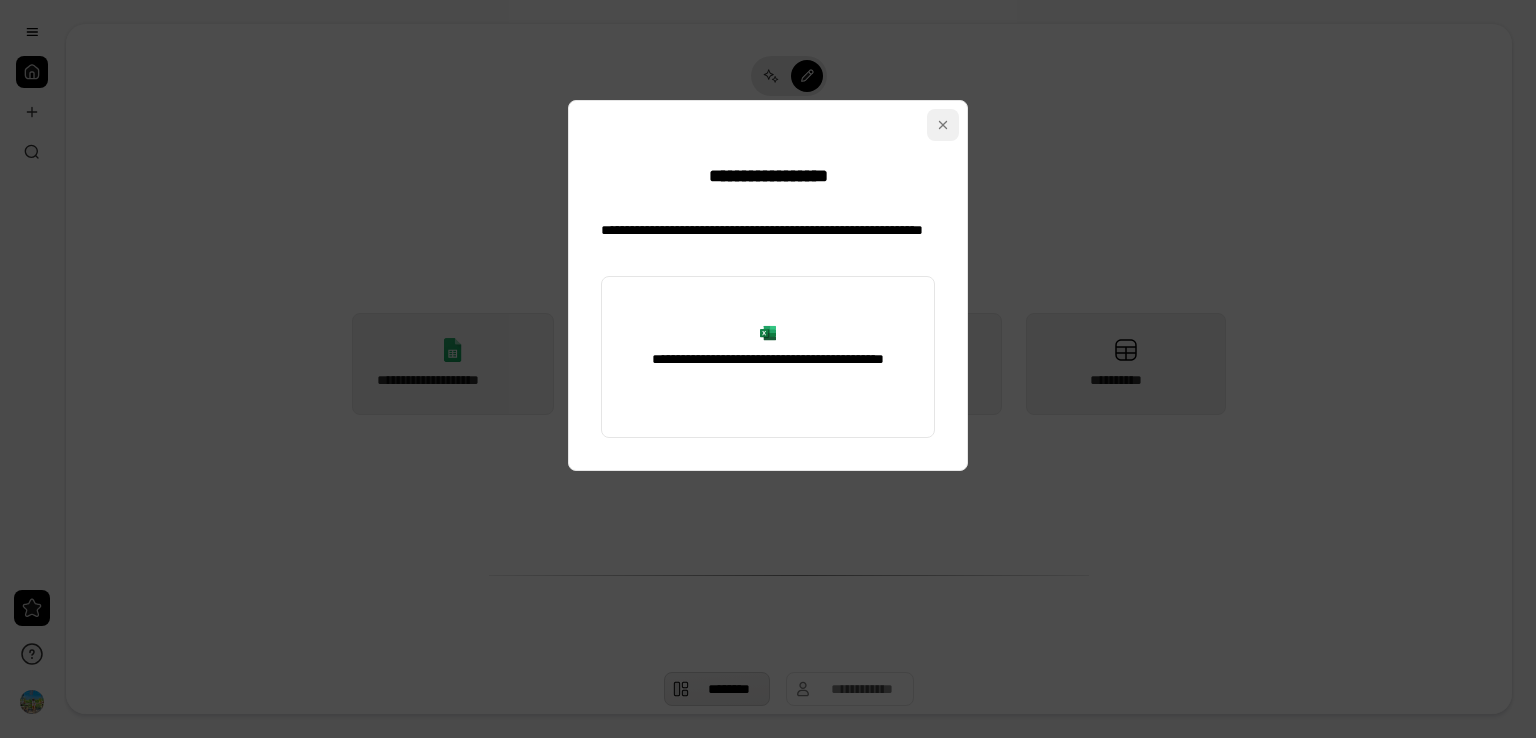 click at bounding box center (943, 125) 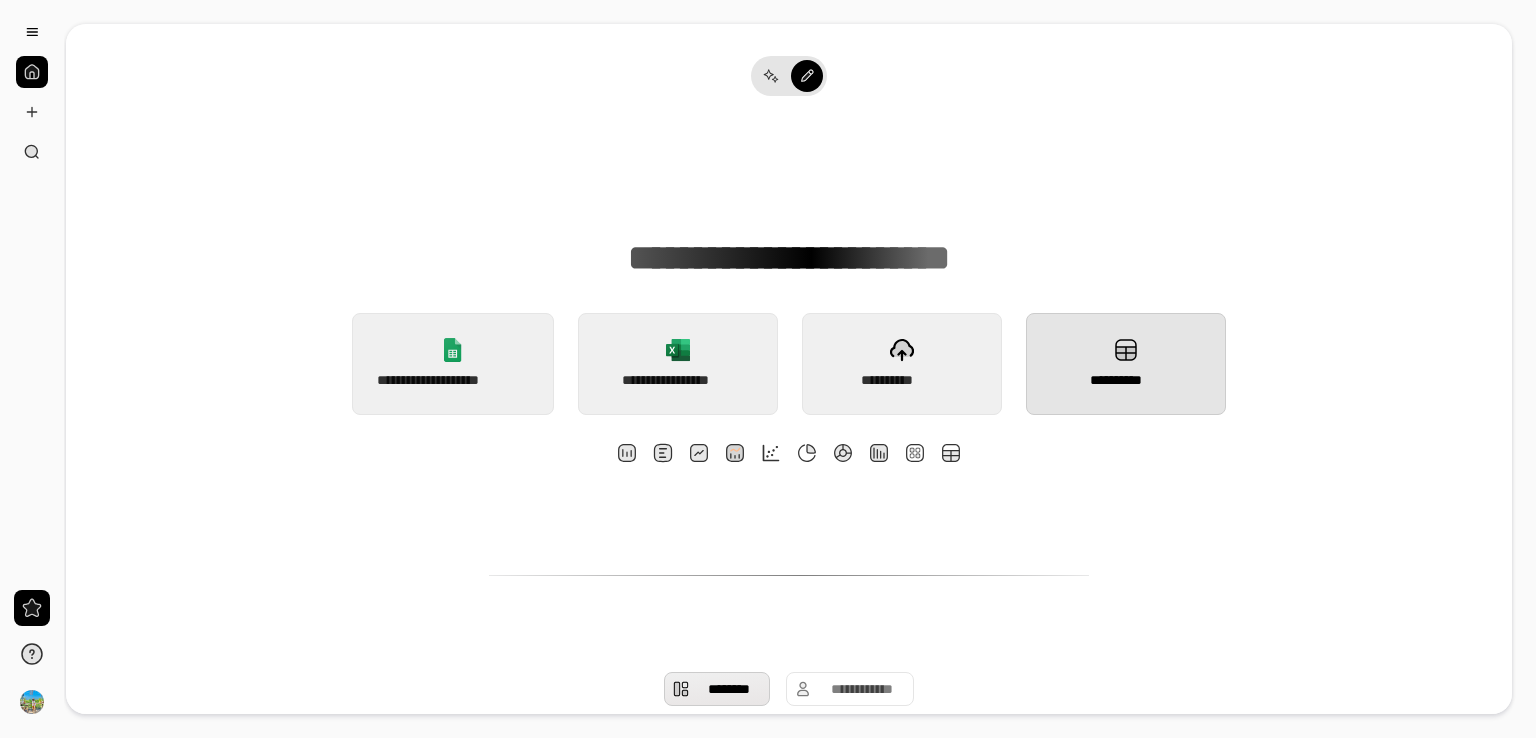 click on "**********" at bounding box center (1126, 364) 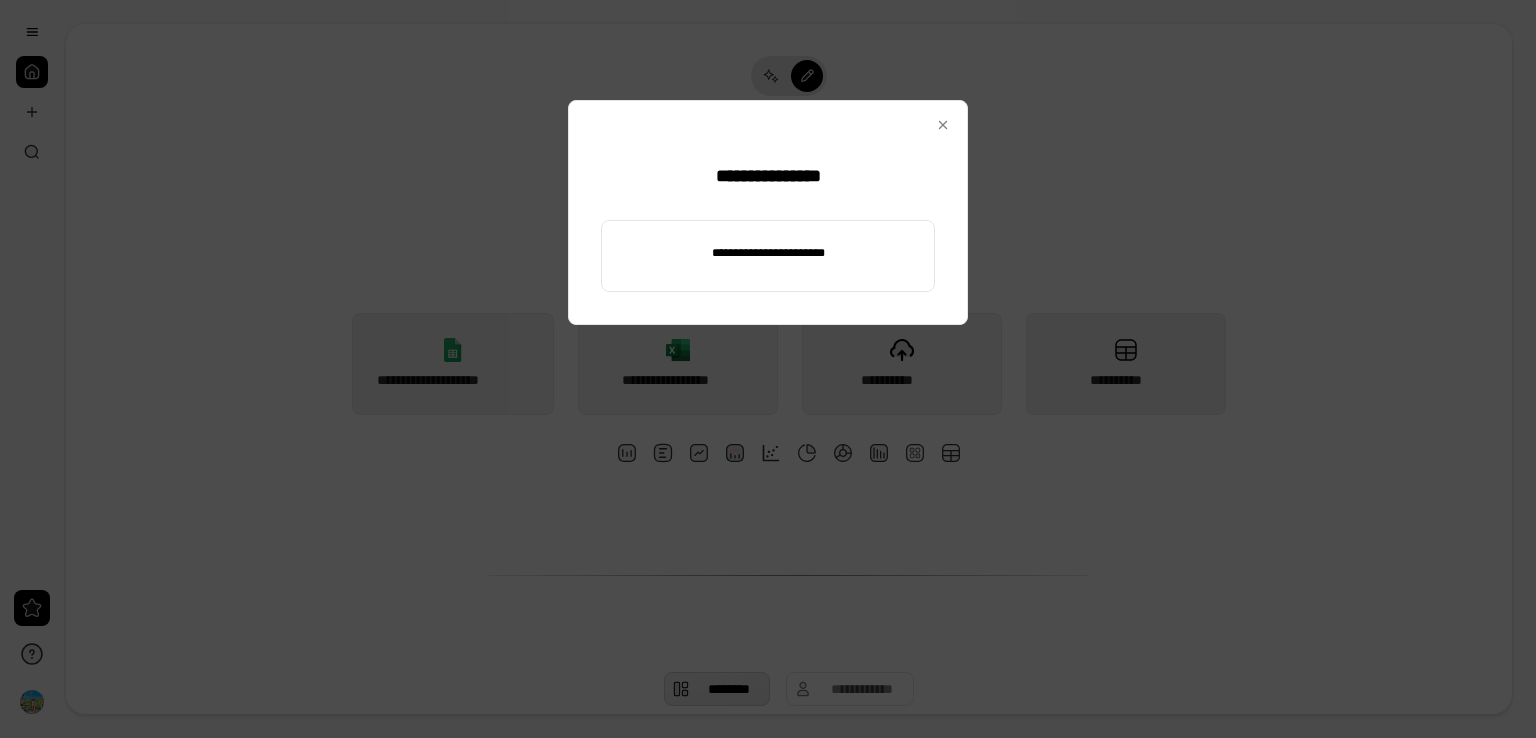 click at bounding box center [768, 253] 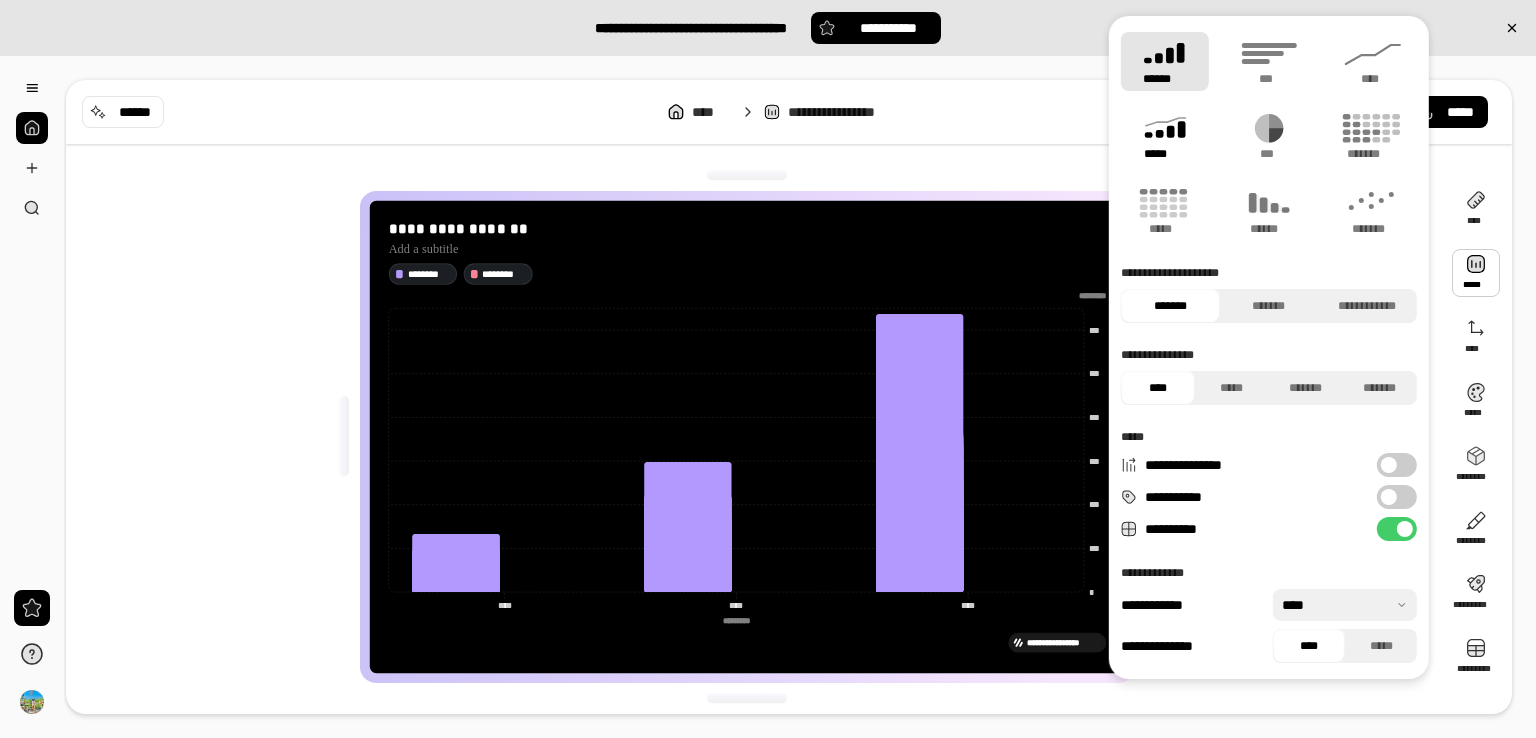 click 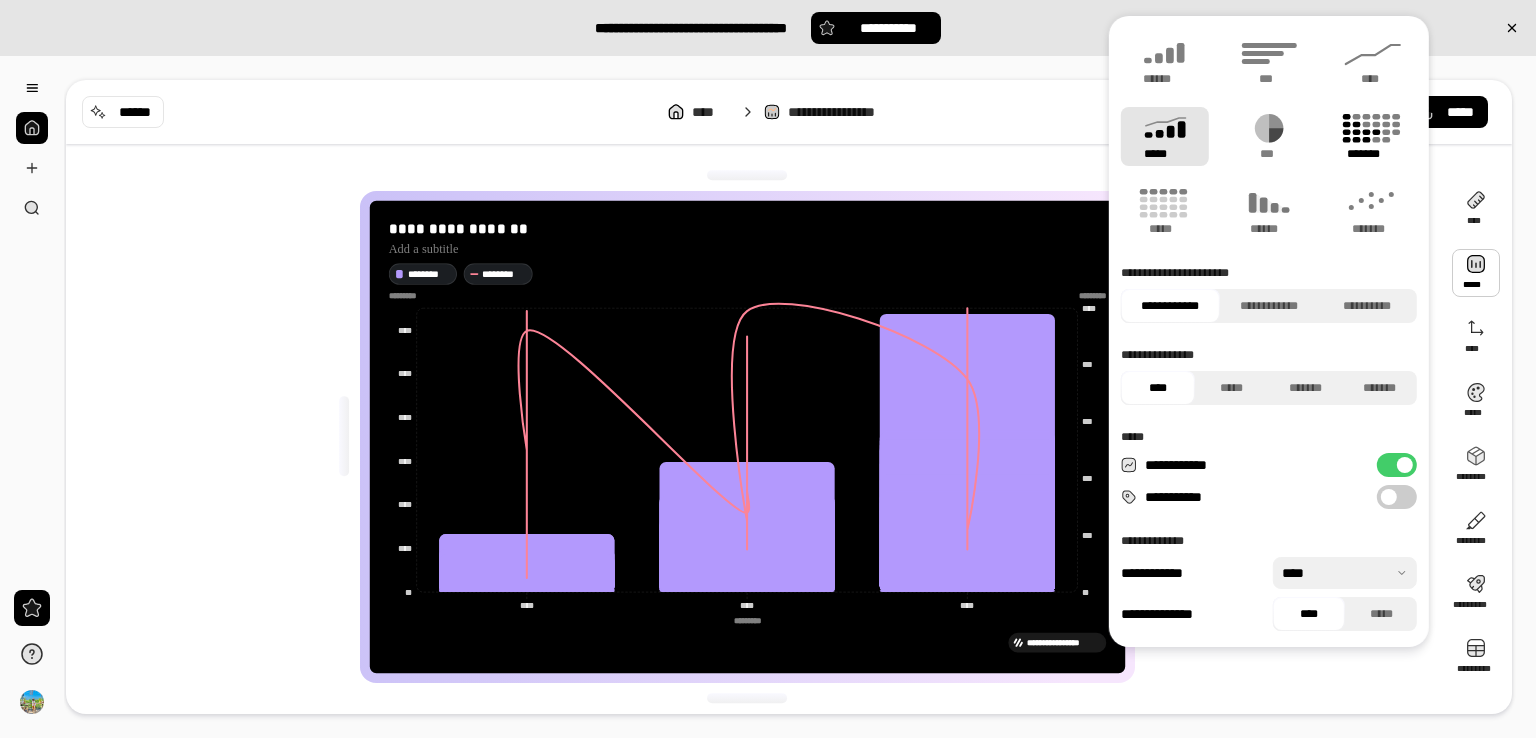 click on "*******" at bounding box center [1373, 154] 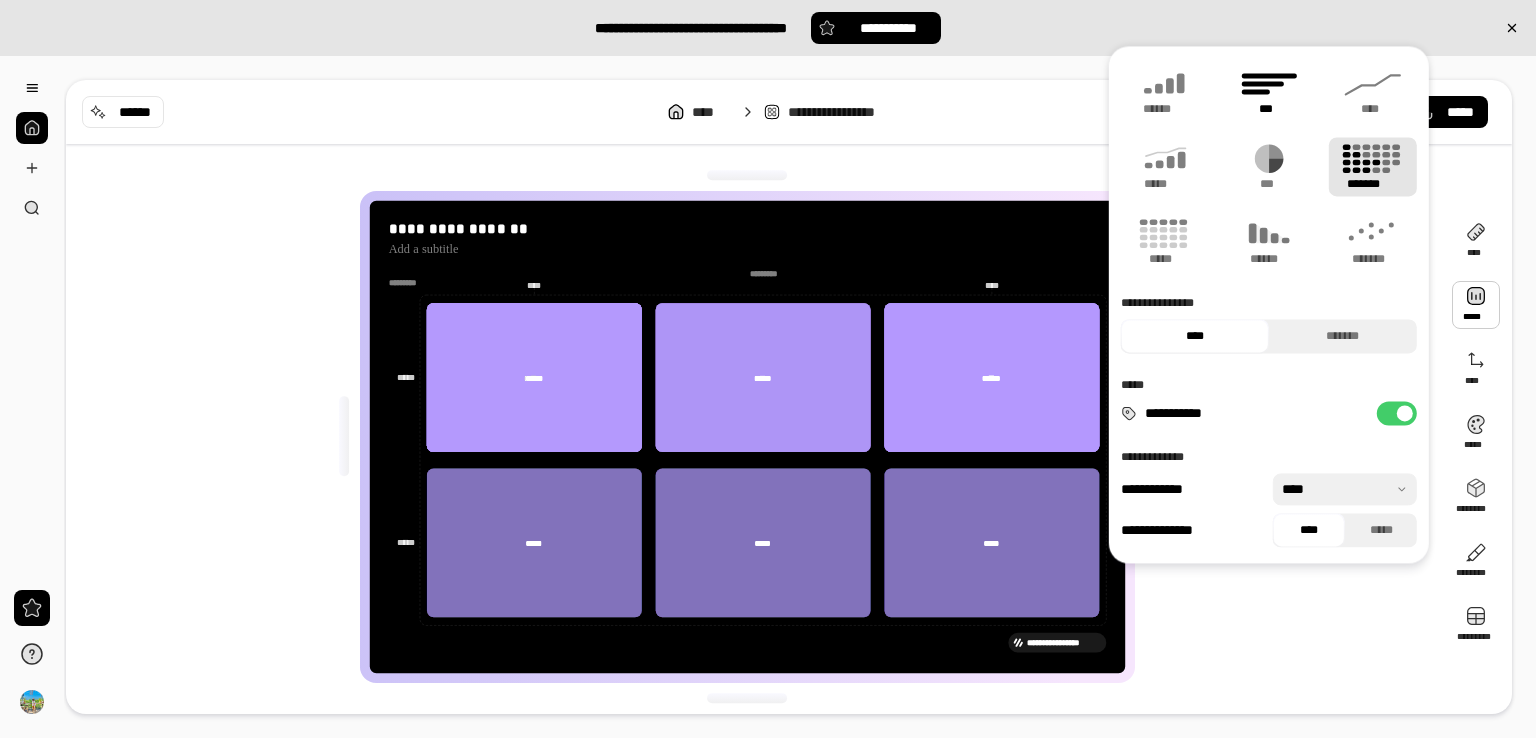 click 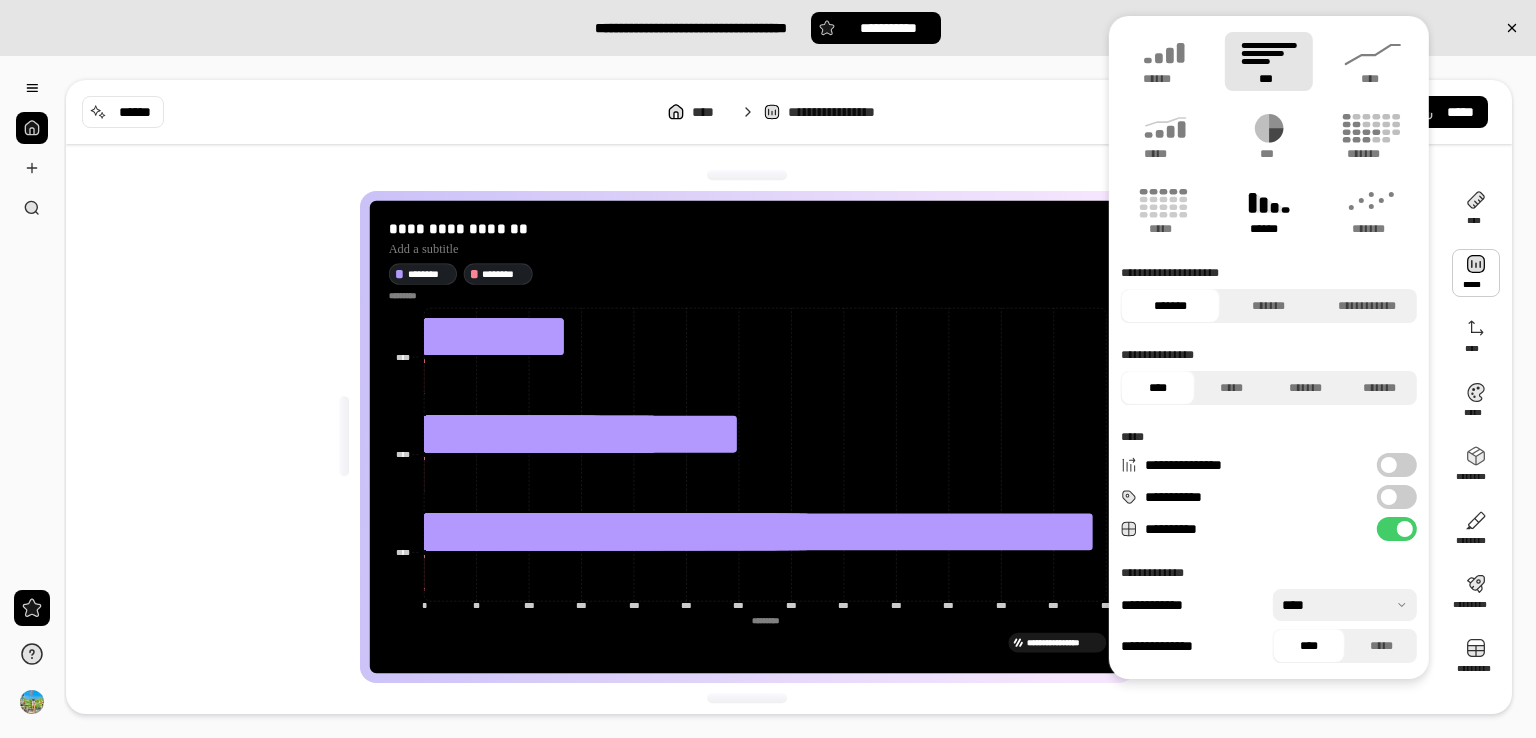 click on "******" at bounding box center [1269, 229] 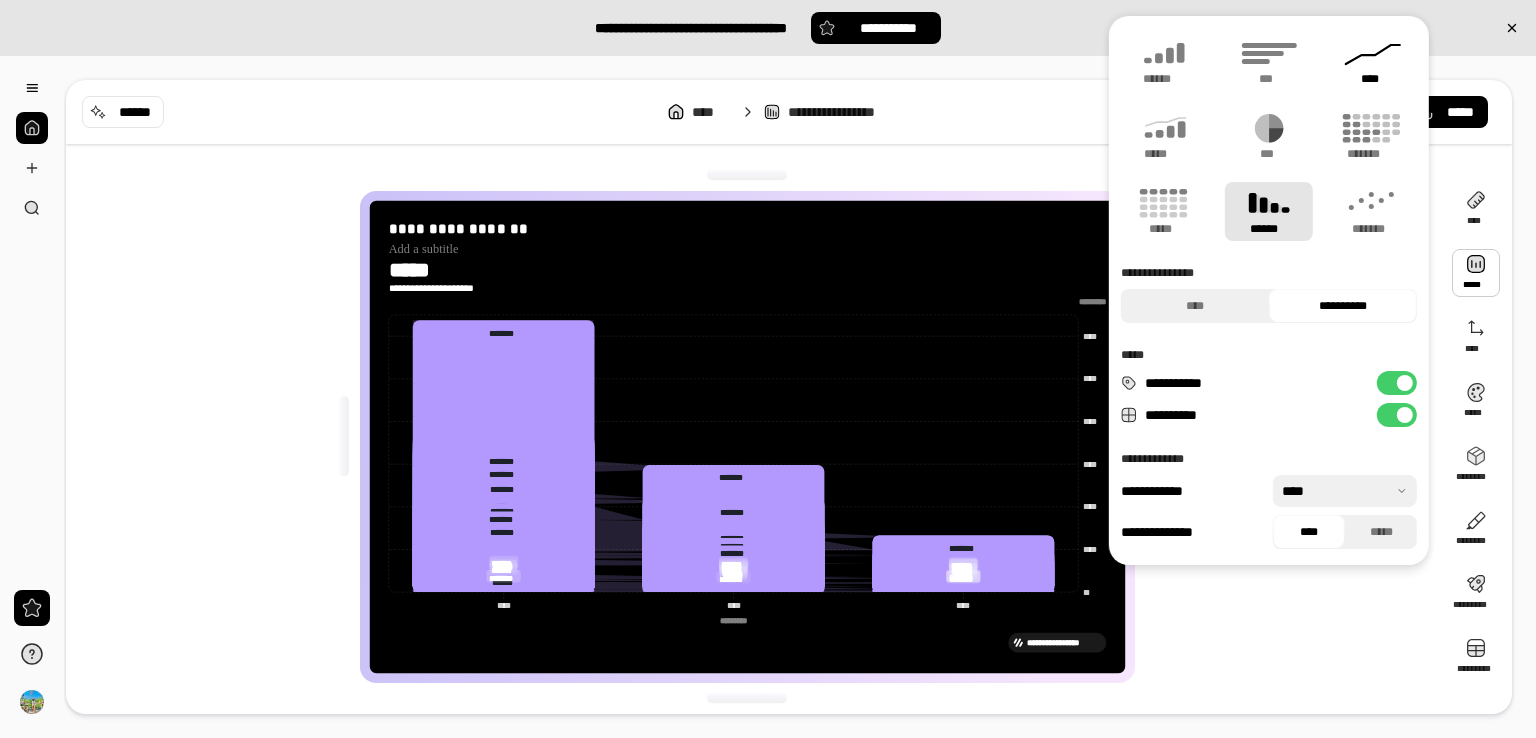 click 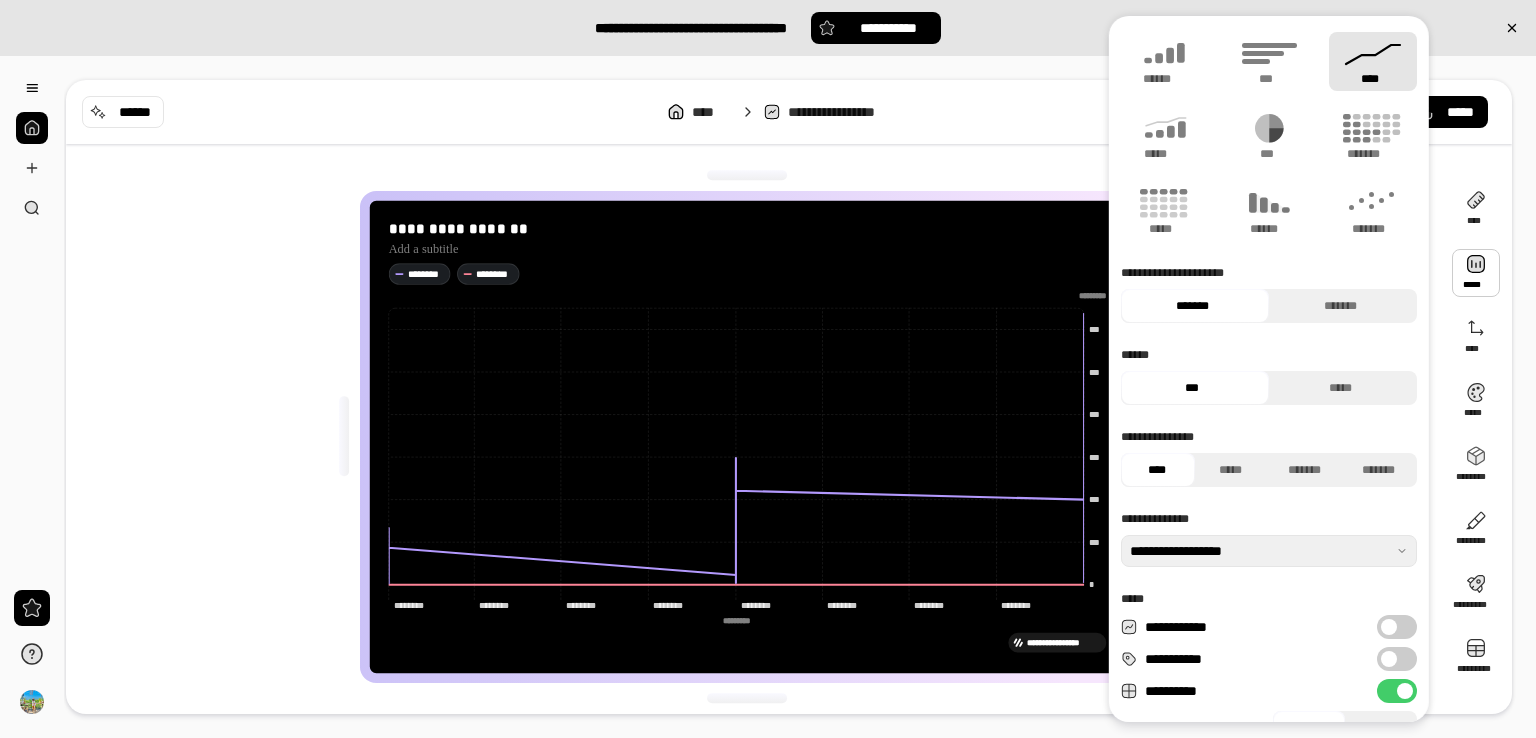 click on "****" at bounding box center [1373, 61] 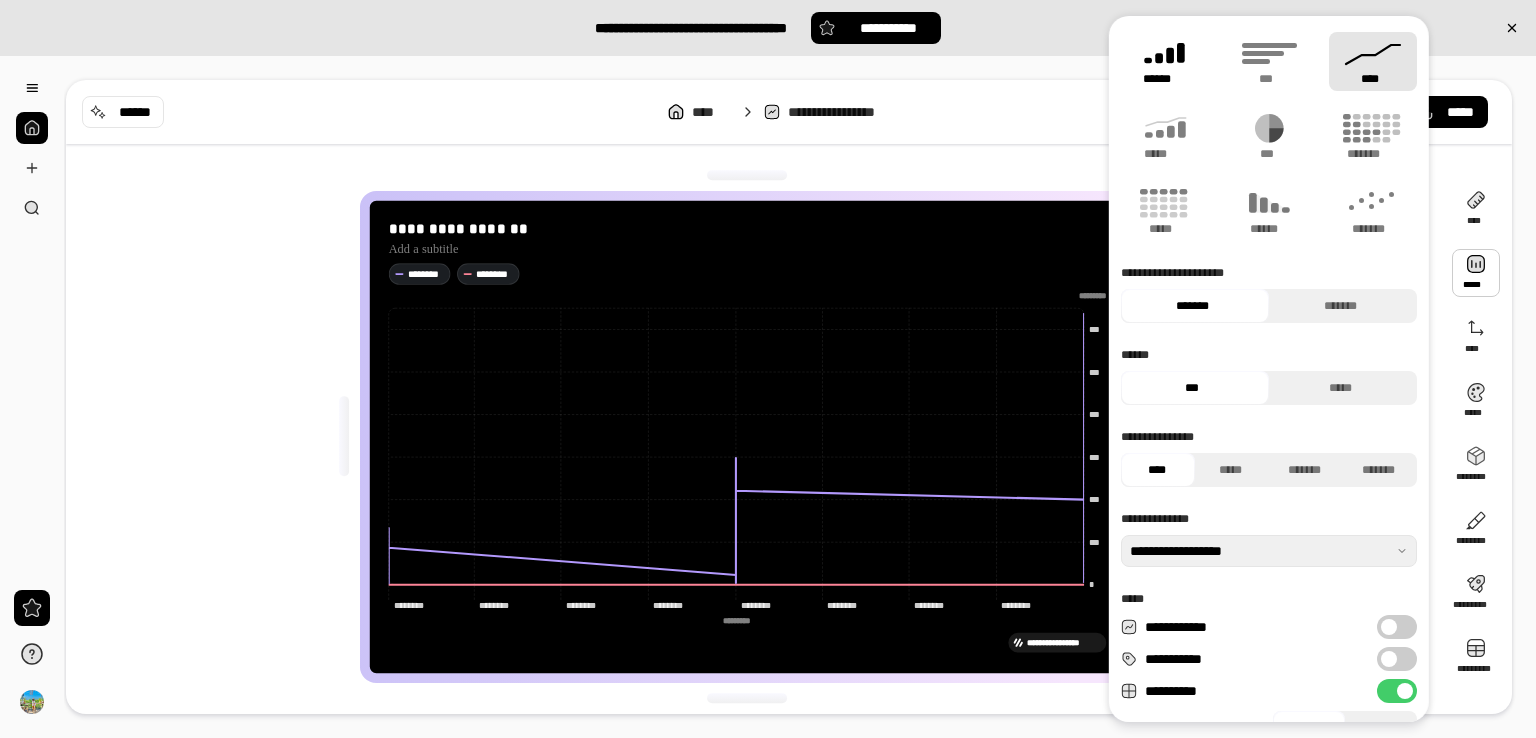 click 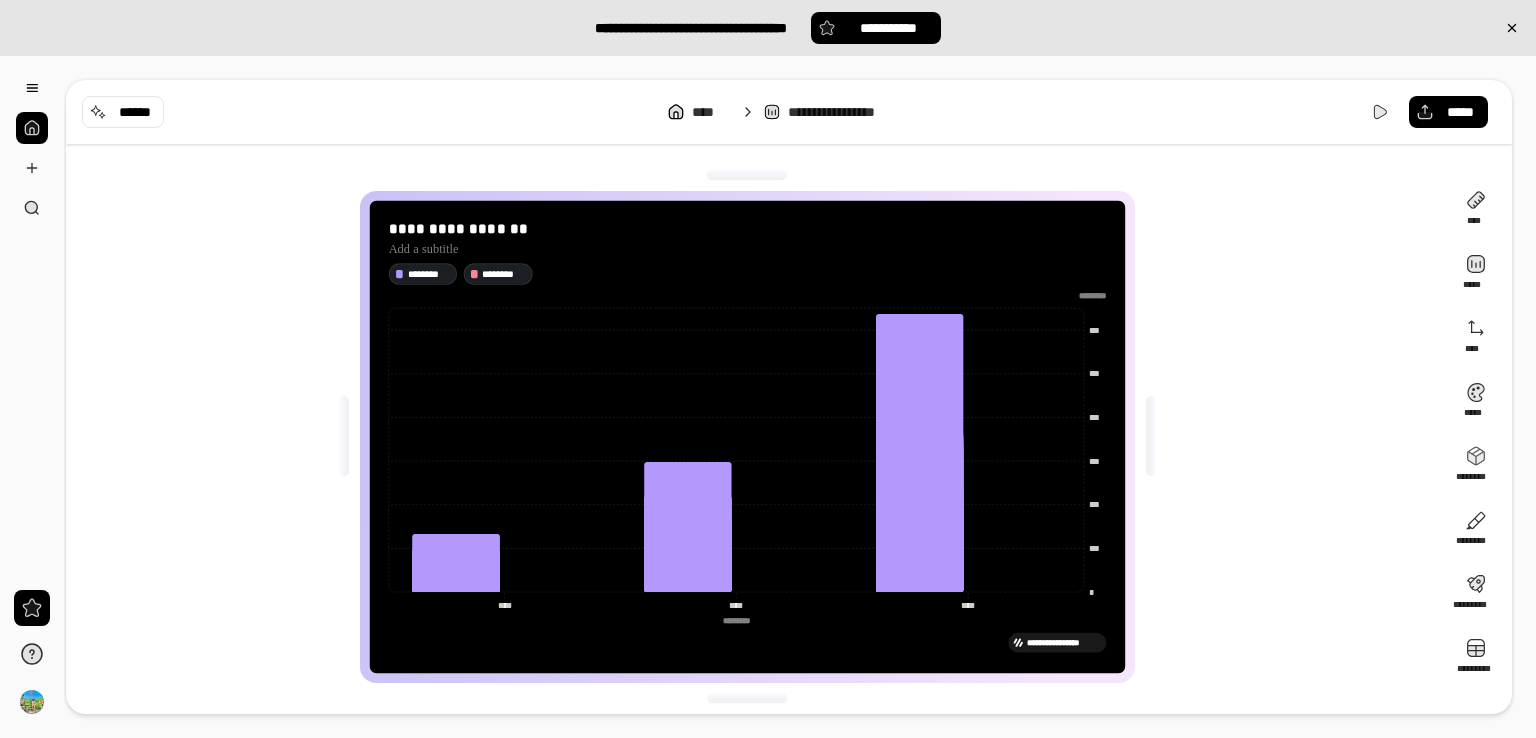 click on "**********" at bounding box center (755, 437) 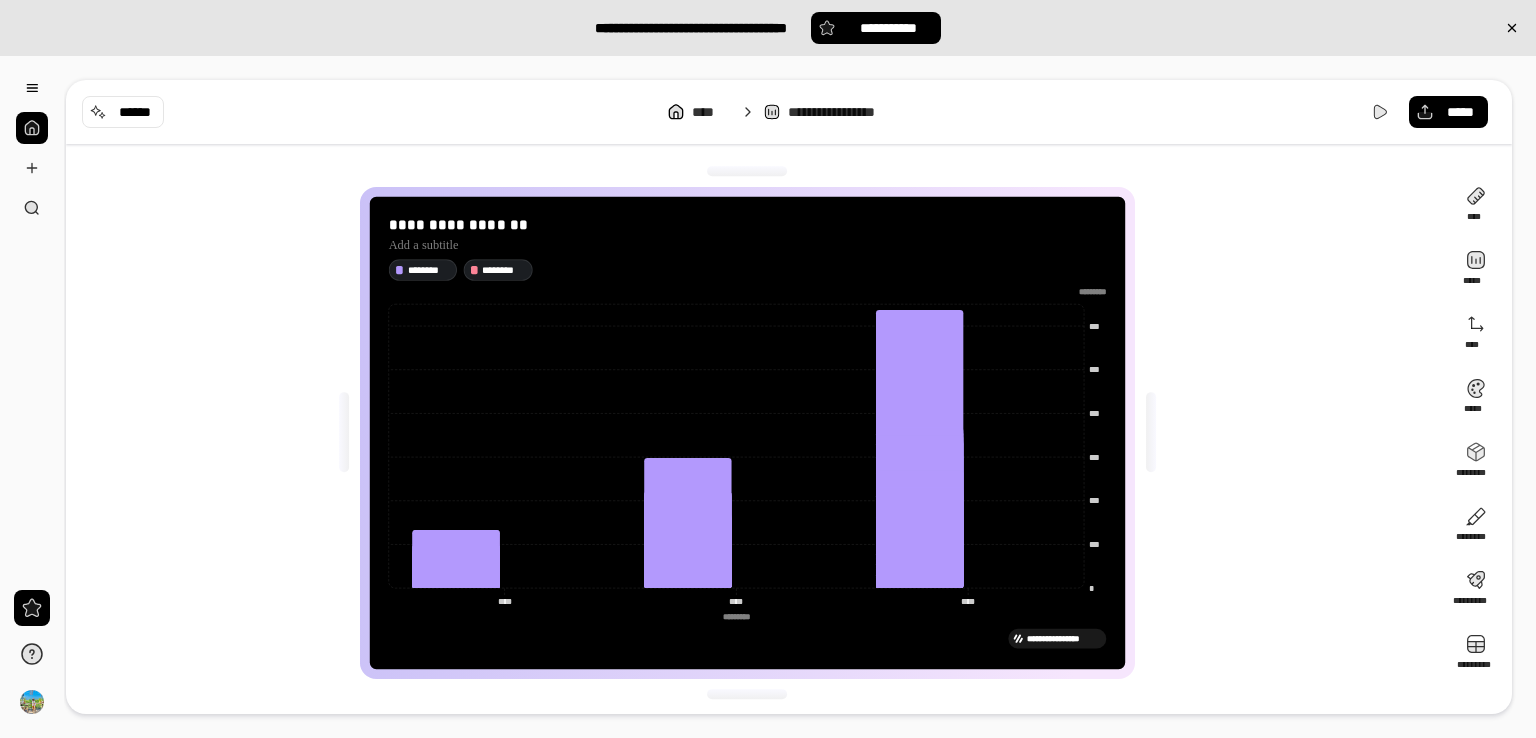 scroll, scrollTop: 0, scrollLeft: 0, axis: both 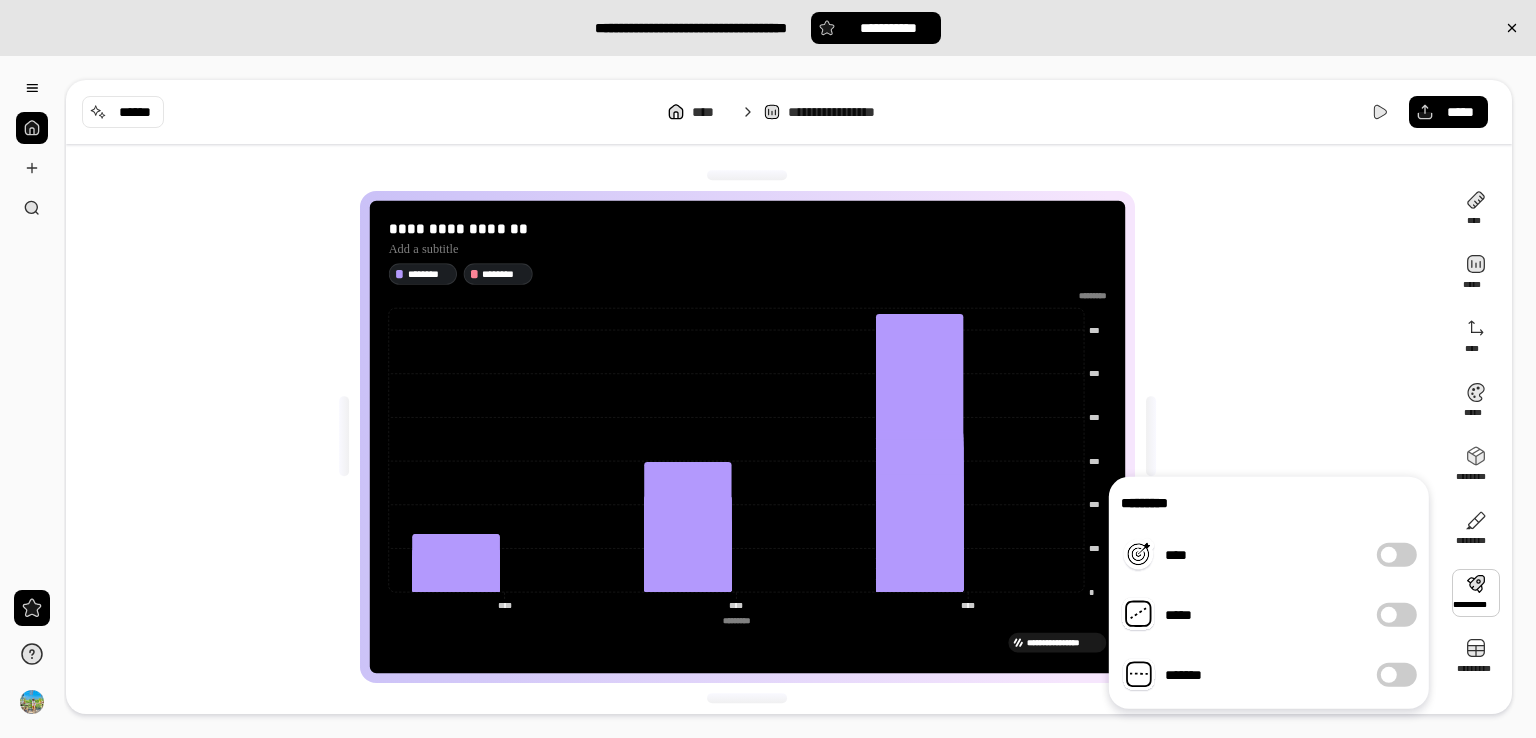 click on "****" at bounding box center [1397, 555] 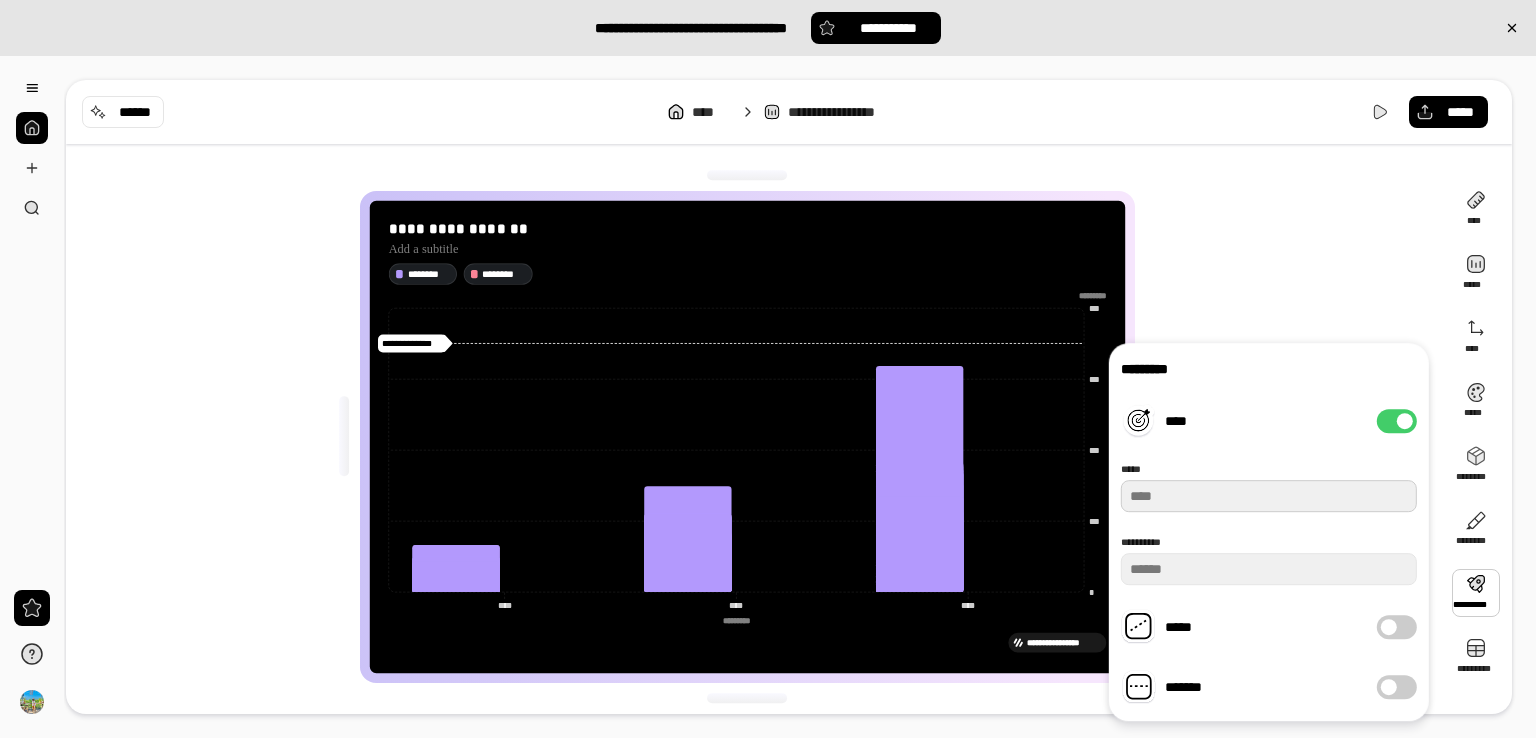 click at bounding box center (1269, 496) 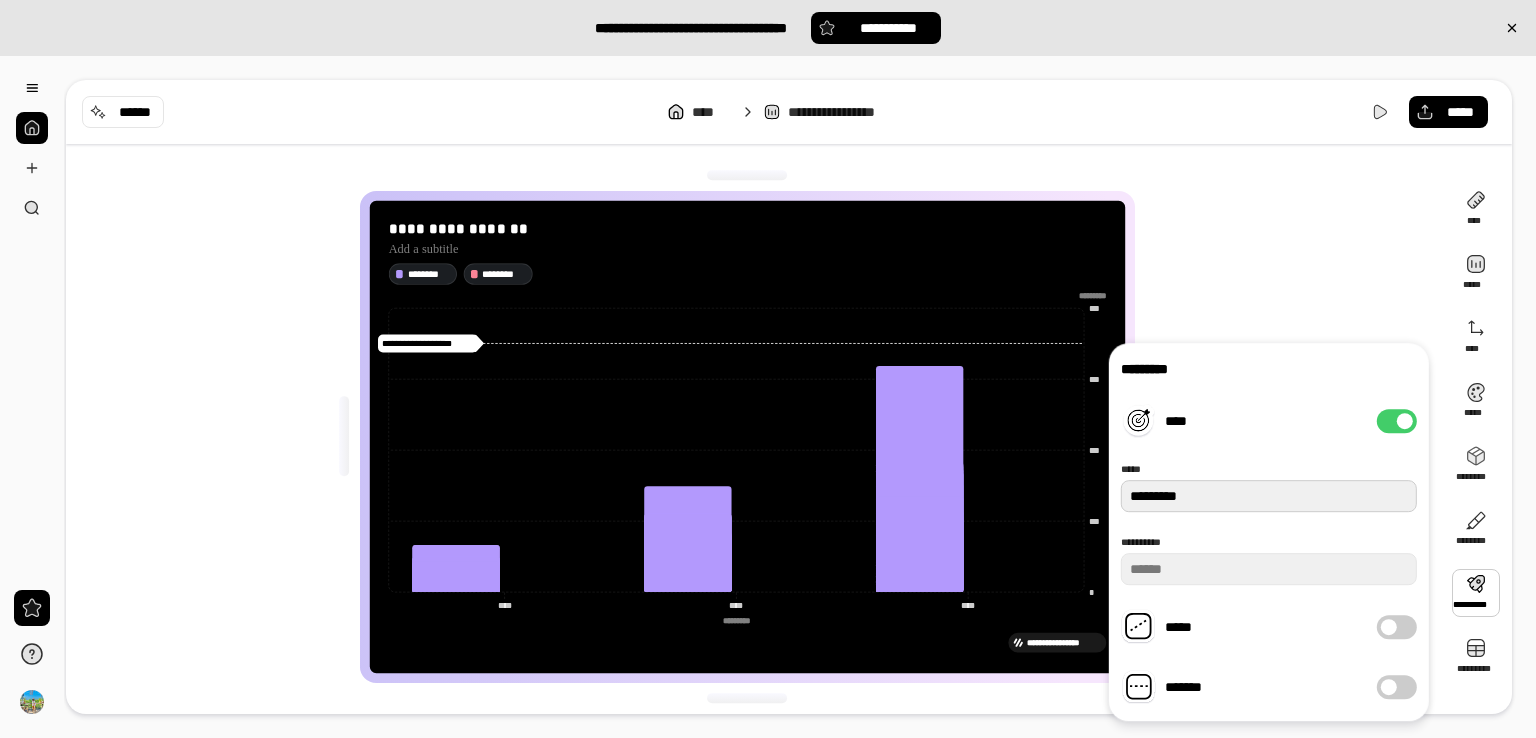 type on "*********" 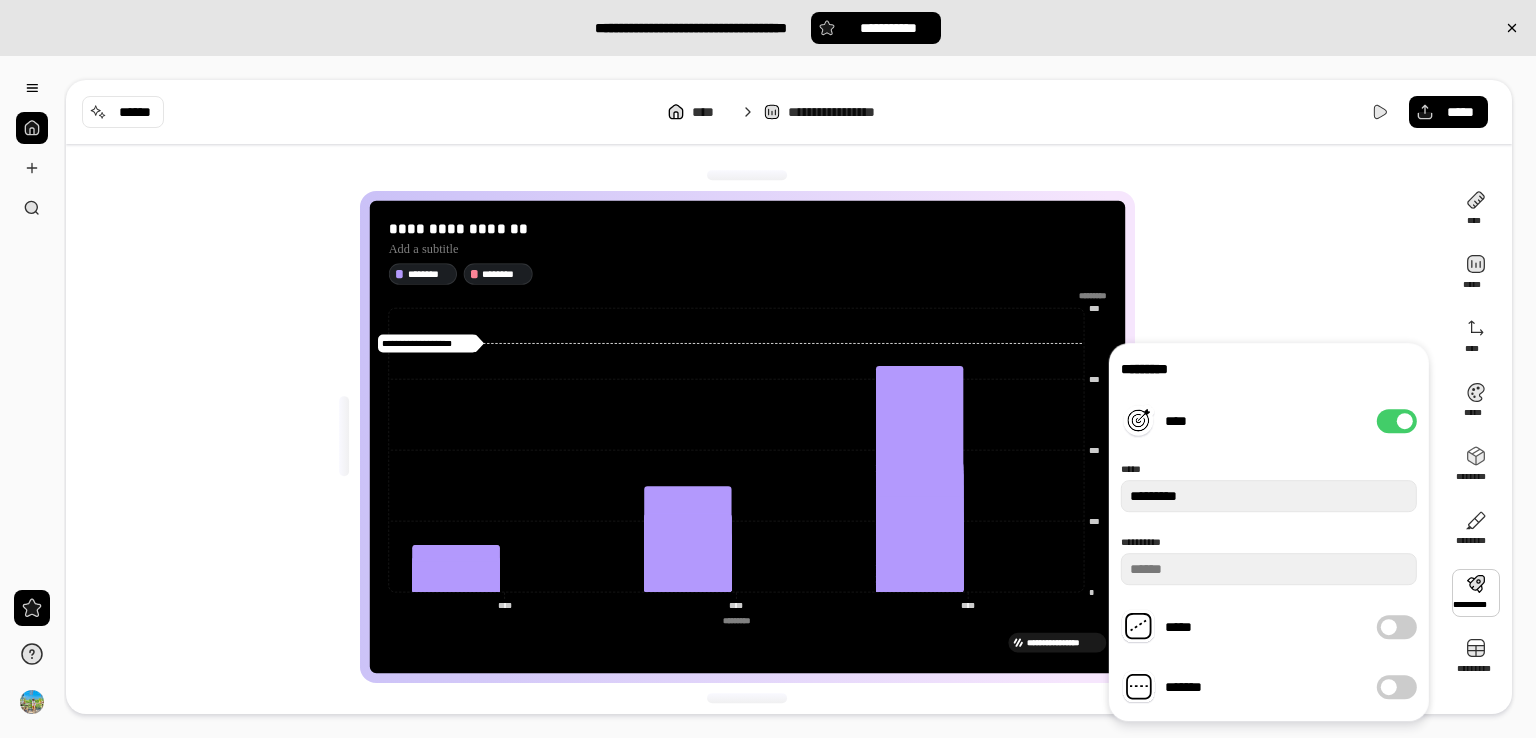 click on "*********" at bounding box center (1269, 369) 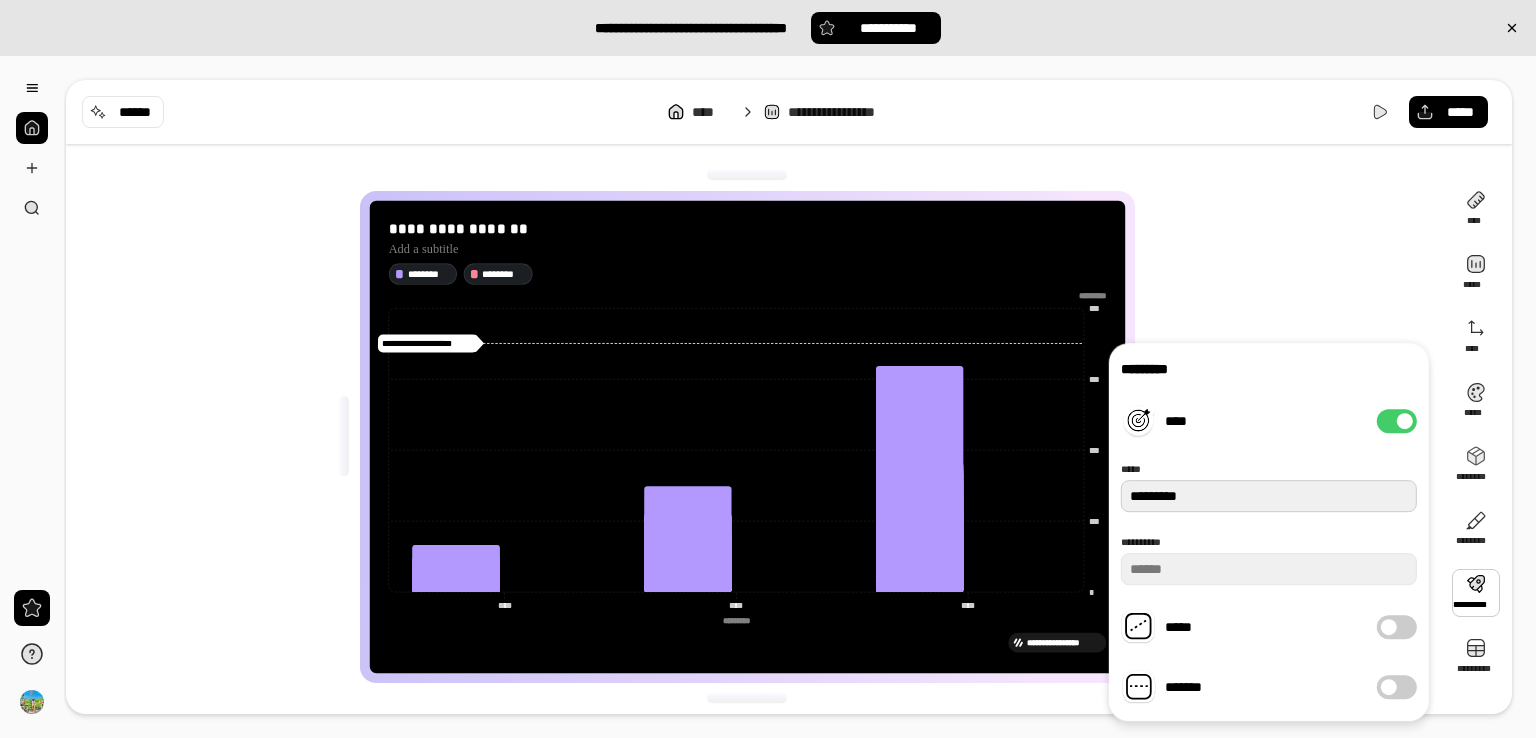 click on "*********" at bounding box center (1269, 496) 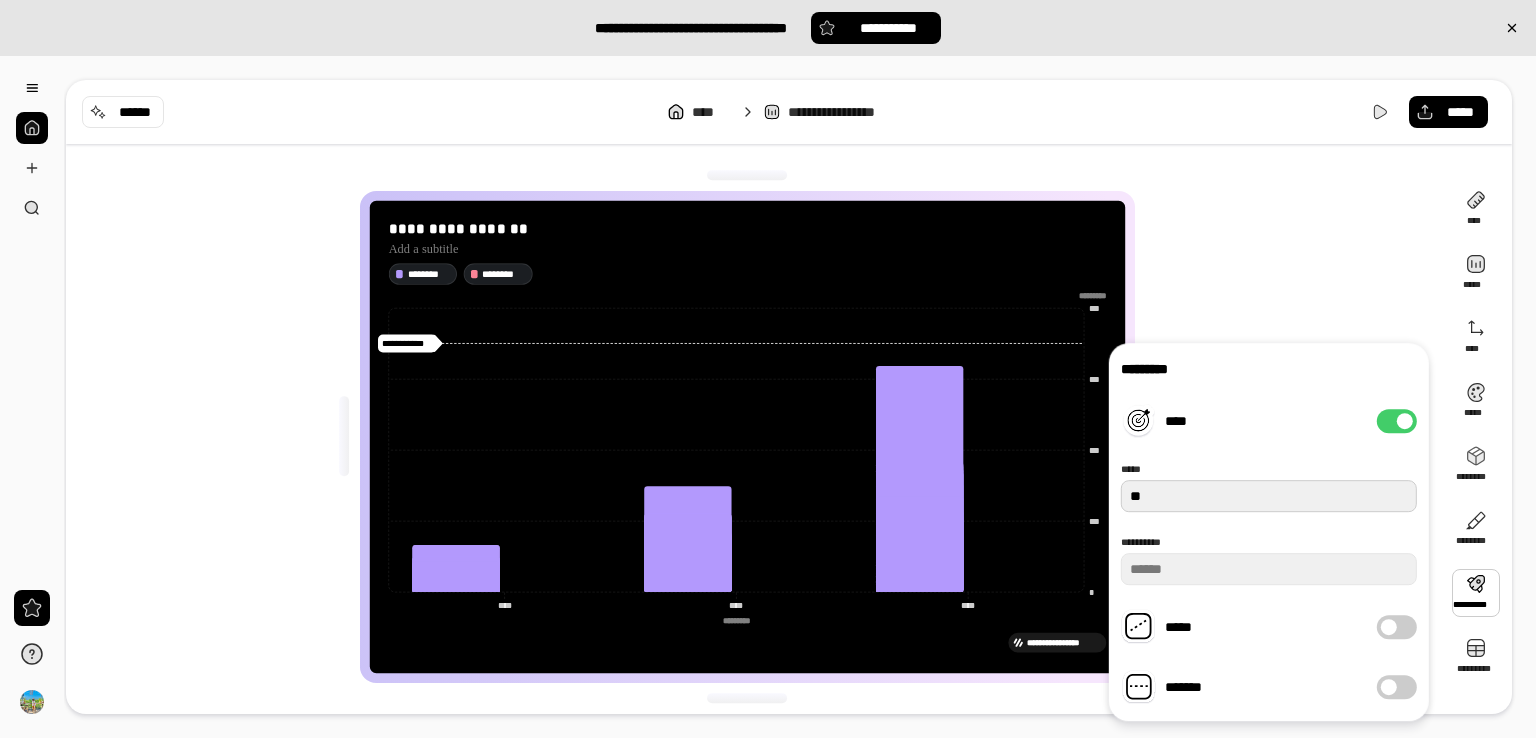 type on "**" 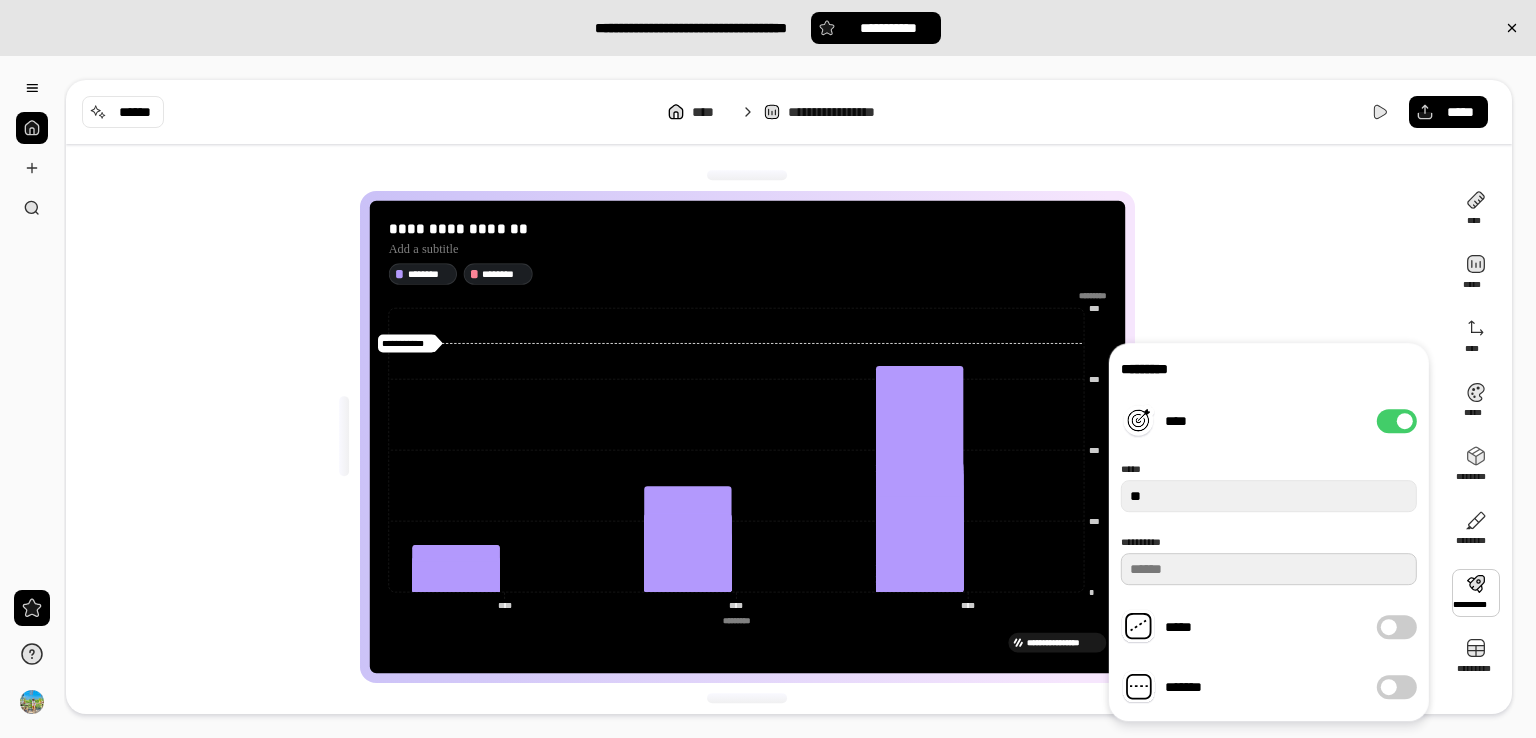 click on "*****" at bounding box center (1269, 569) 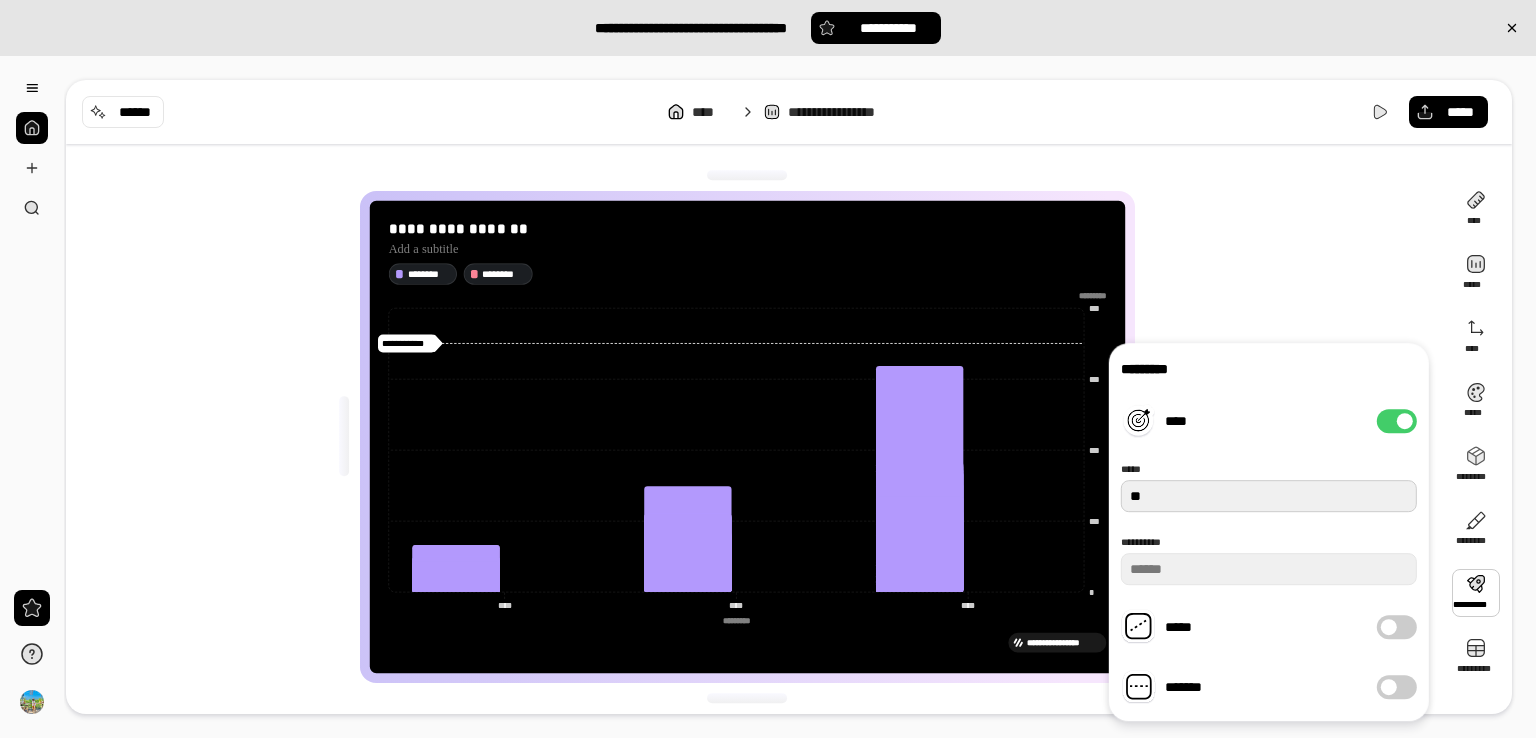 click on "**" at bounding box center (1269, 496) 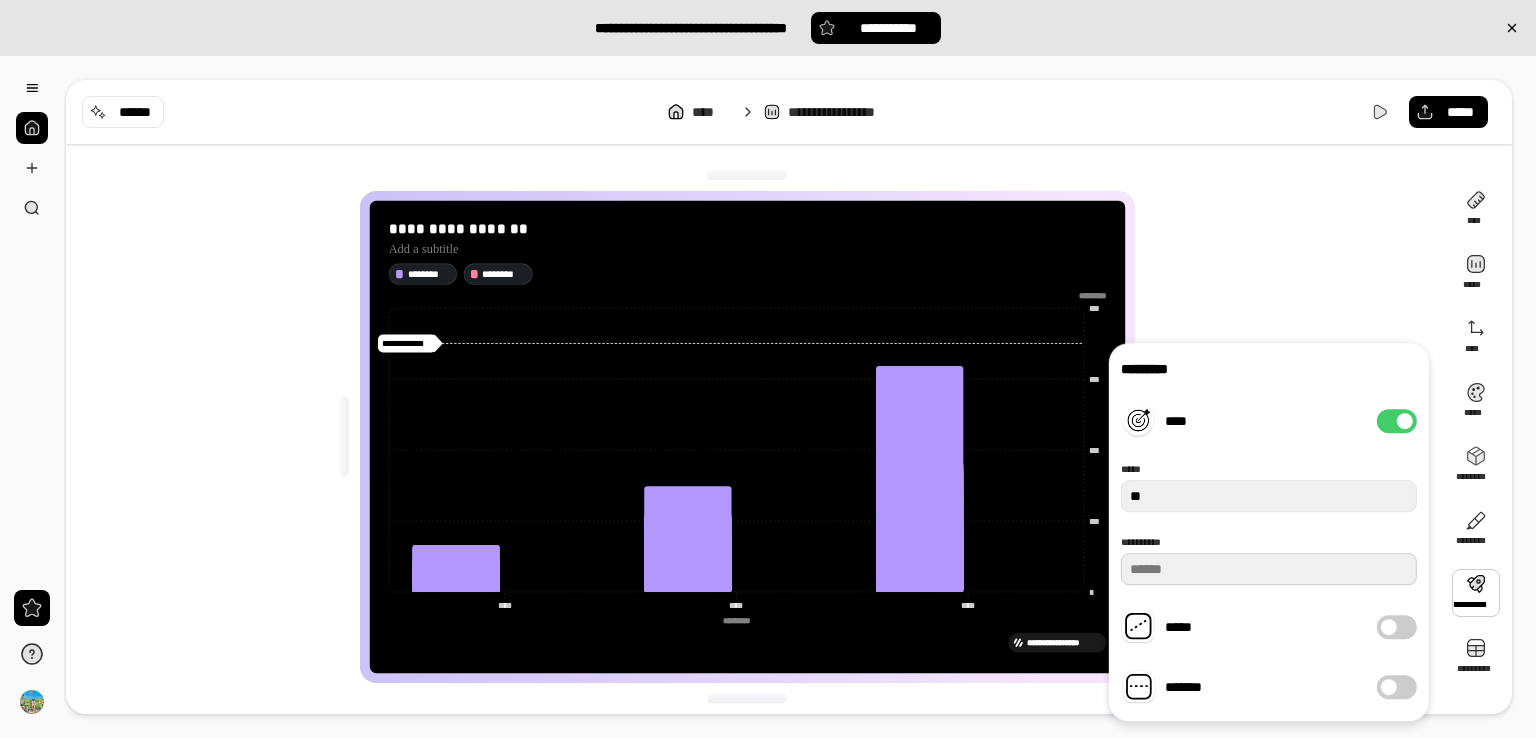 click on "*****" at bounding box center [1269, 569] 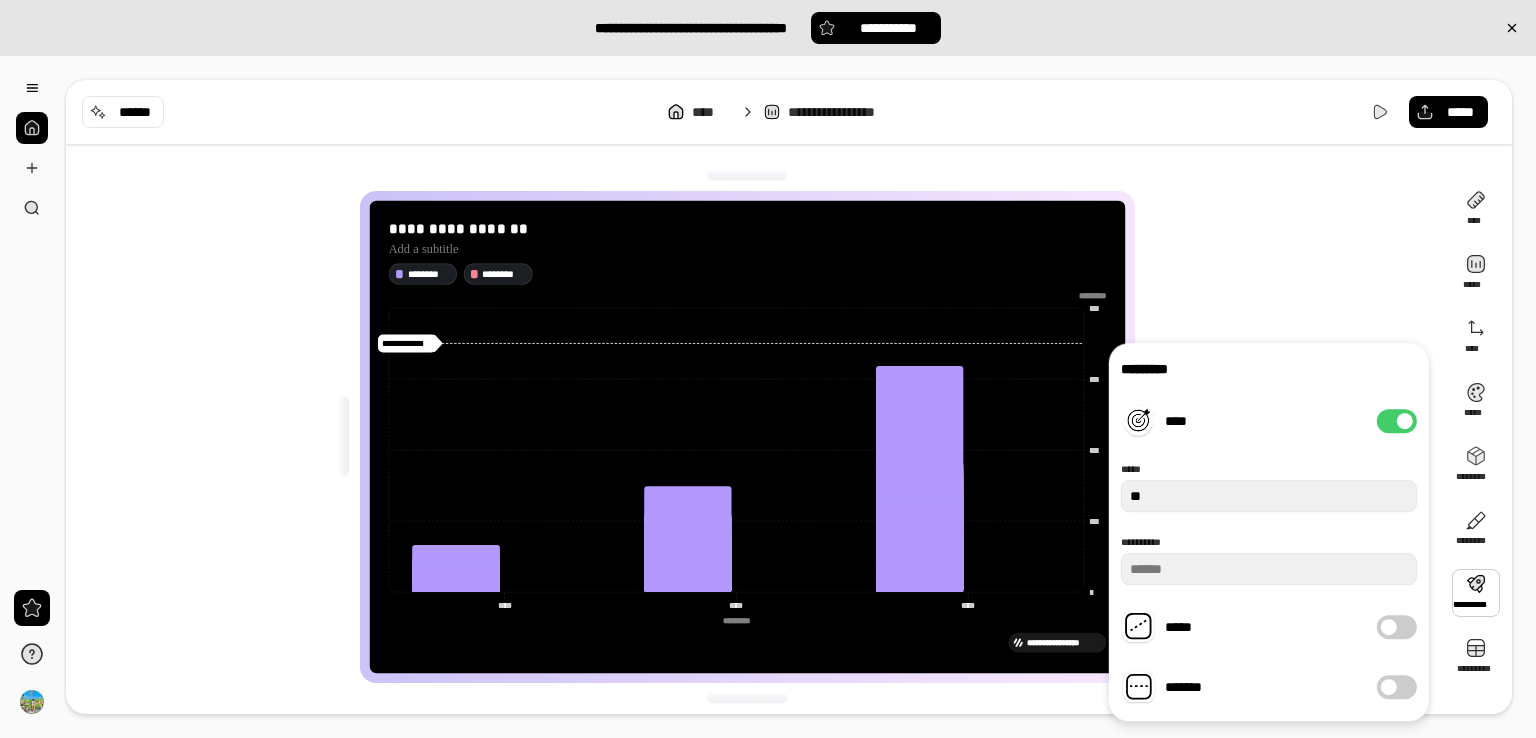 click at bounding box center (1405, 421) 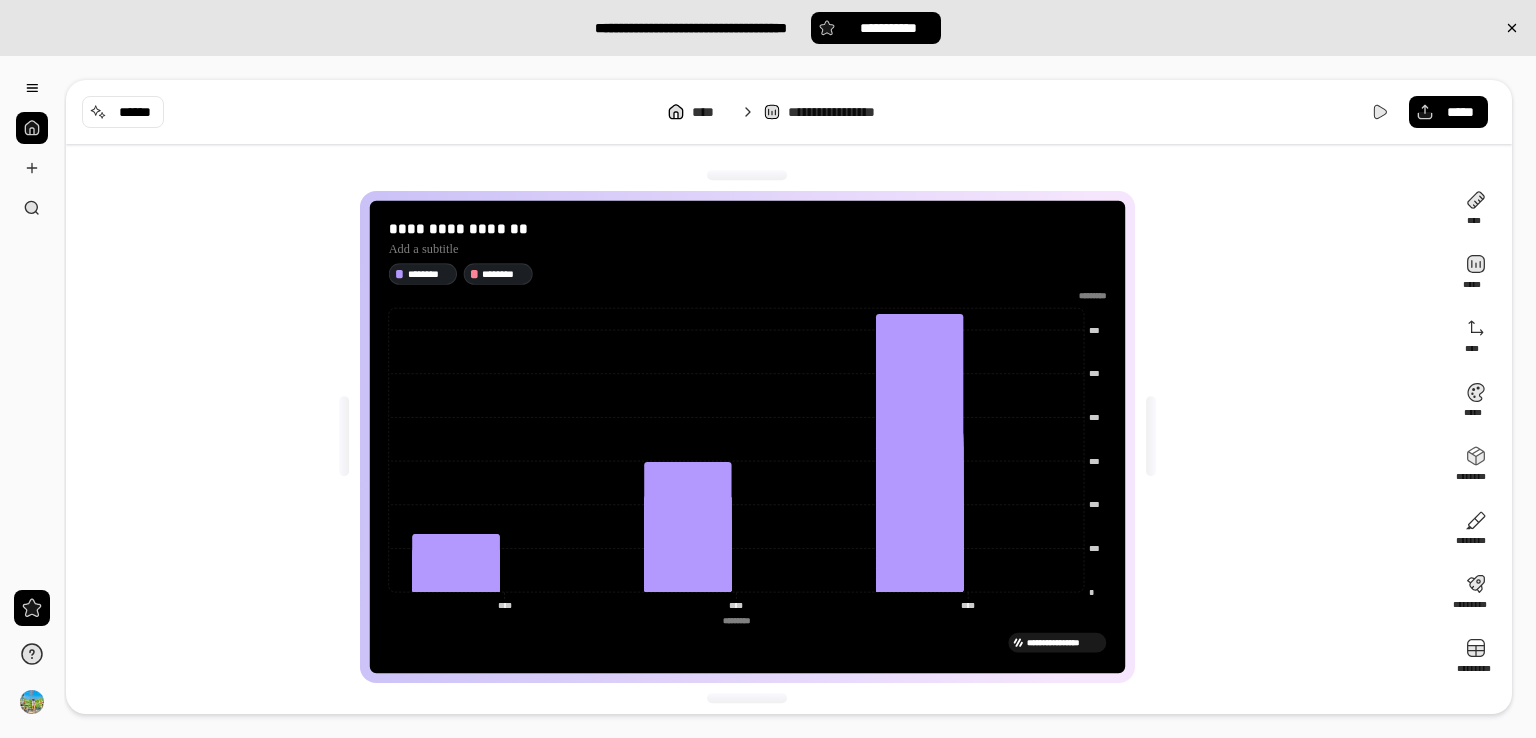 click on "**********" at bounding box center (755, 437) 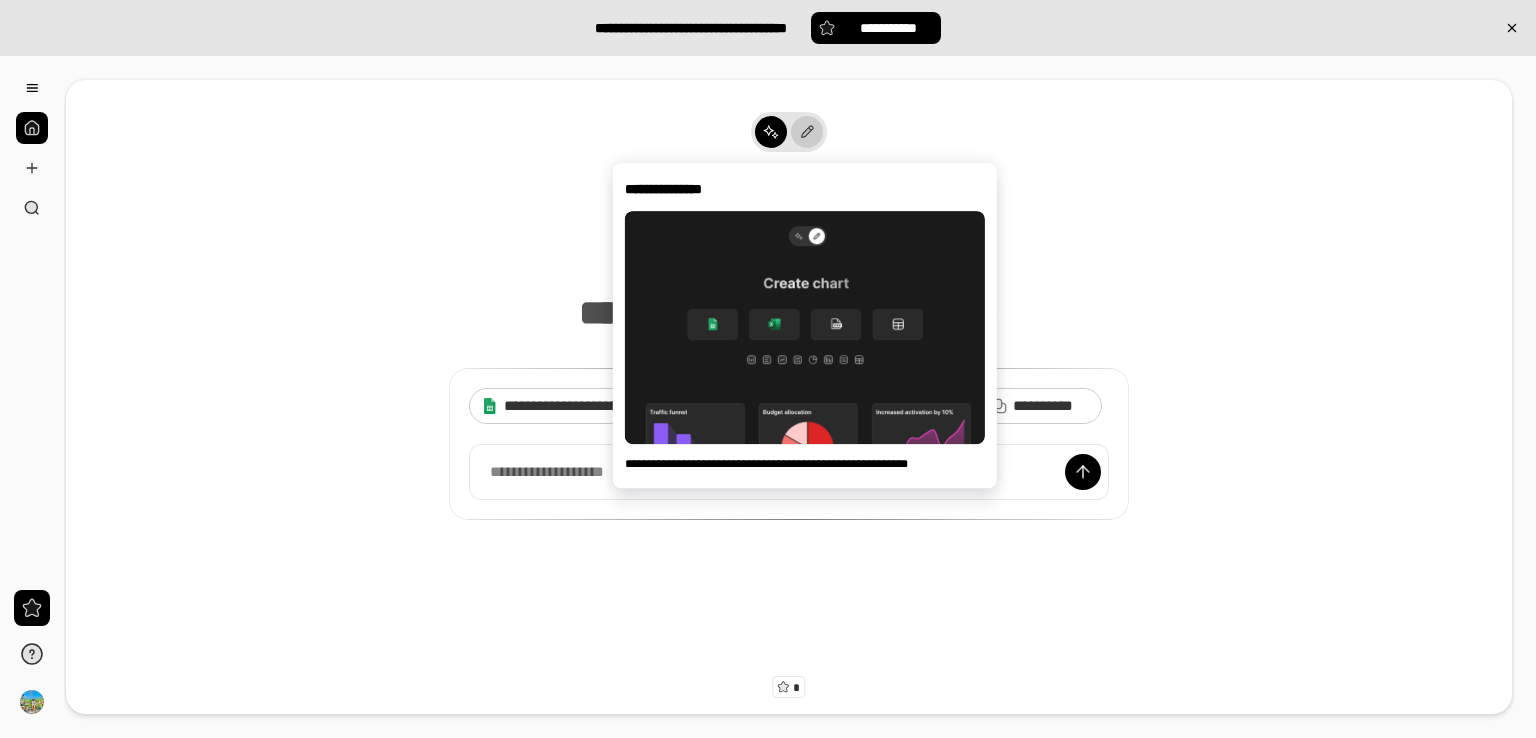 click at bounding box center (807, 132) 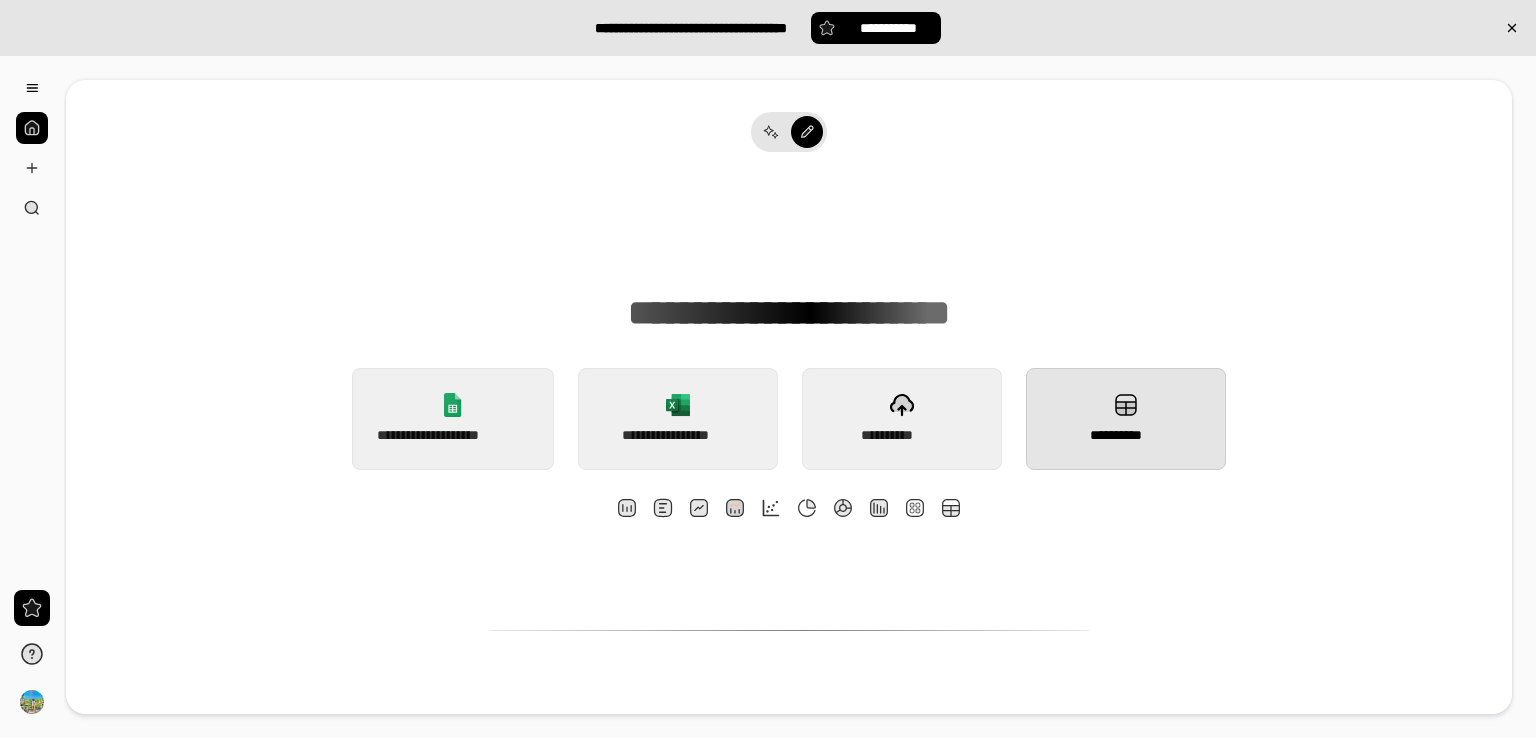 click 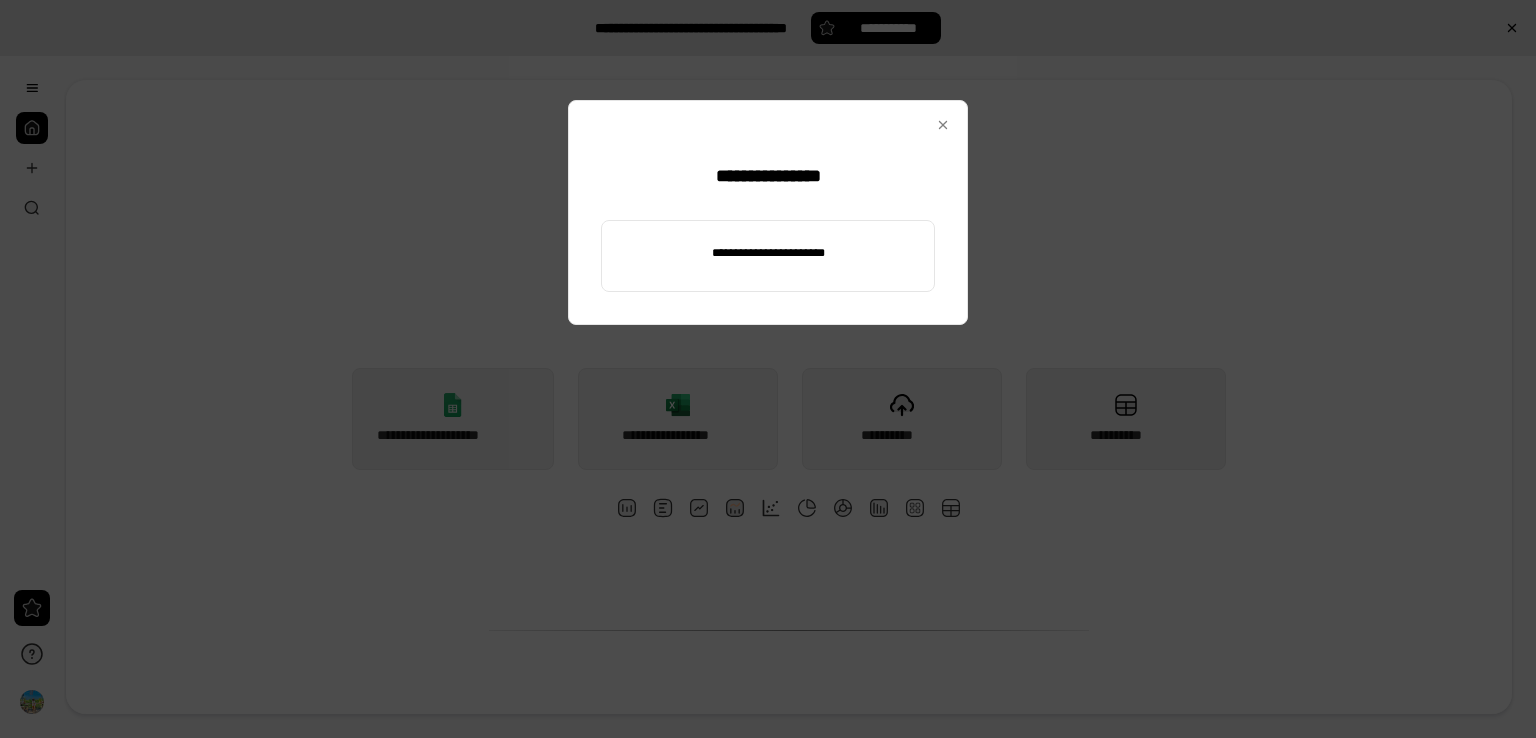click at bounding box center (768, 253) 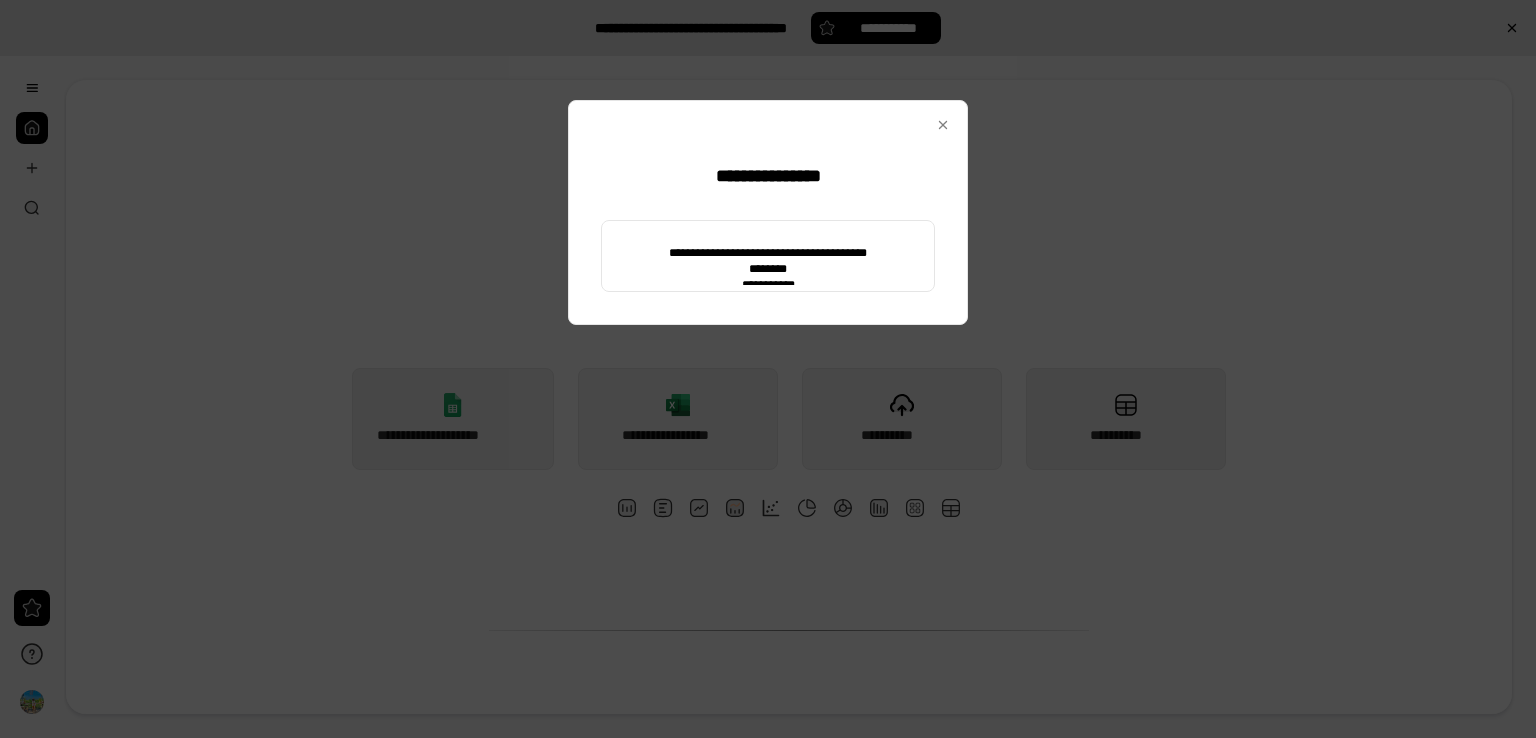 type on "**********" 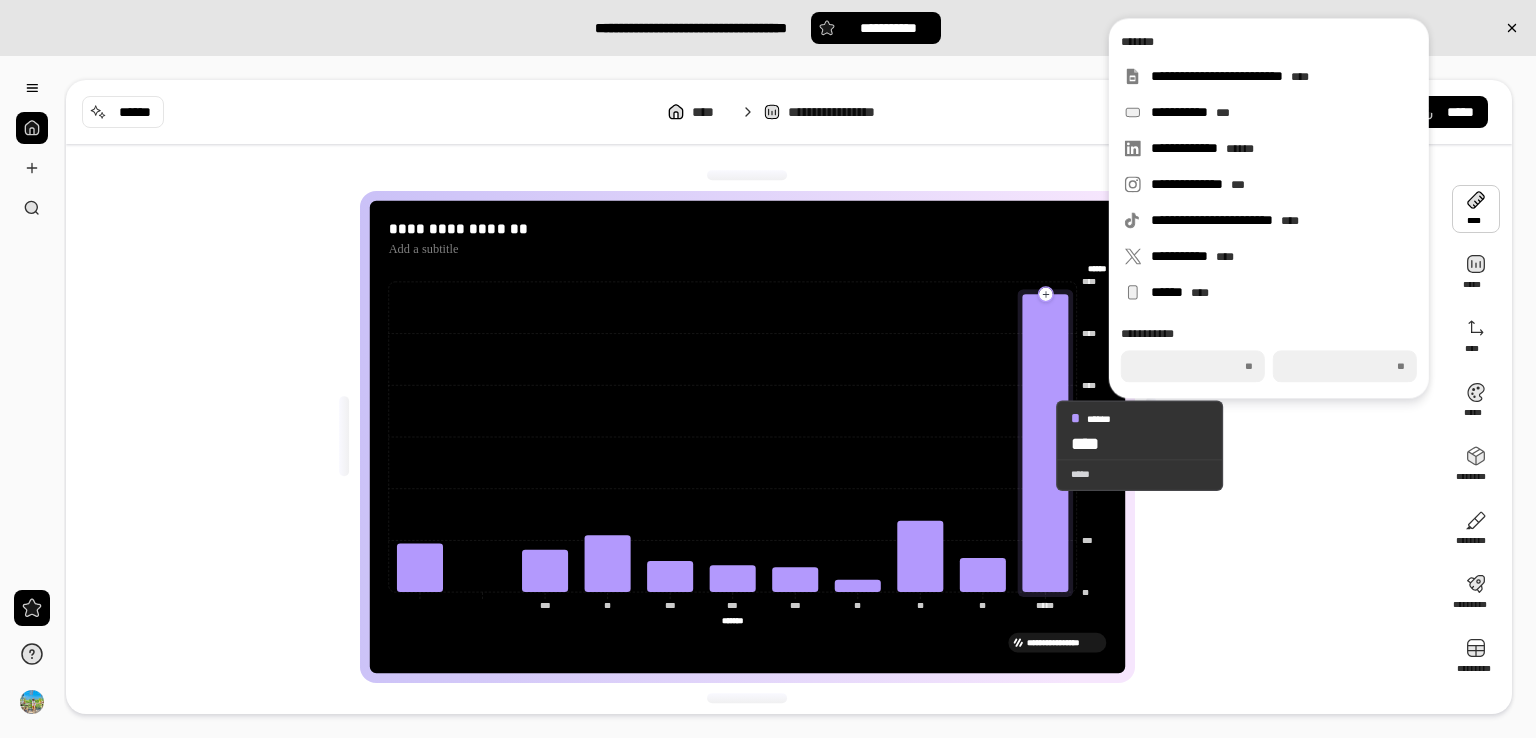 click 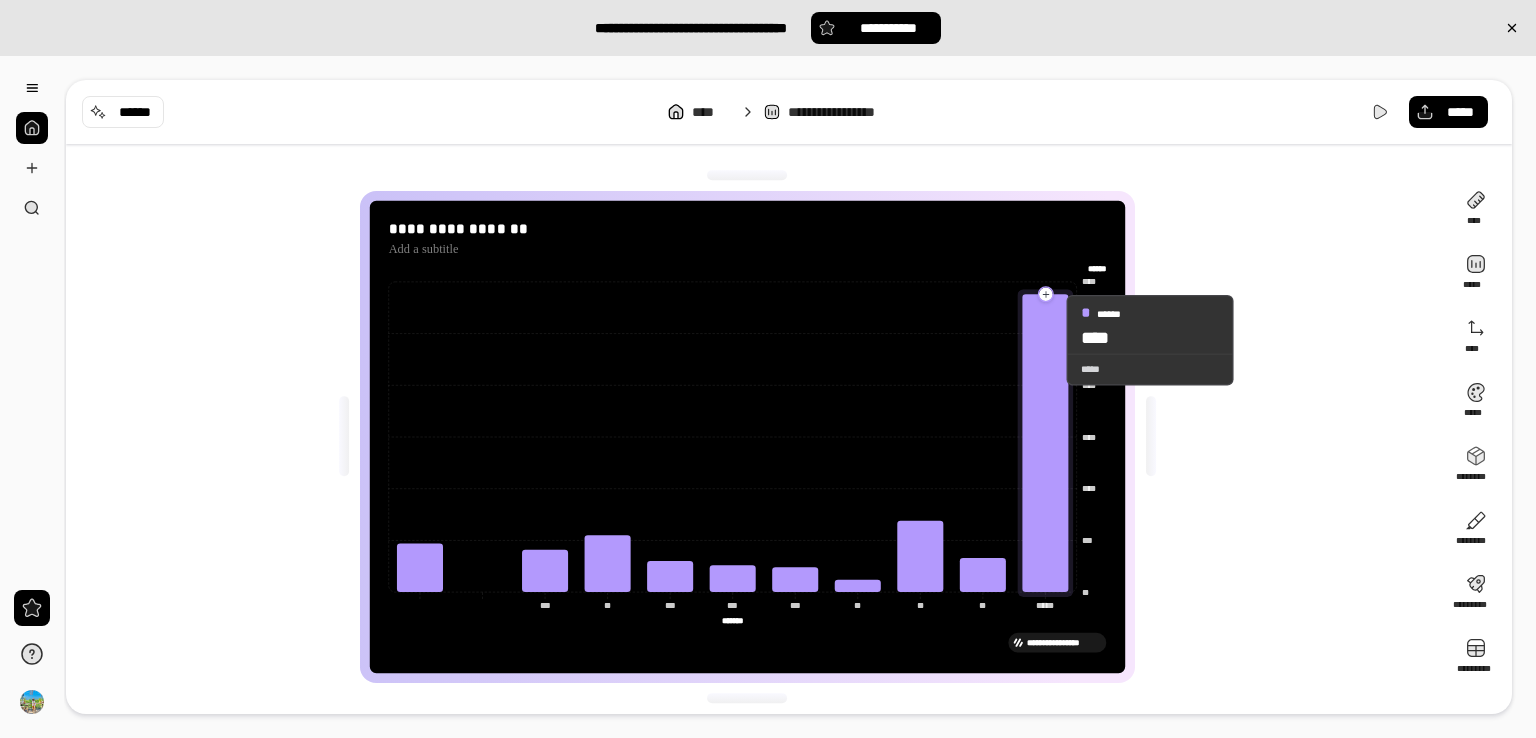 click 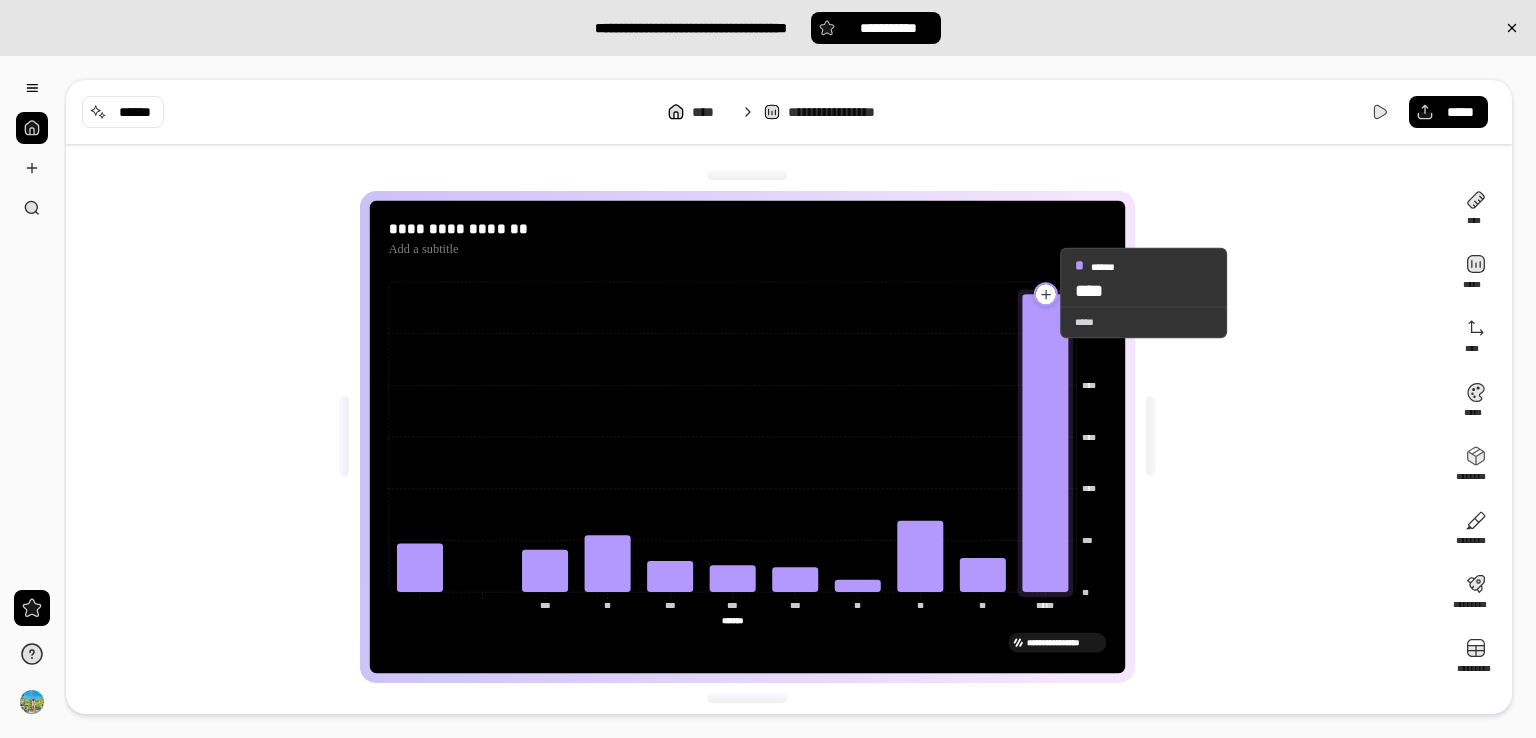 click 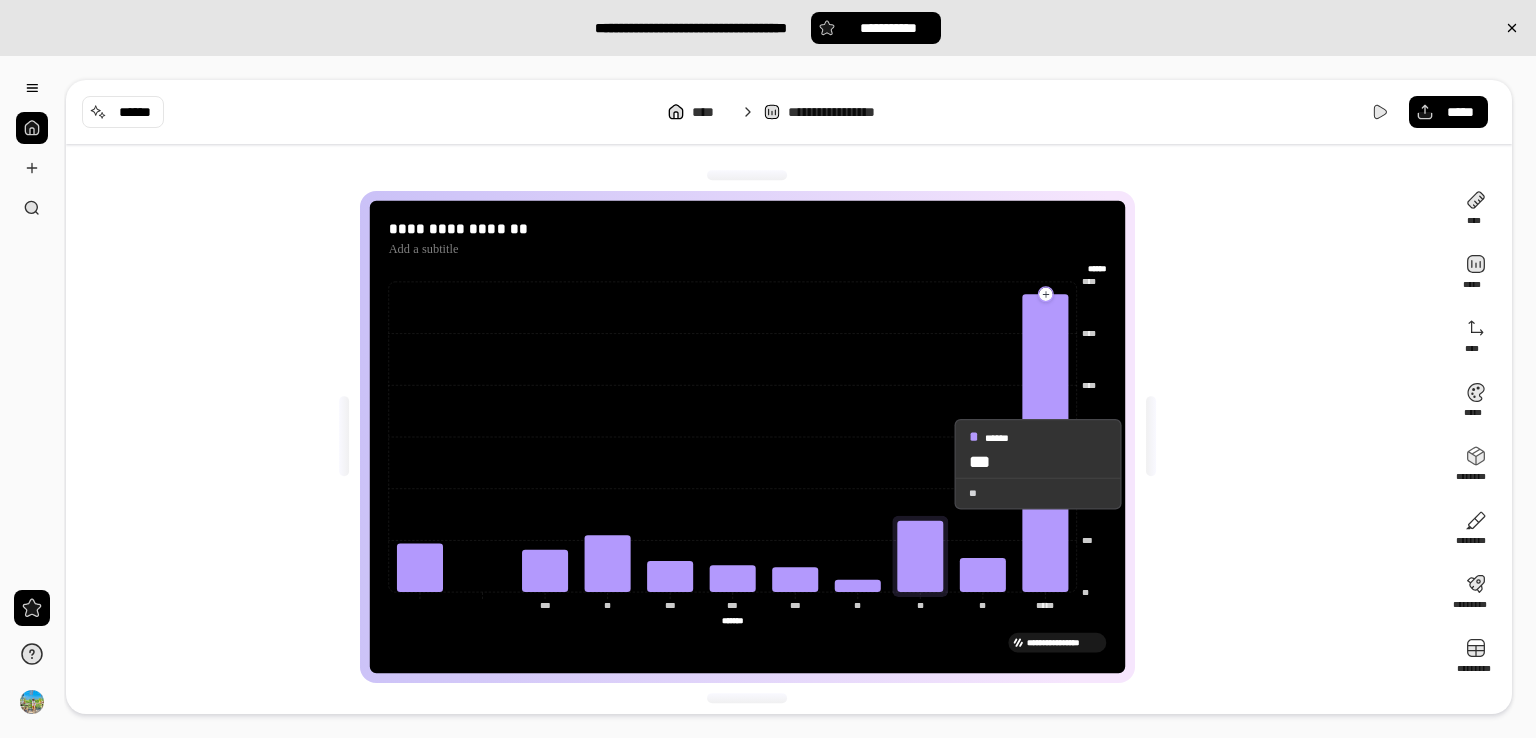 drag, startPoint x: 1041, startPoint y: 293, endPoint x: 936, endPoint y: 420, distance: 164.78471 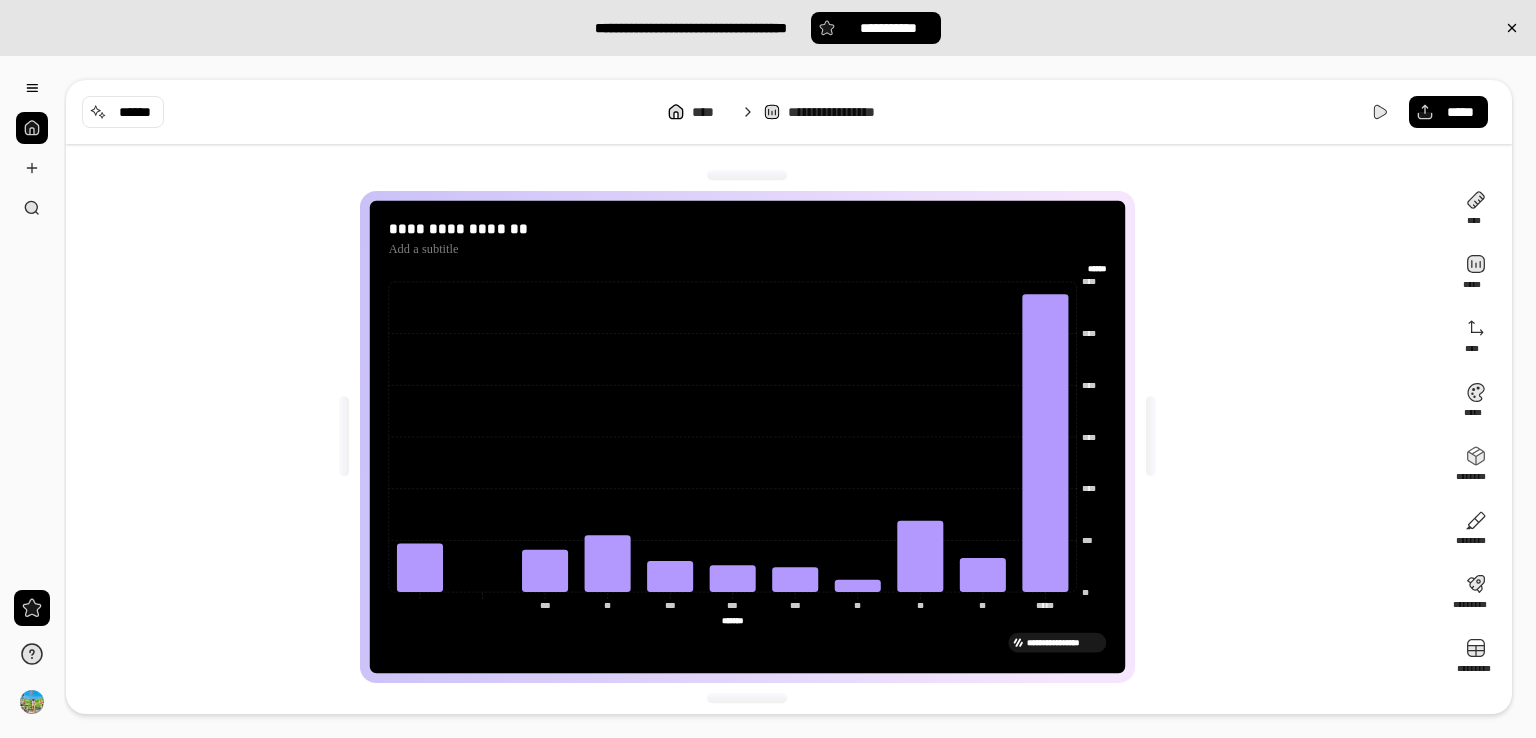 drag, startPoint x: 1035, startPoint y: 442, endPoint x: 1325, endPoint y: 634, distance: 347.7988 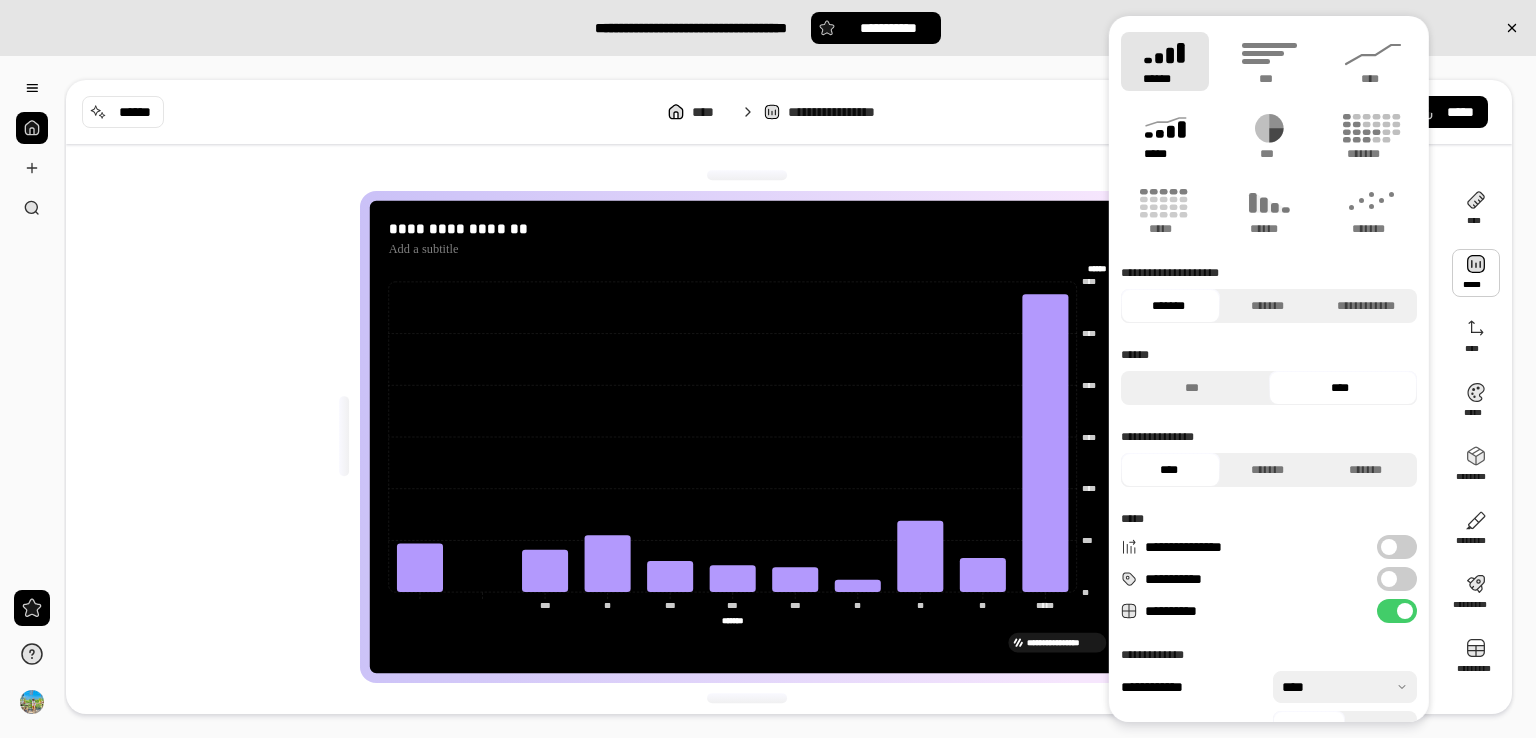 click 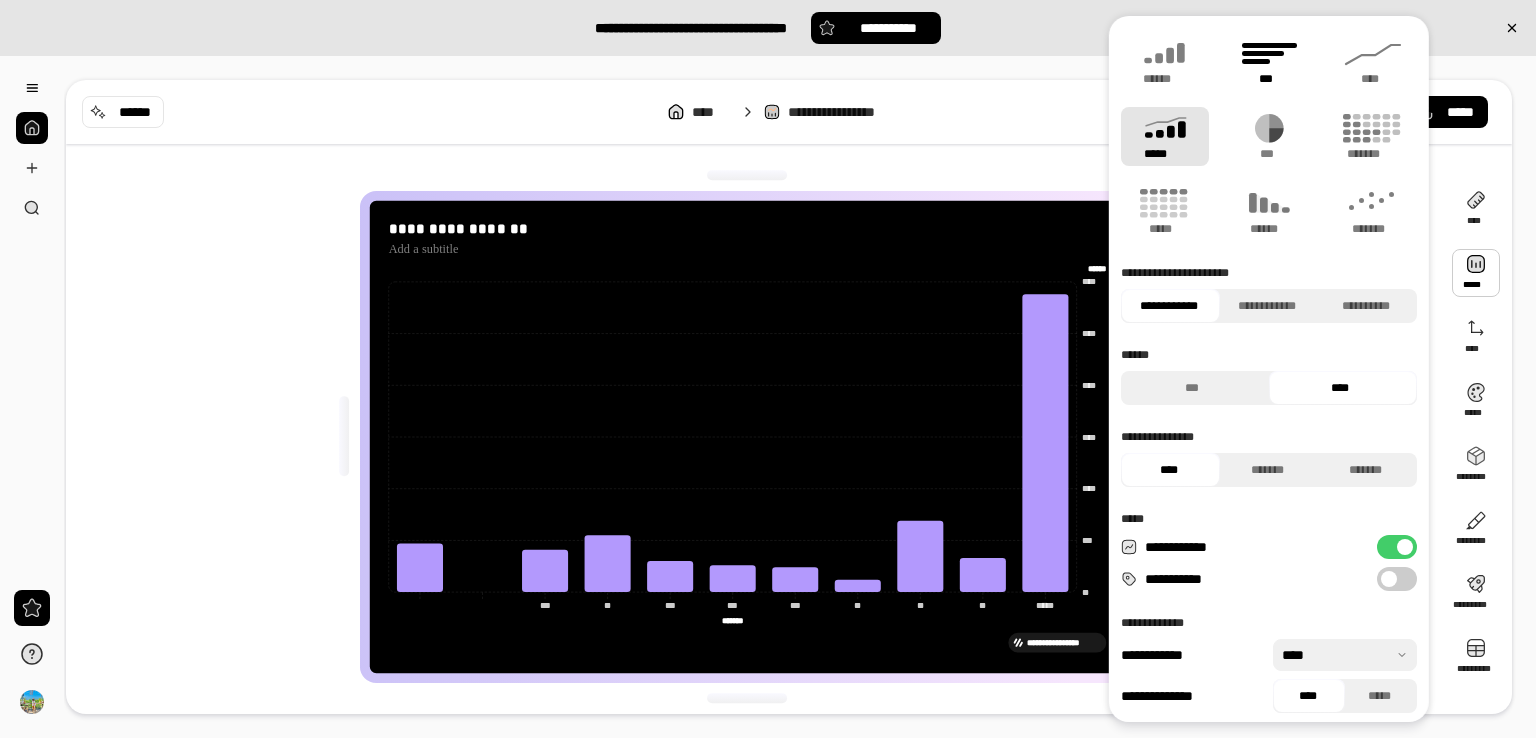 click 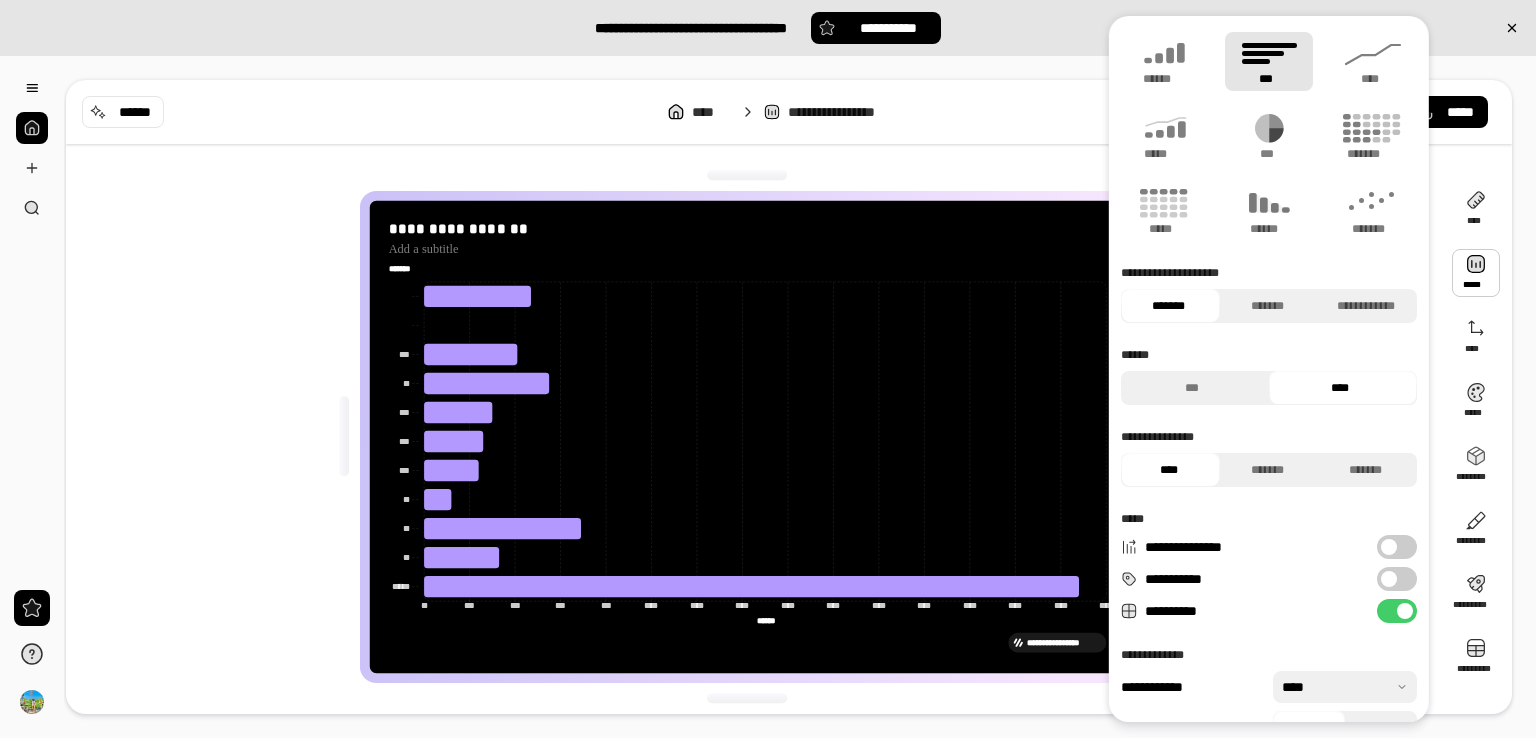 click on "*******" at bounding box center (408, 268) 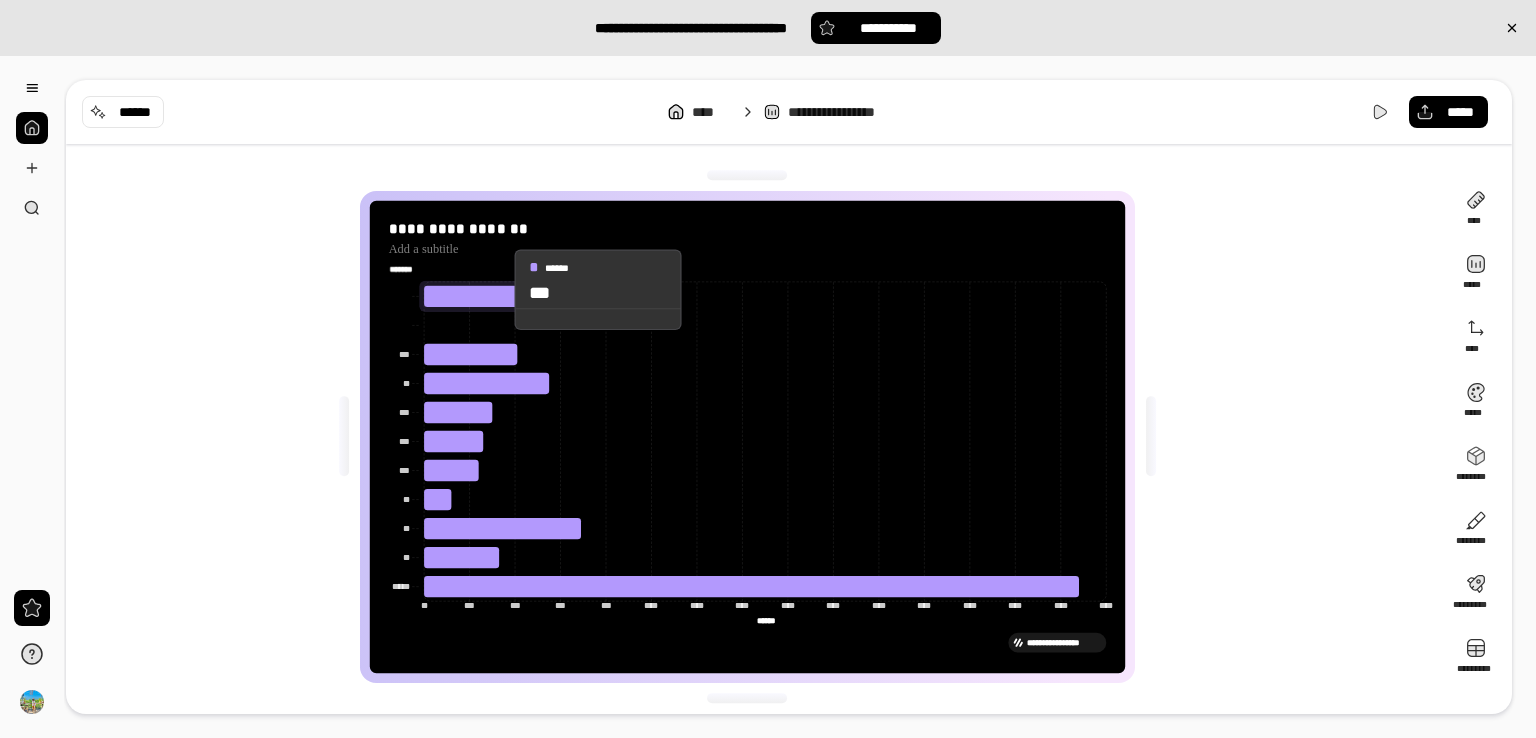 click 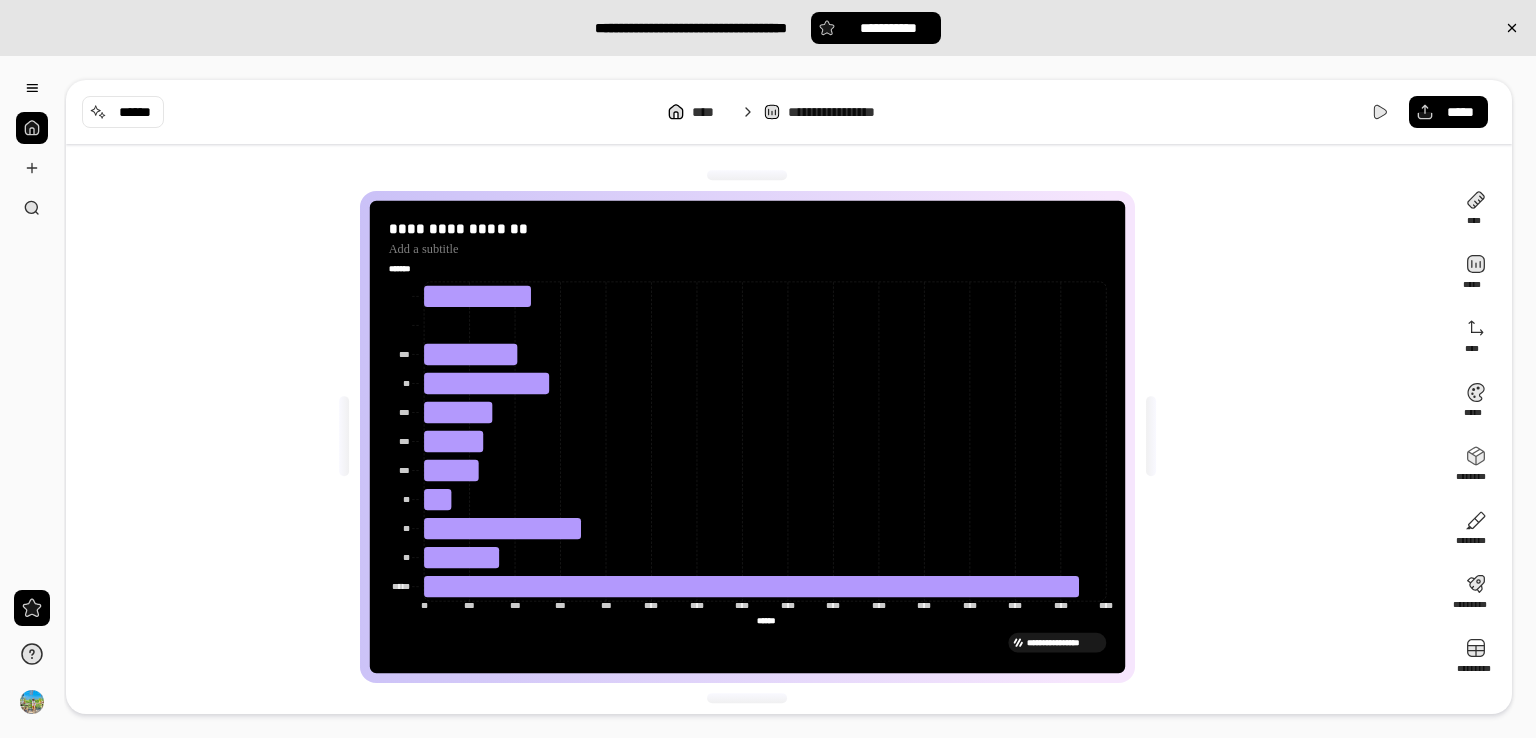 click on "**********" at bounding box center [849, 112] 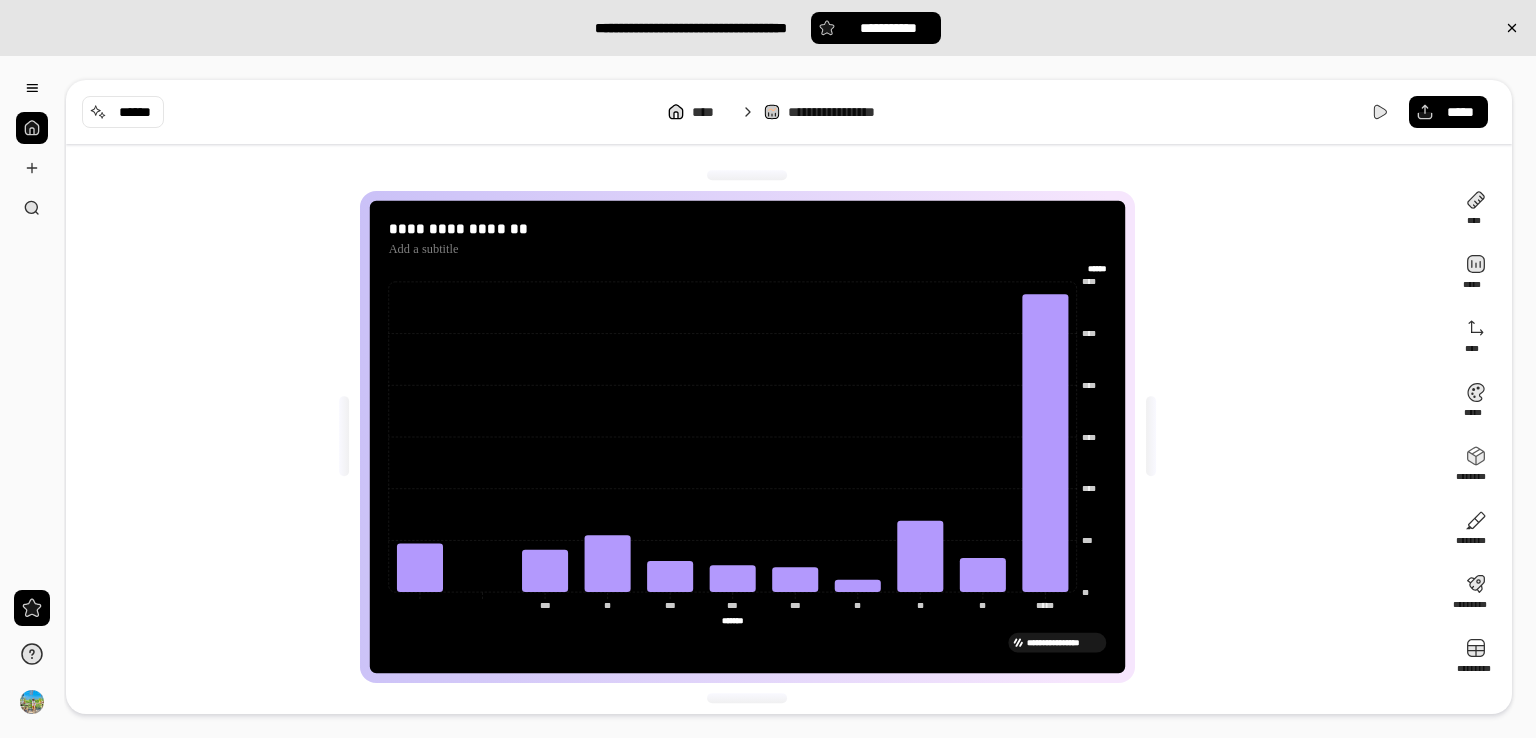 click on "**********" at bounding box center (849, 112) 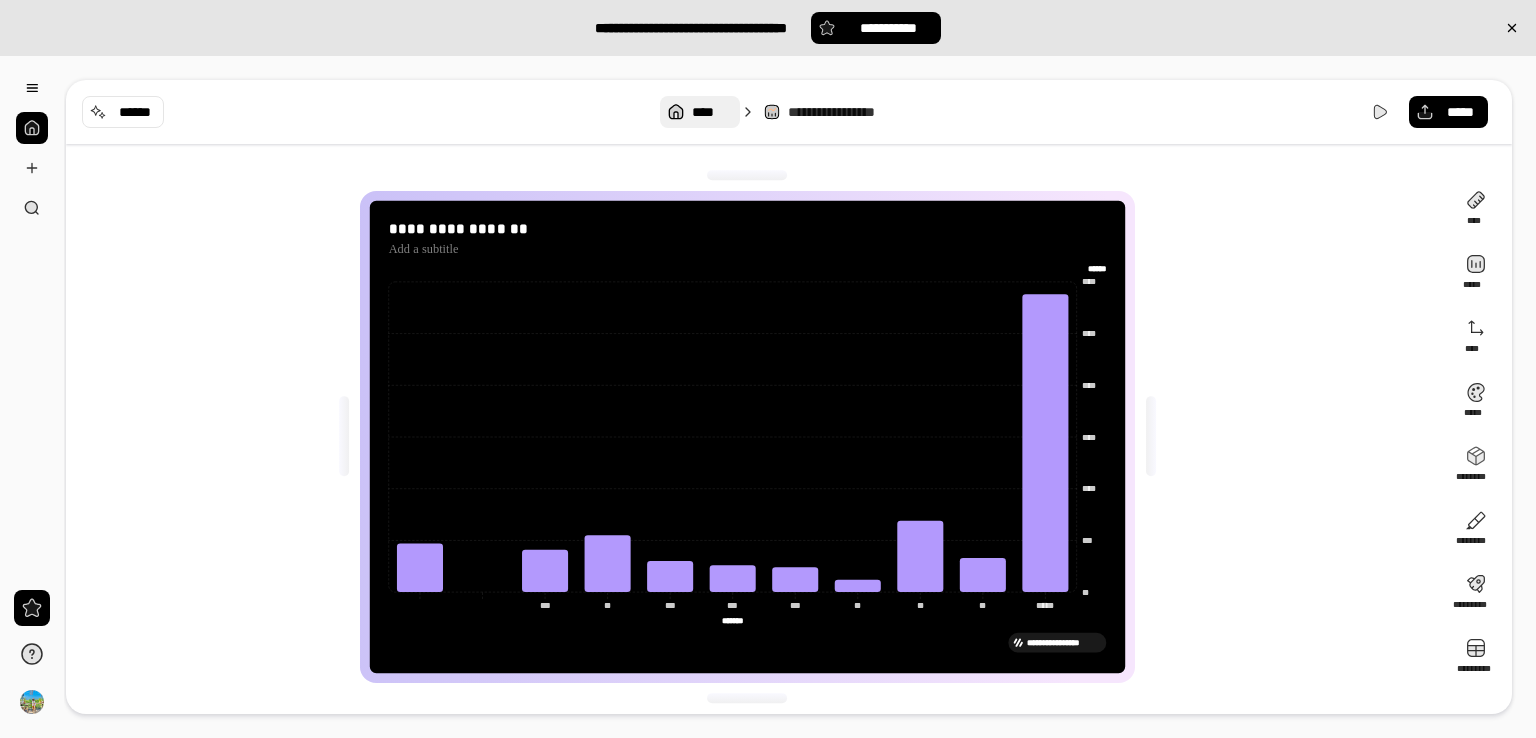 click on "****" at bounding box center (711, 112) 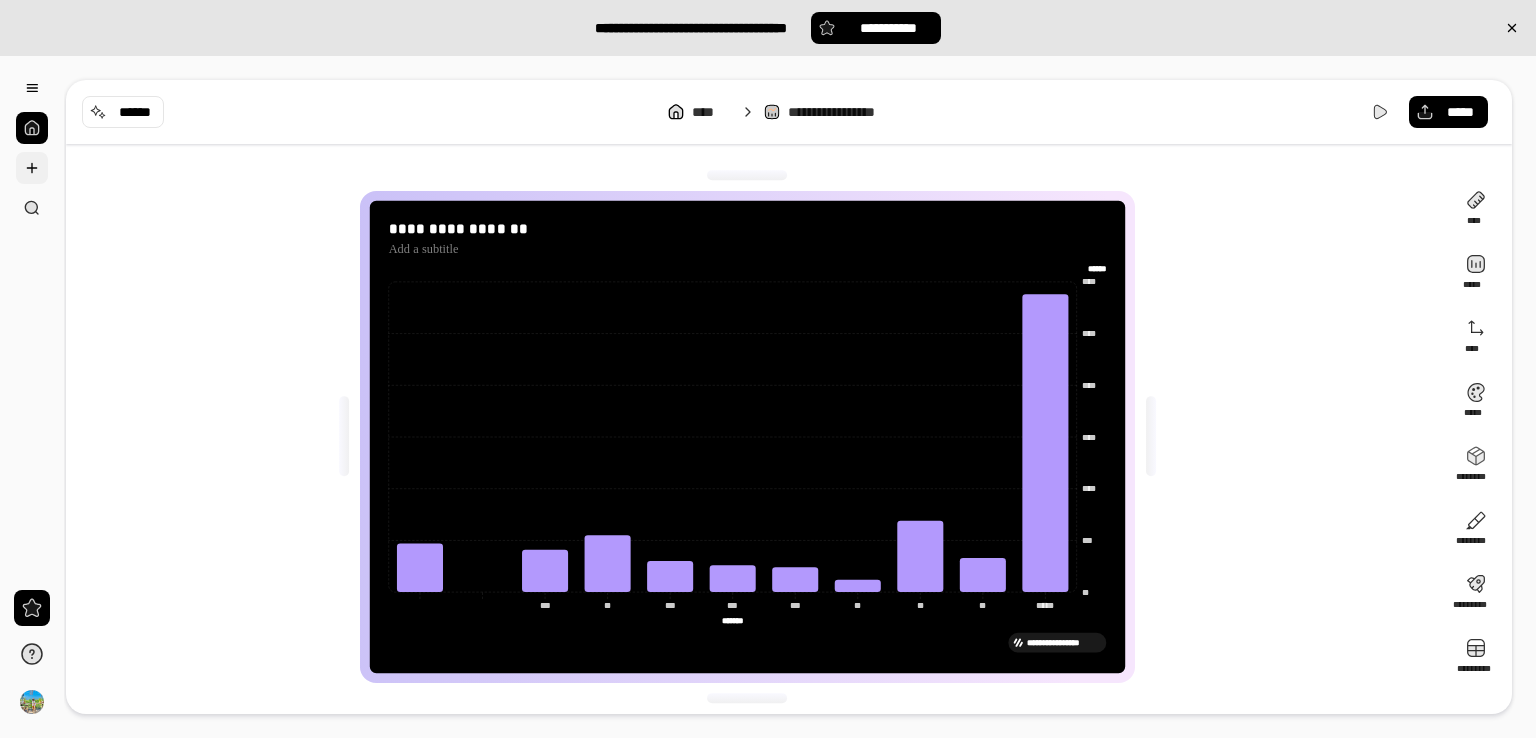 click at bounding box center [32, 168] 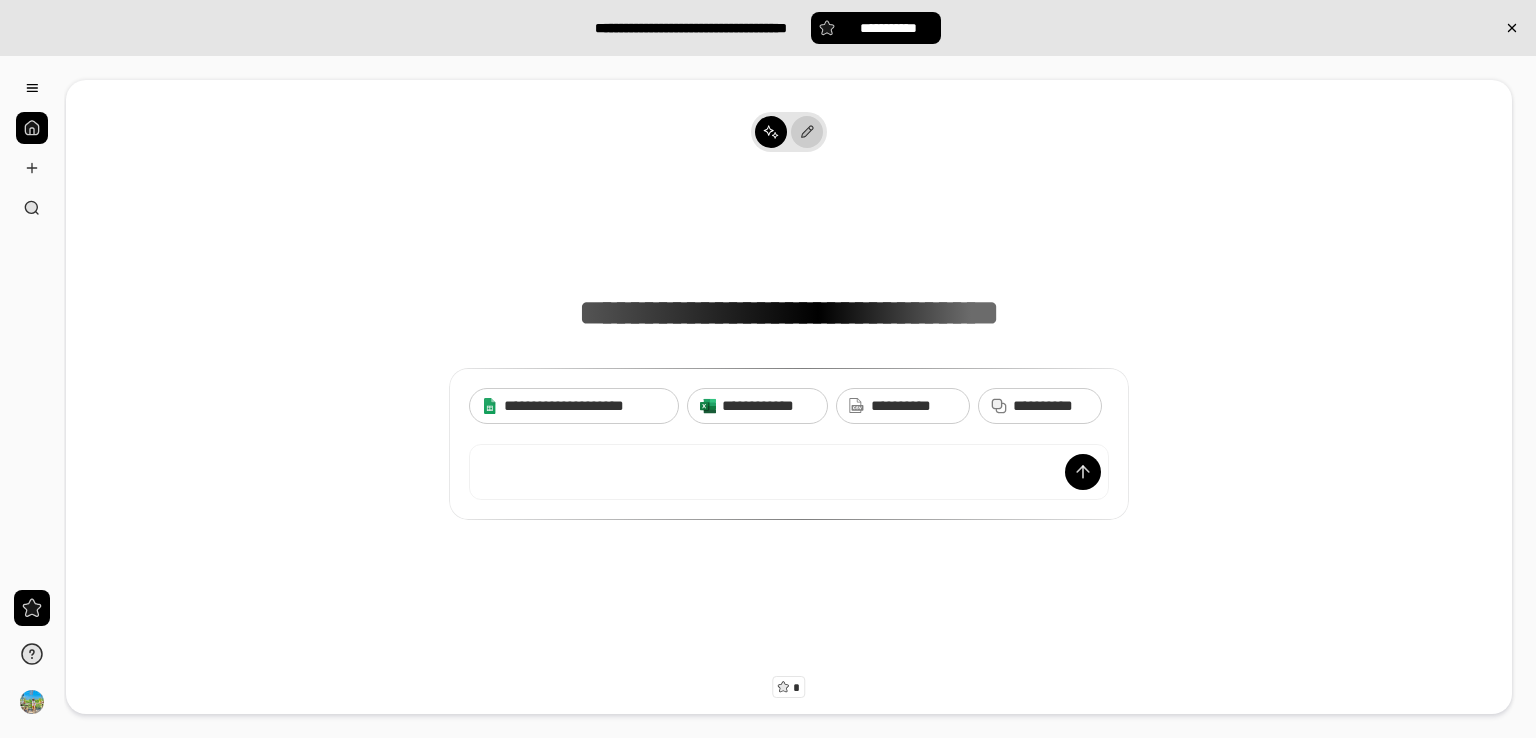 click 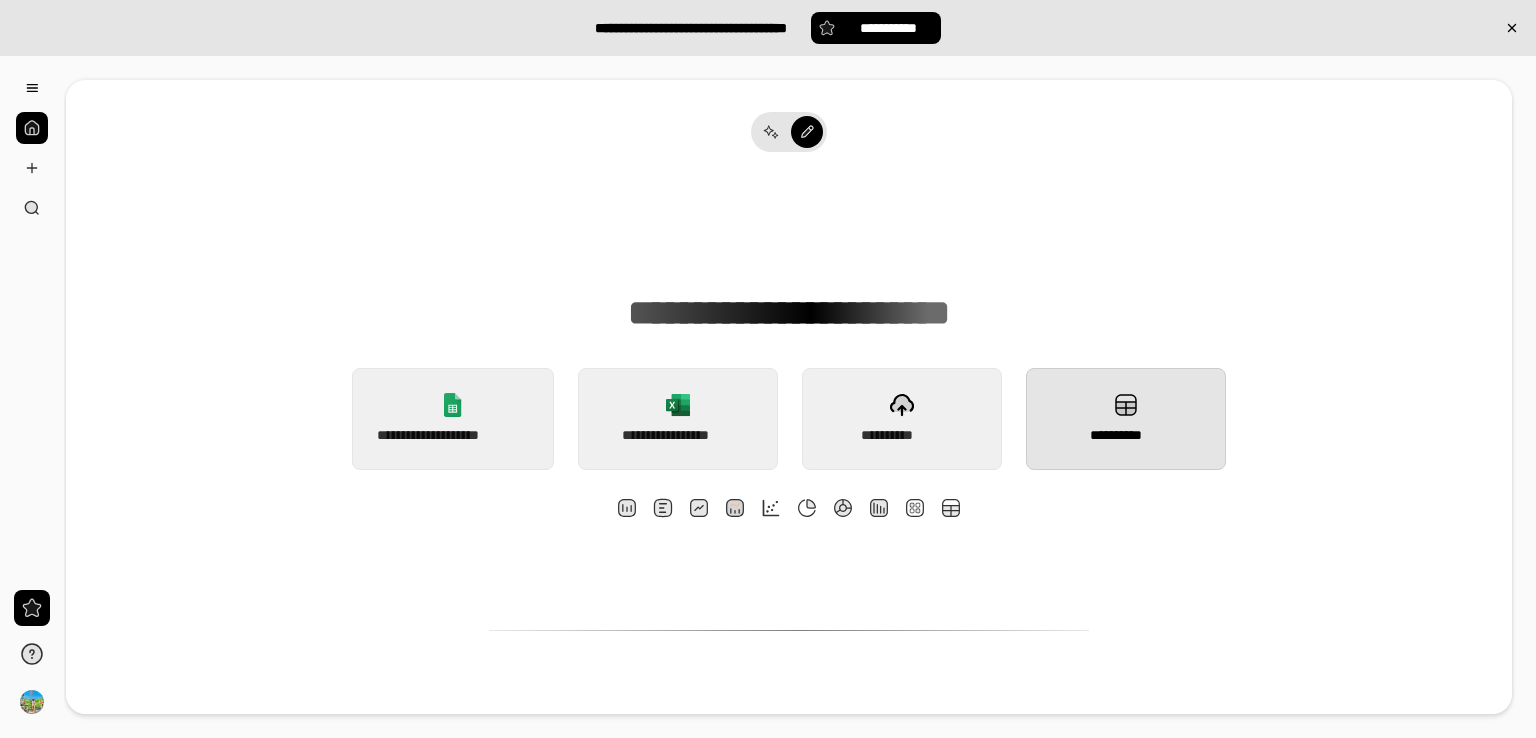 click on "**********" at bounding box center (1125, 435) 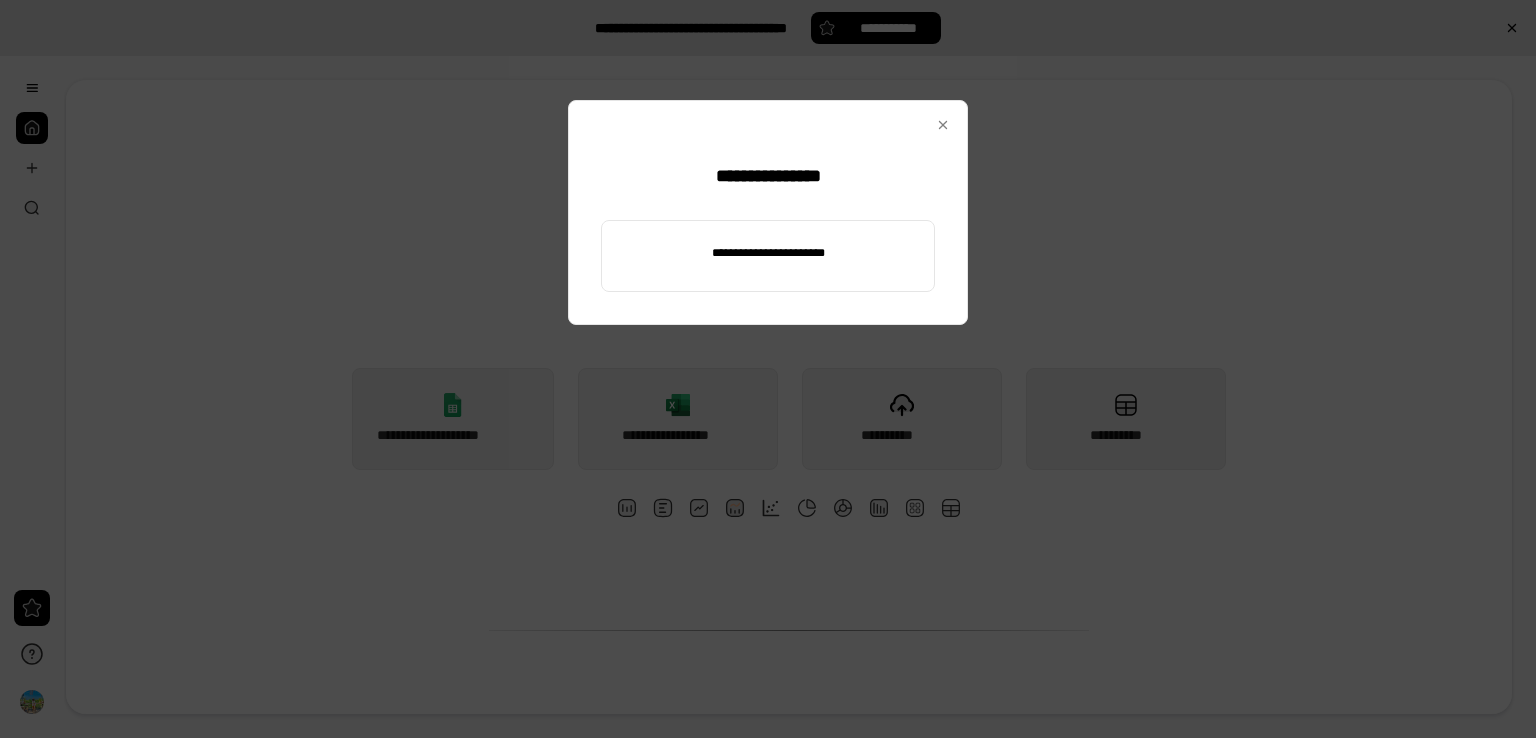 click at bounding box center [768, 253] 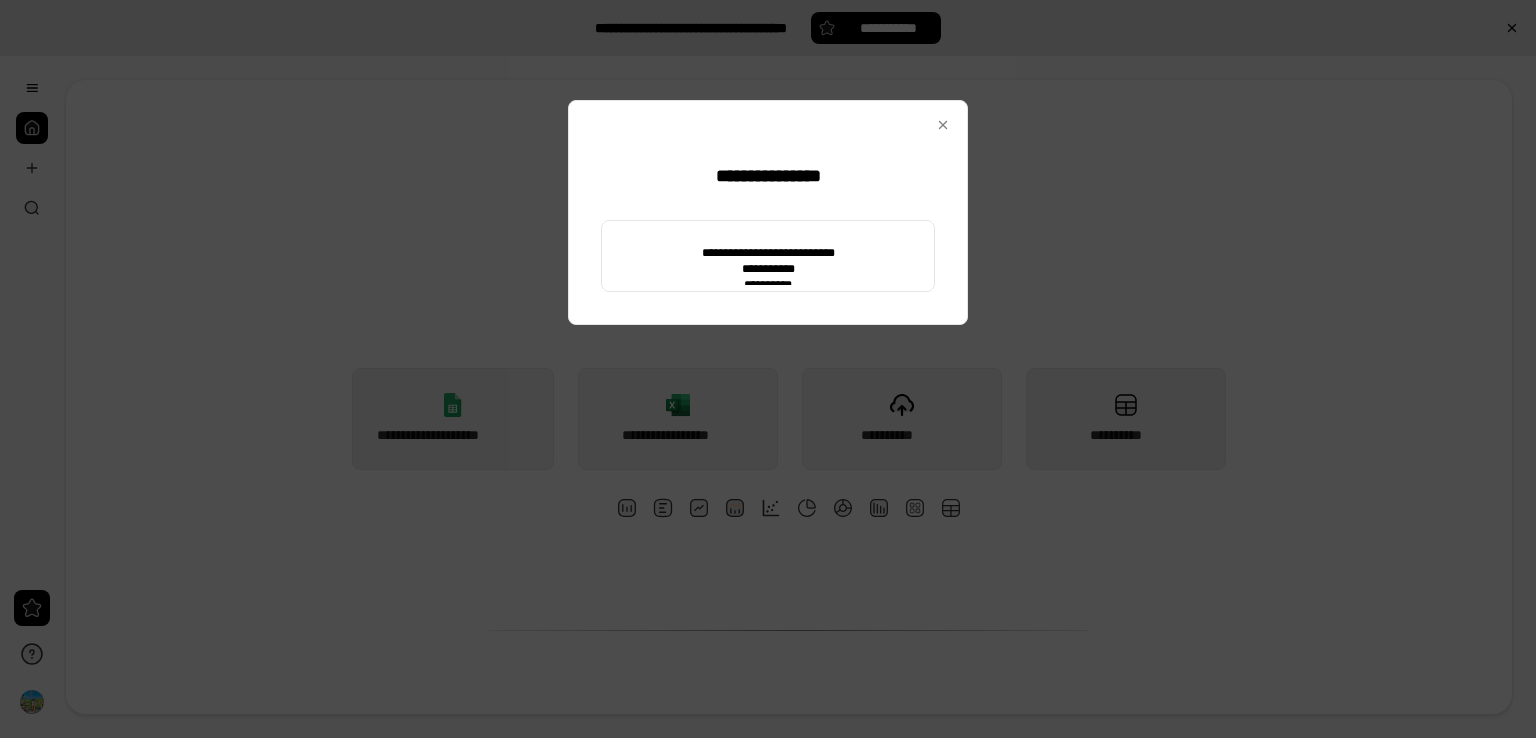type on "**********" 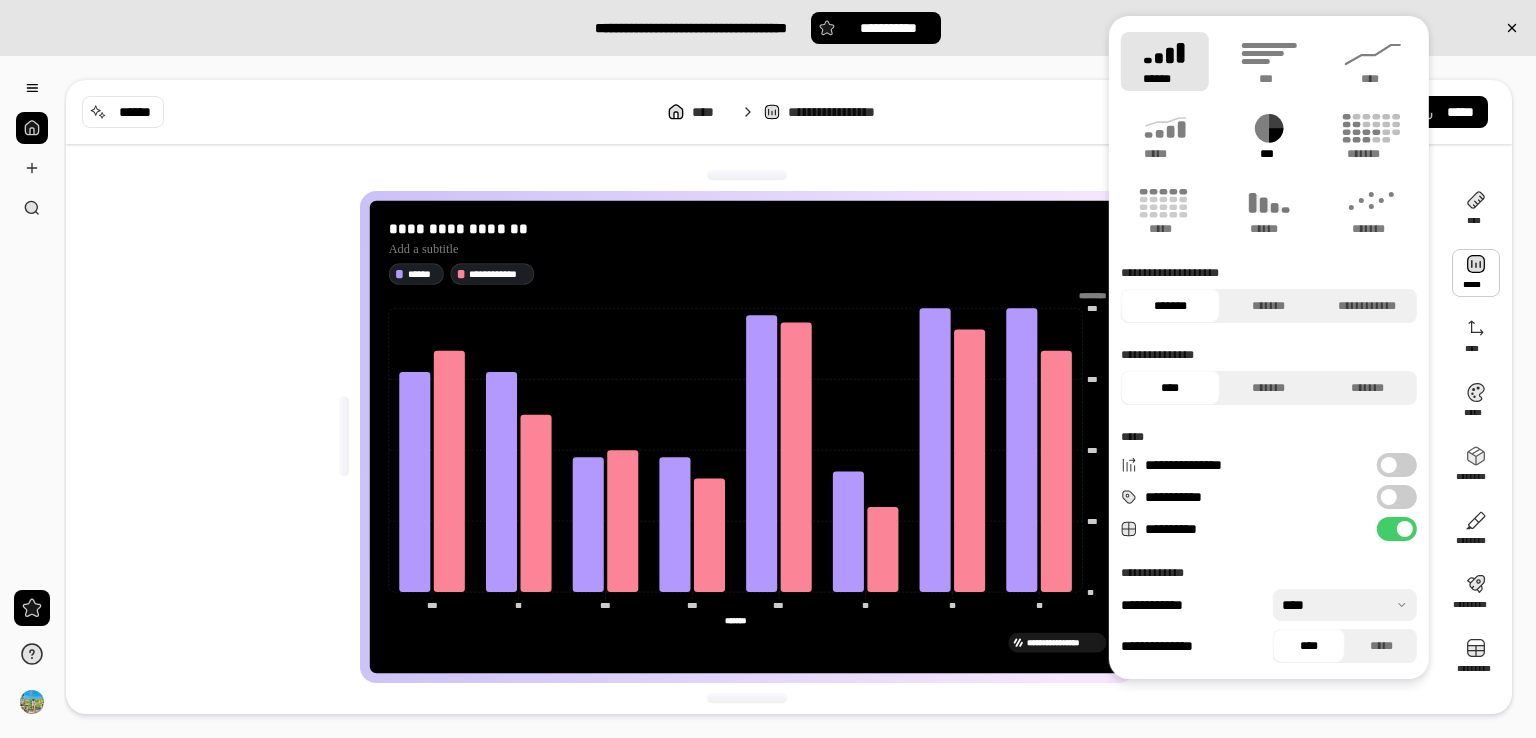 click 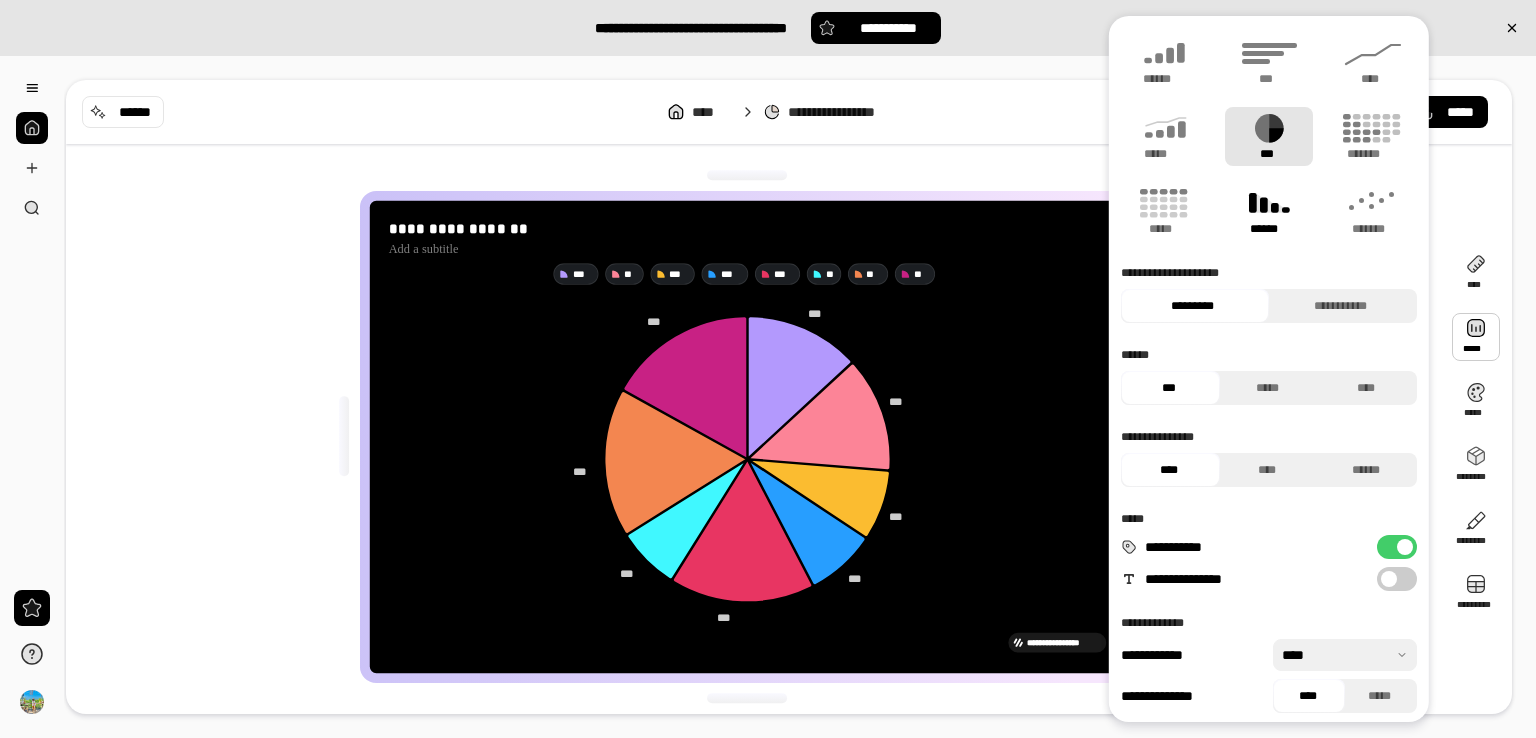click on "******" at bounding box center (1269, 229) 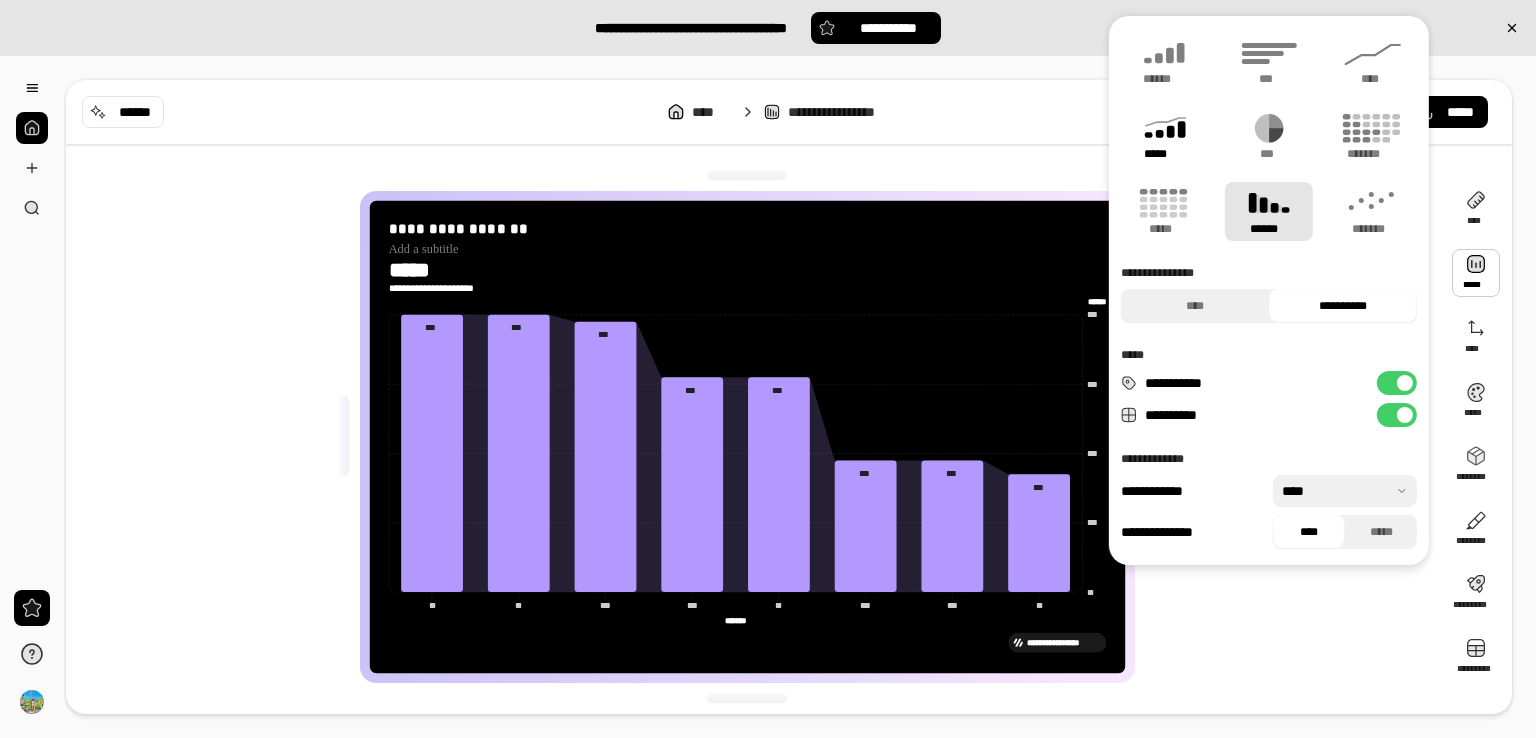 click 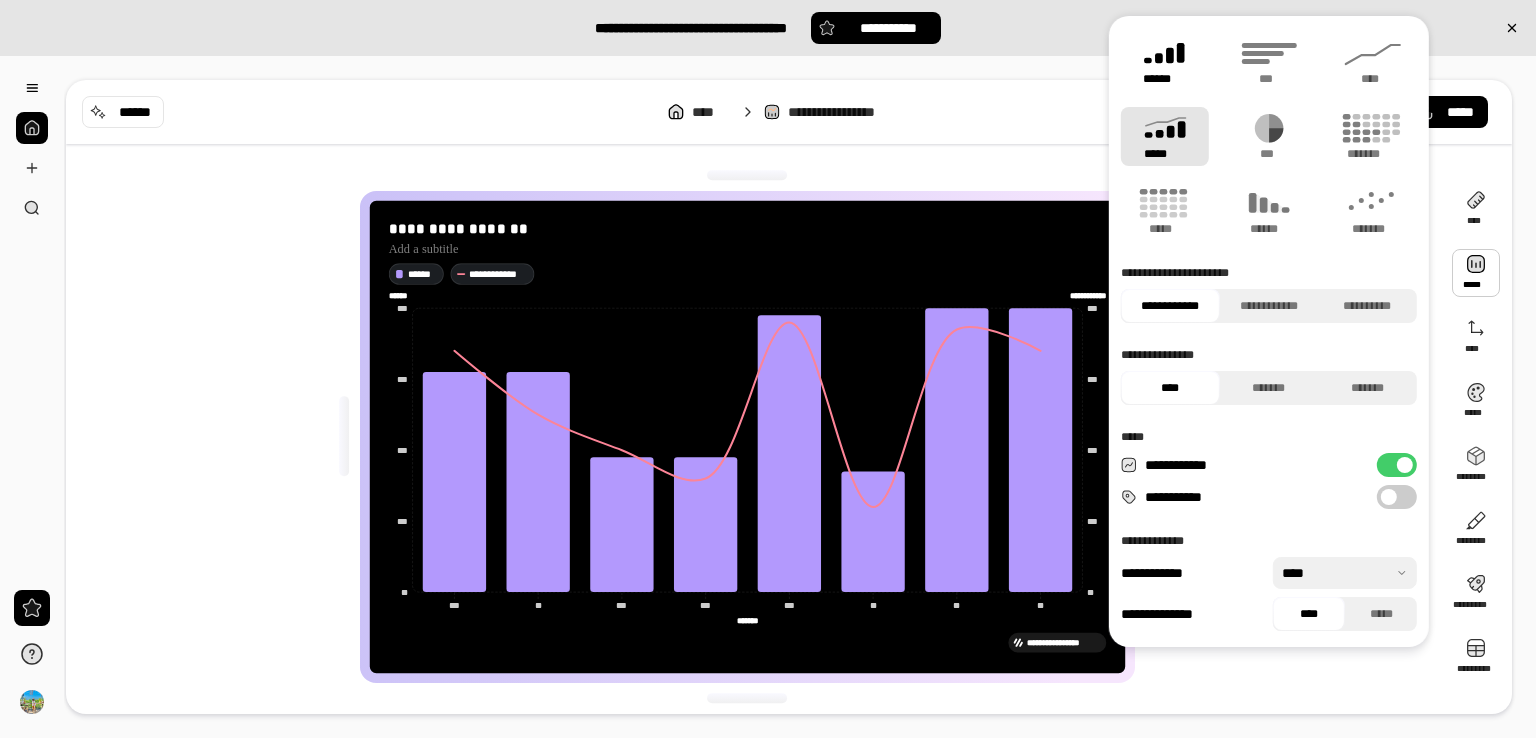 click on "******" at bounding box center (1165, 79) 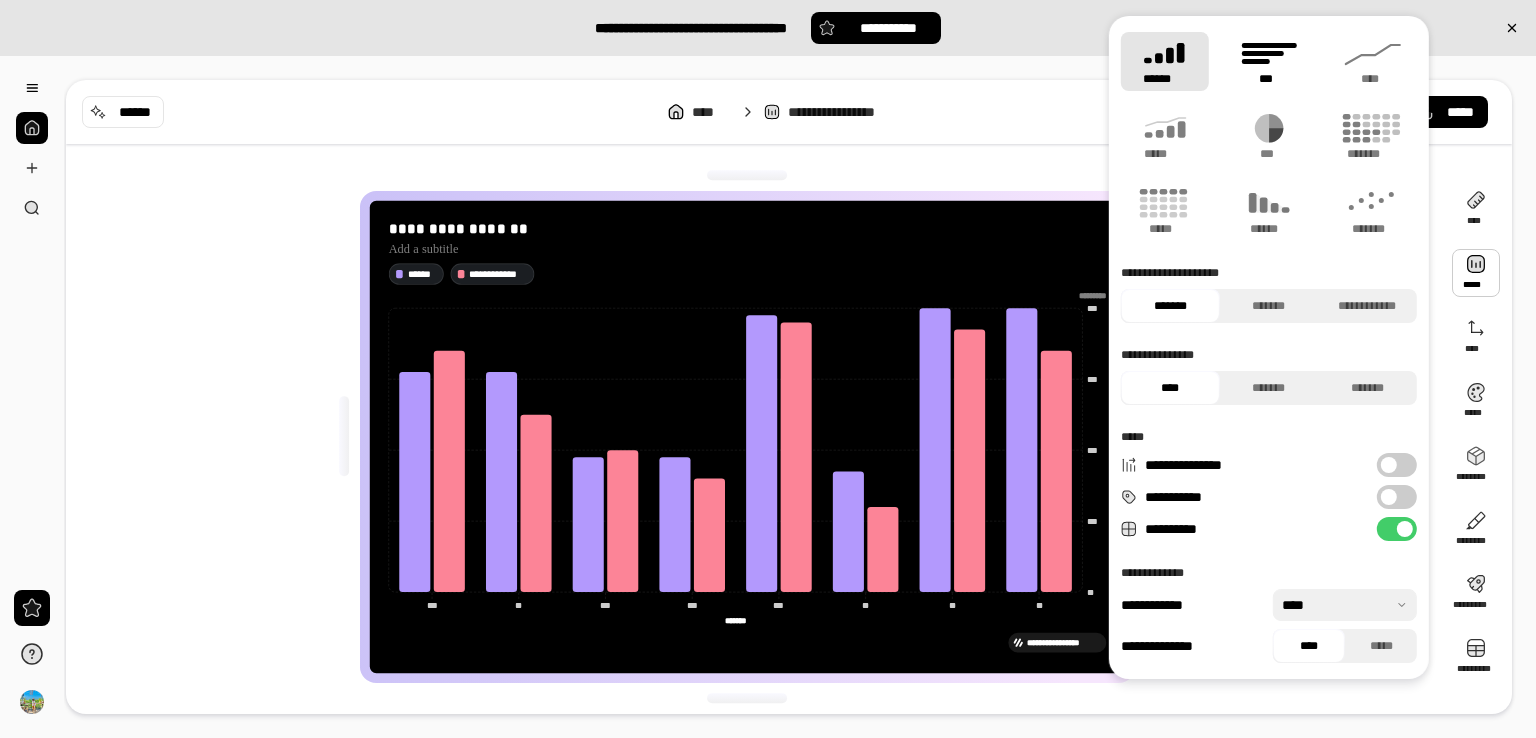 click 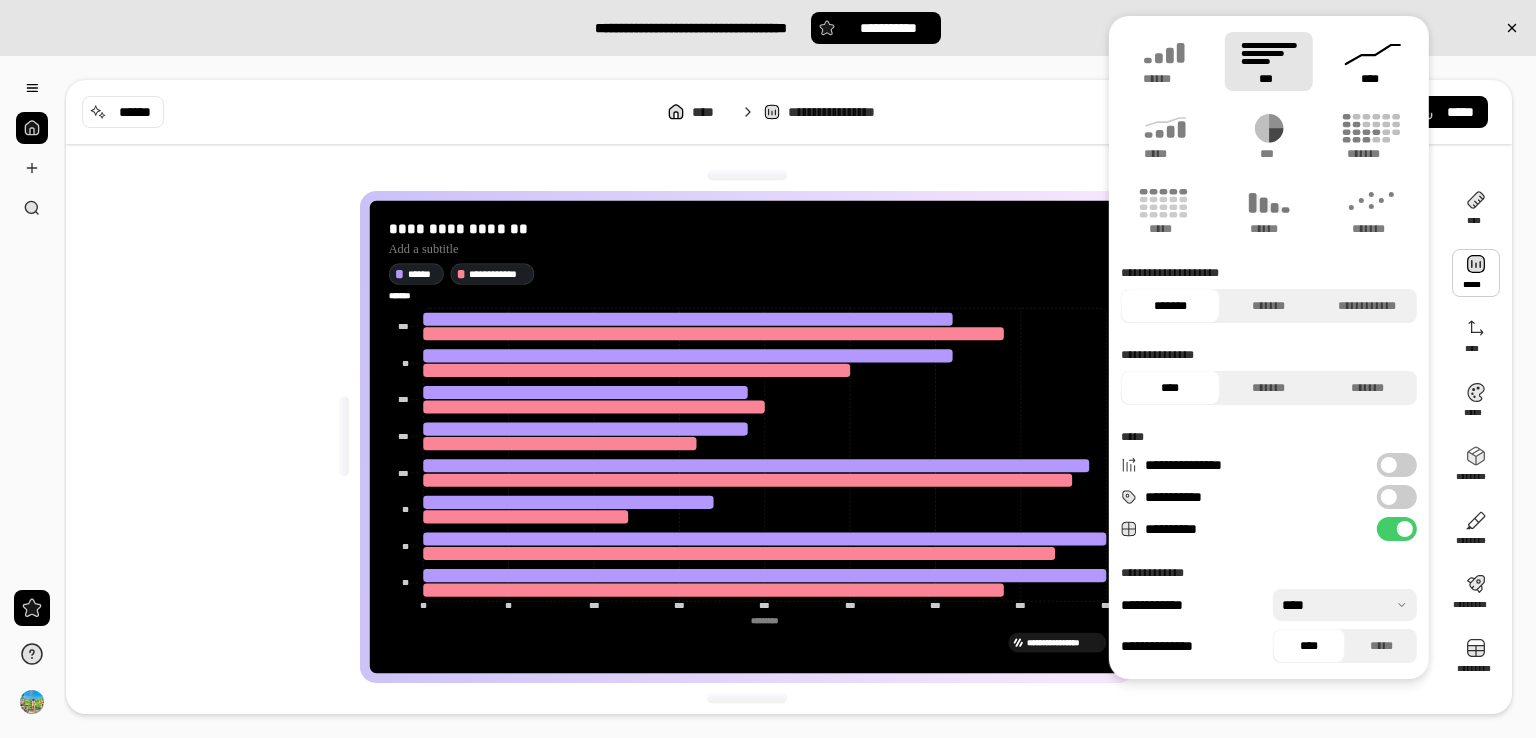 click 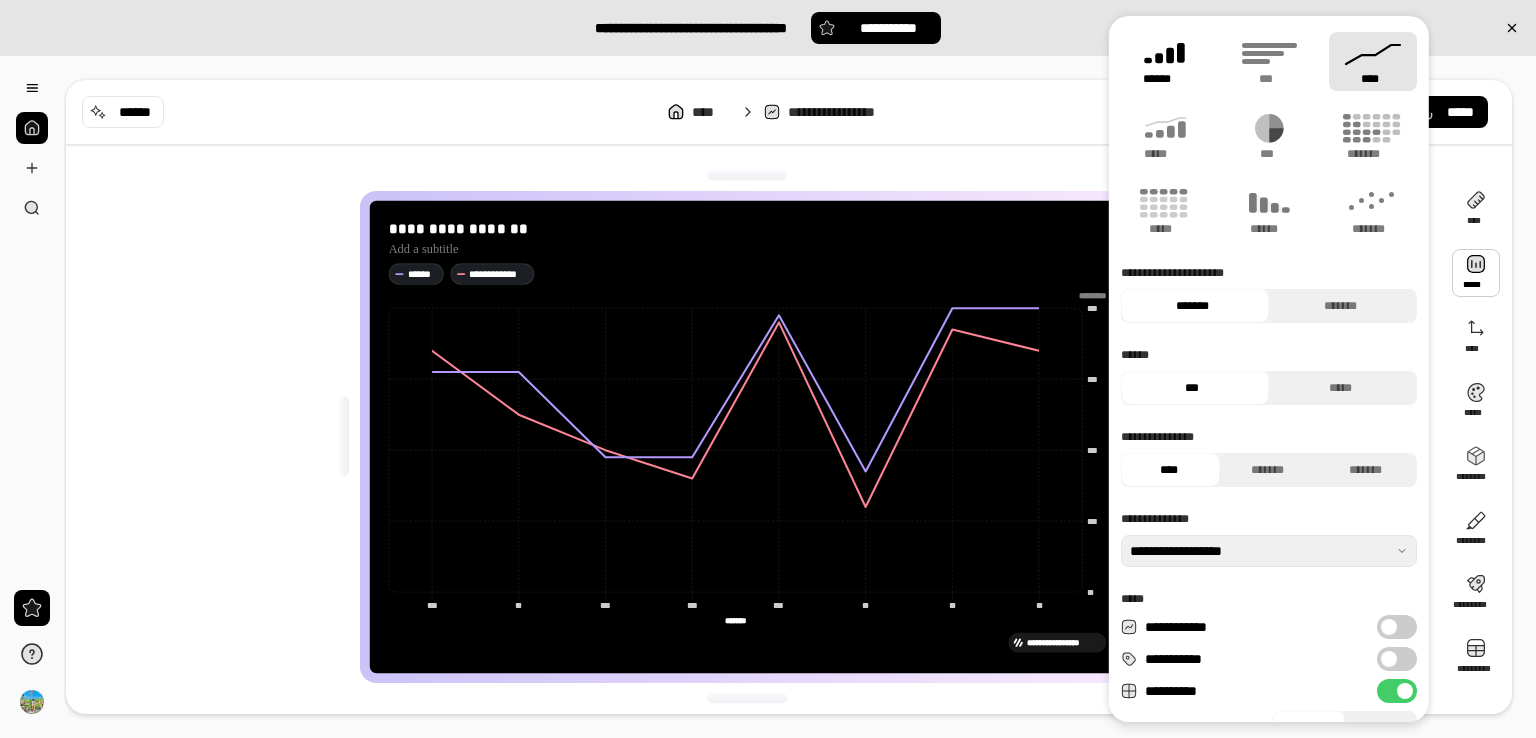 click 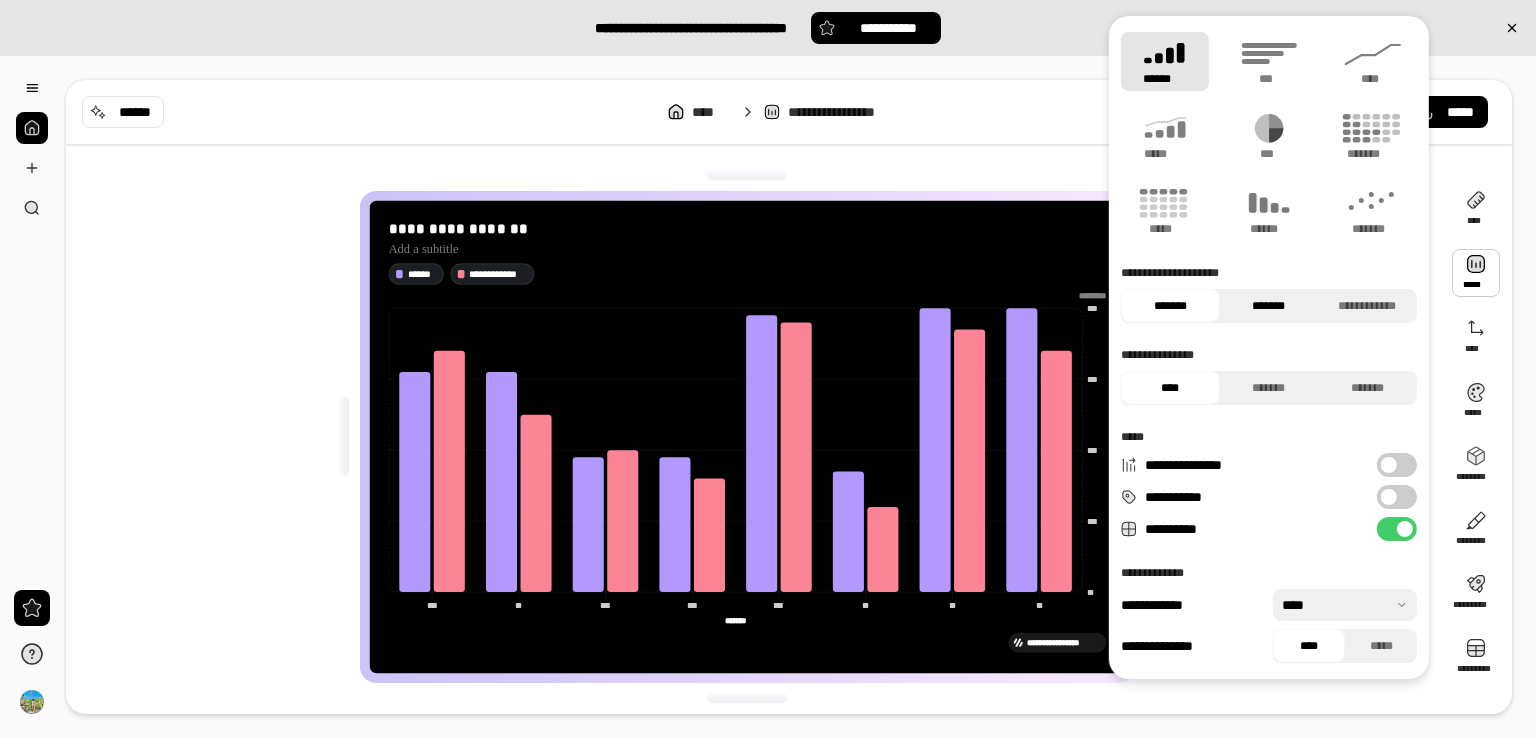 click on "*******" at bounding box center [1268, 306] 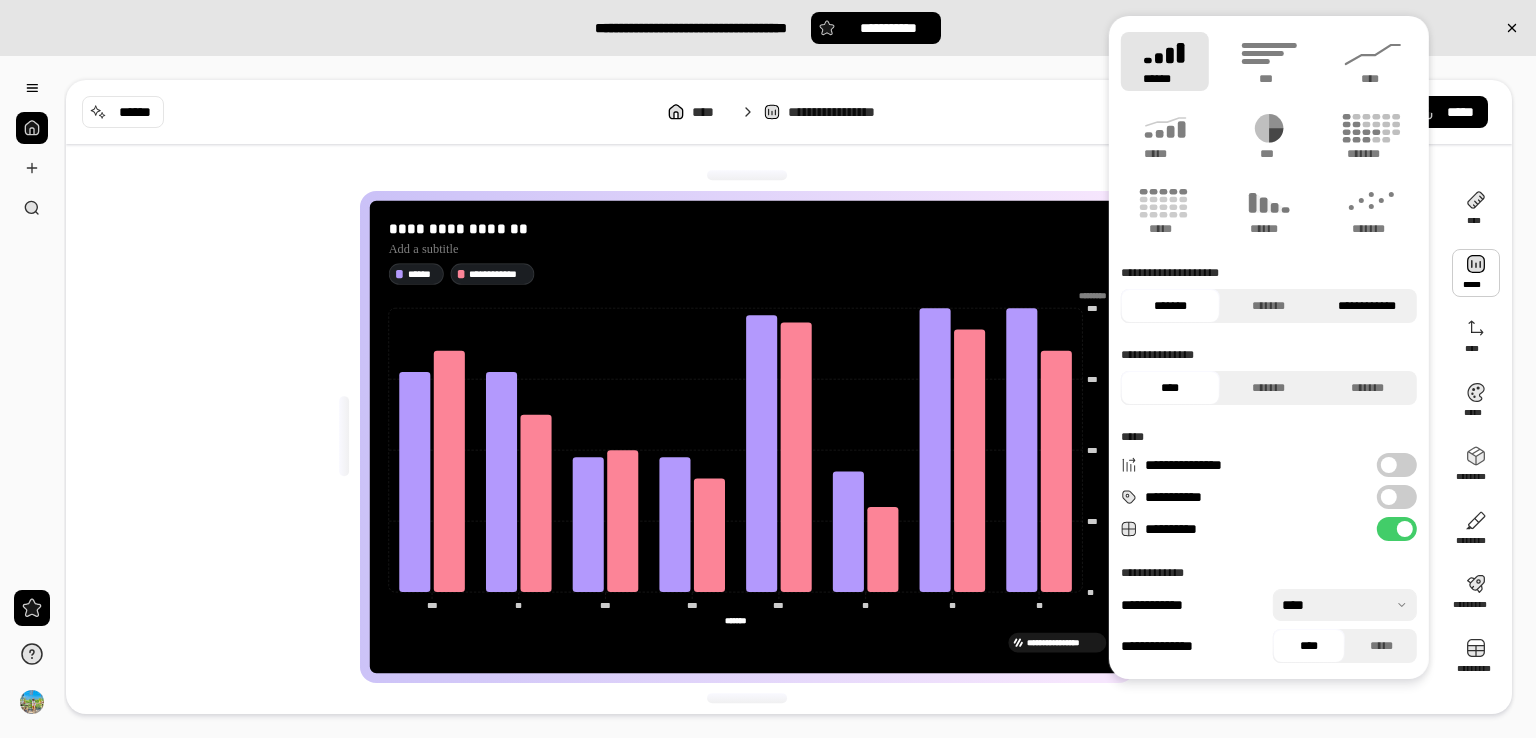 click on "**********" at bounding box center (1367, 306) 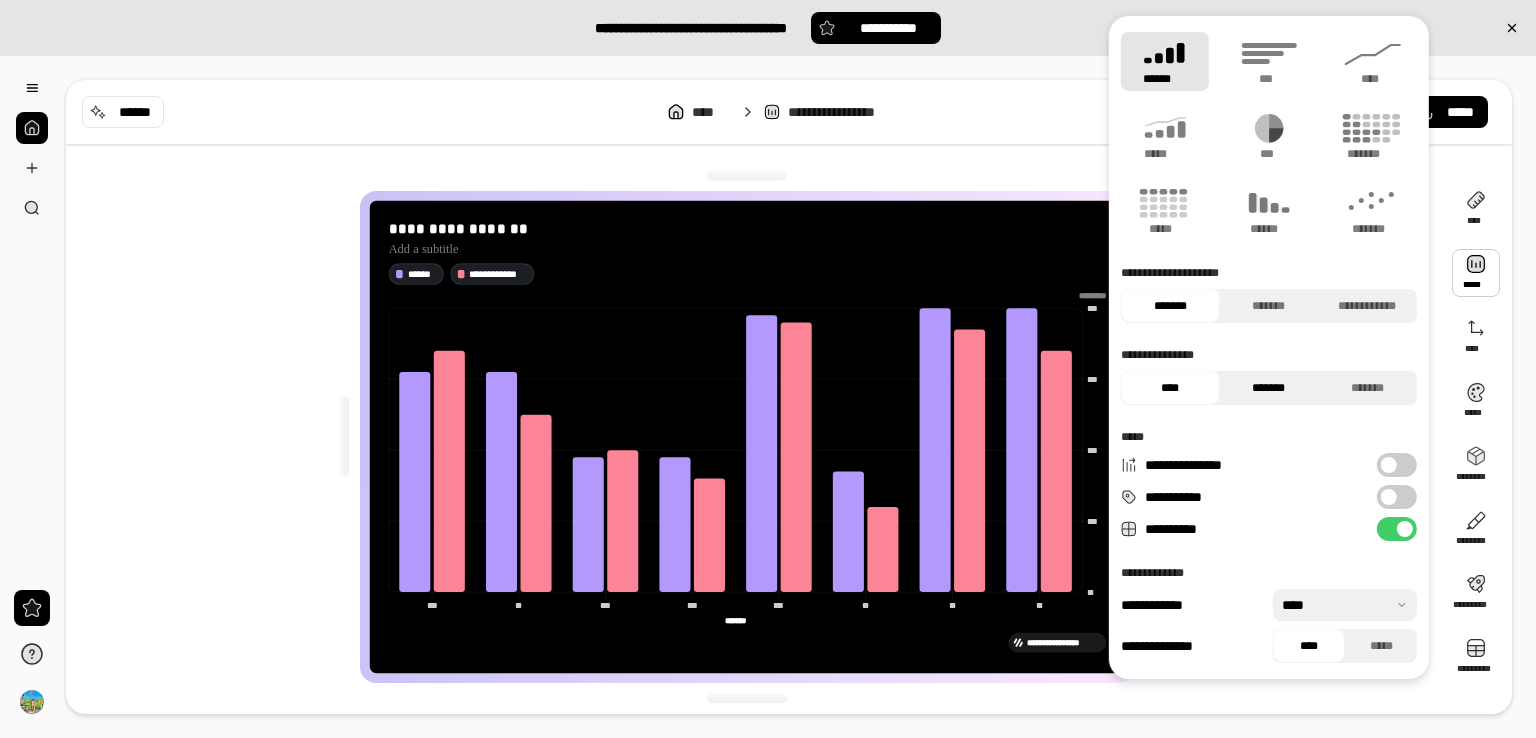 click on "*******" at bounding box center (1268, 388) 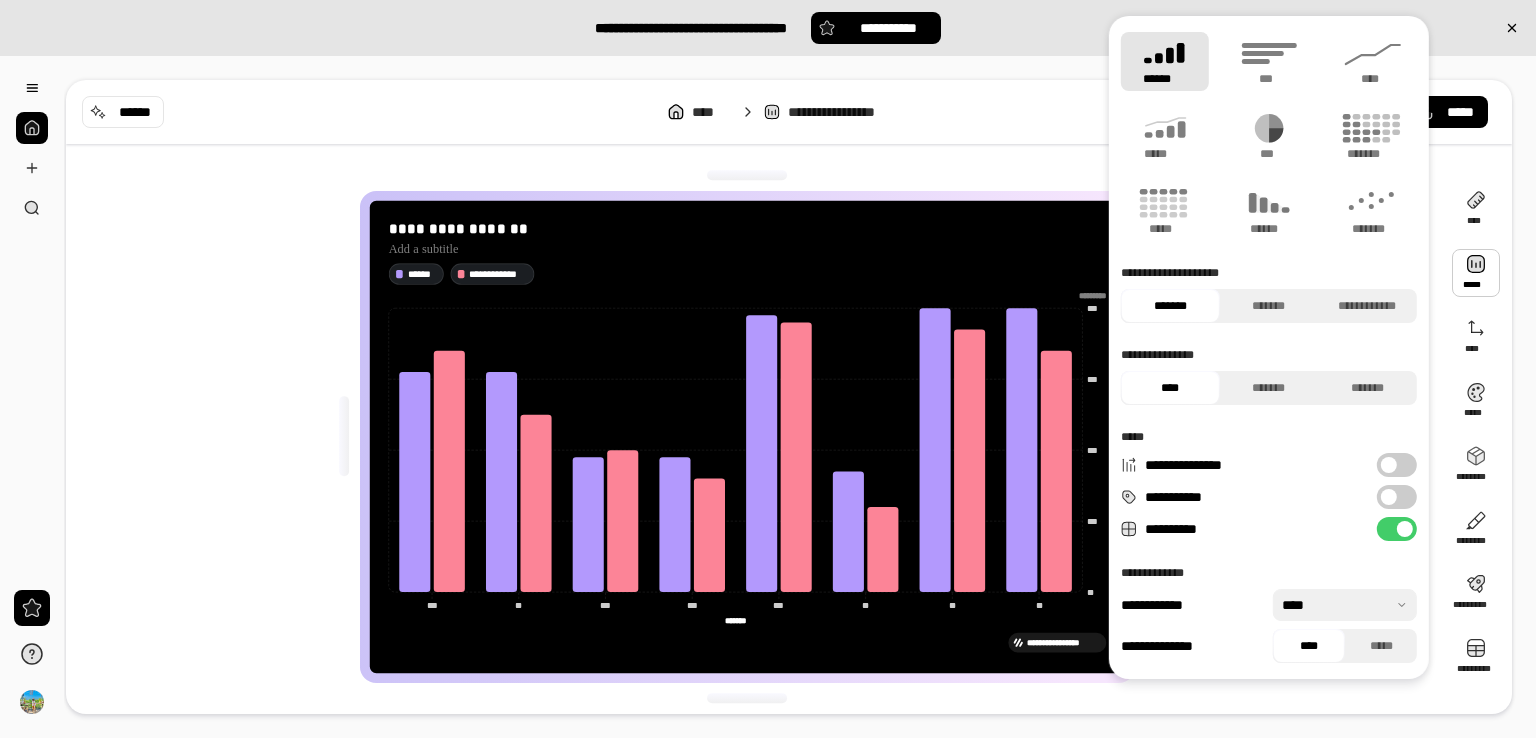 click on "****" at bounding box center [1170, 388] 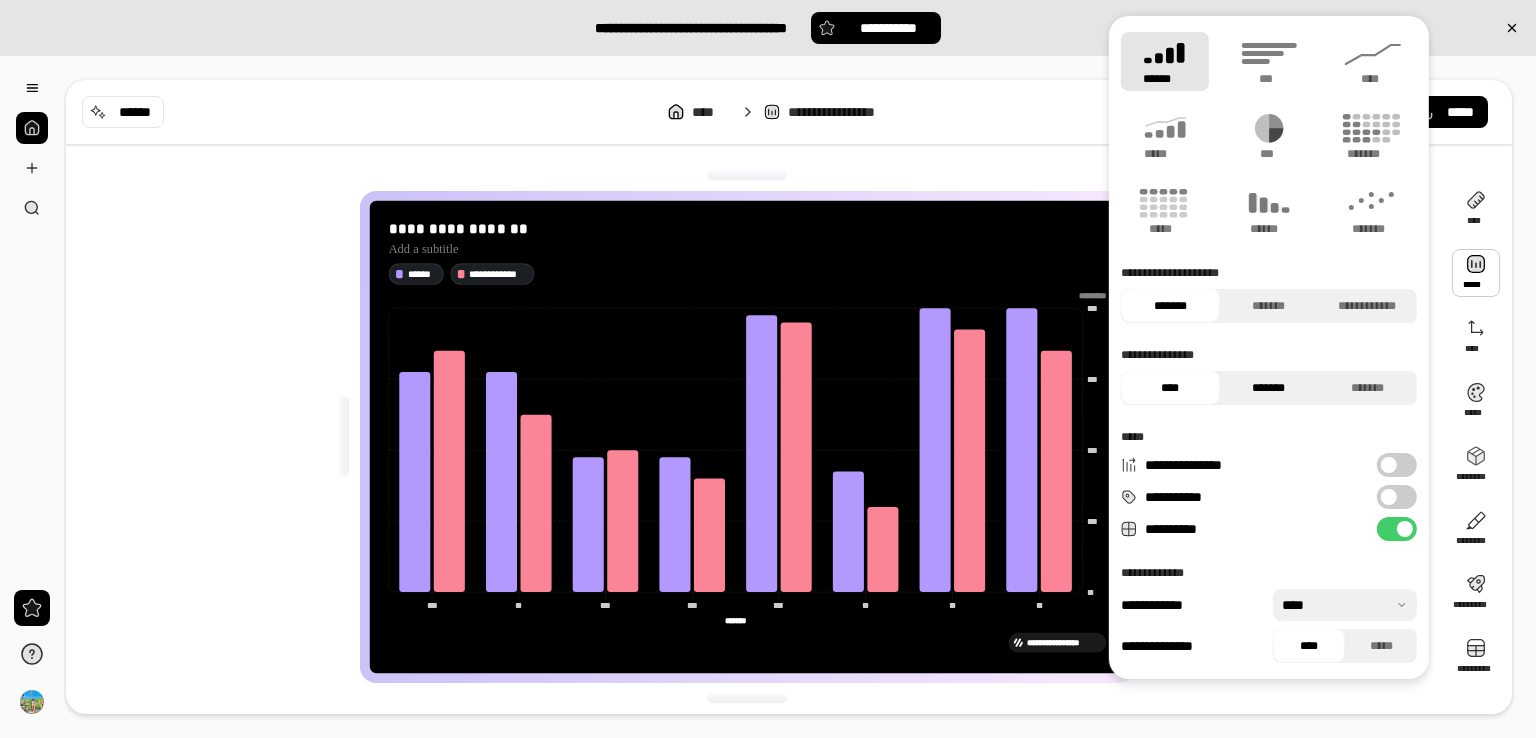 click on "*******" at bounding box center (1268, 388) 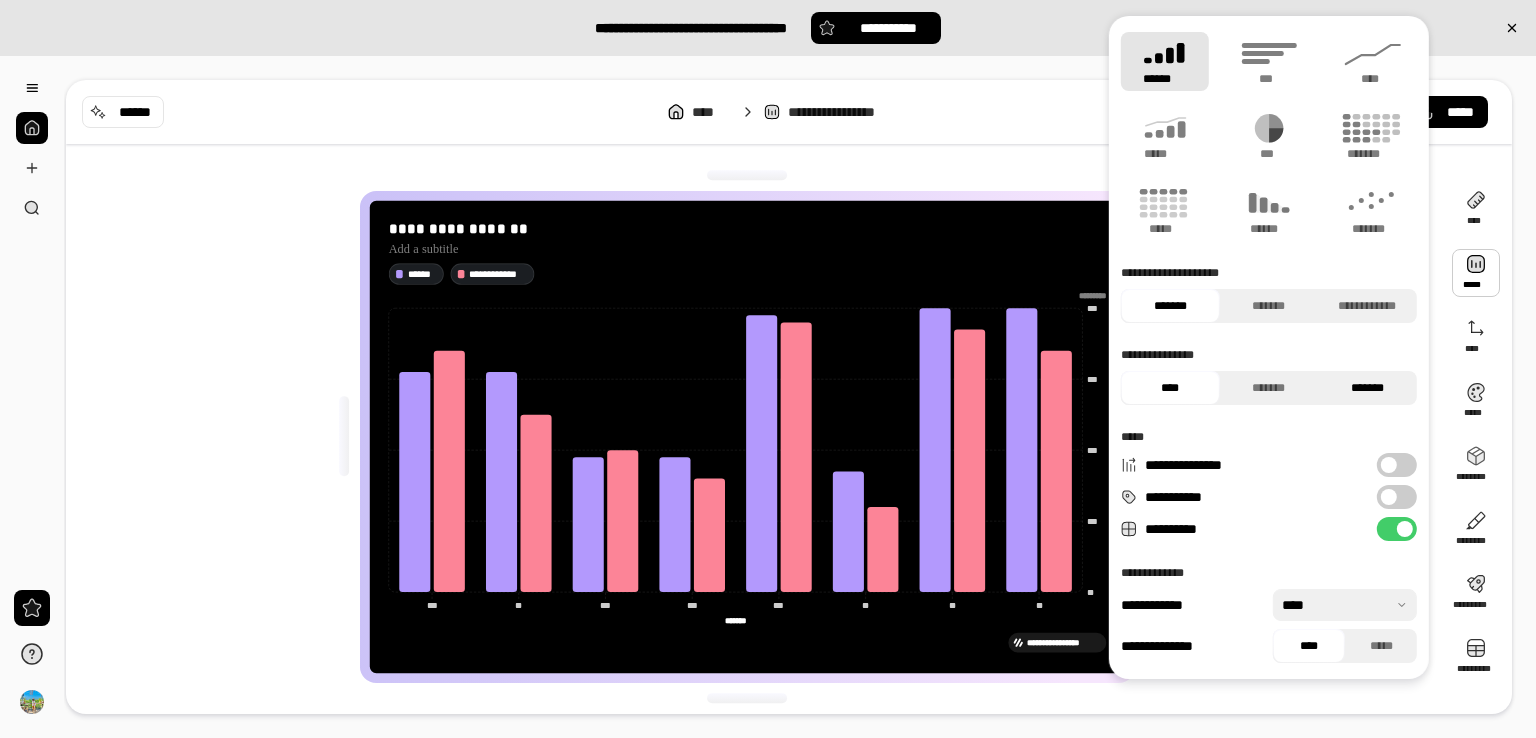 click on "*******" at bounding box center [1367, 388] 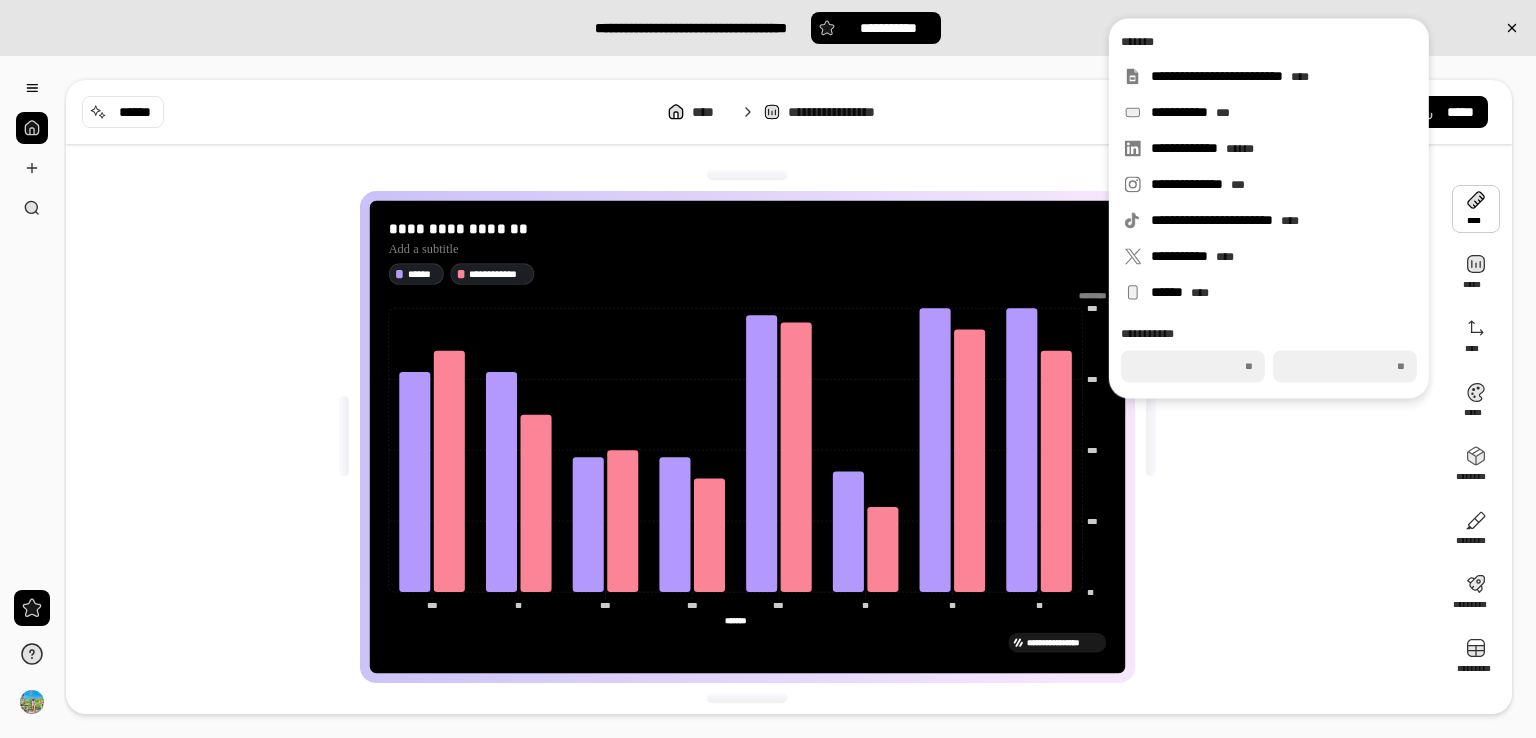 click on "**********" at bounding box center (755, 437) 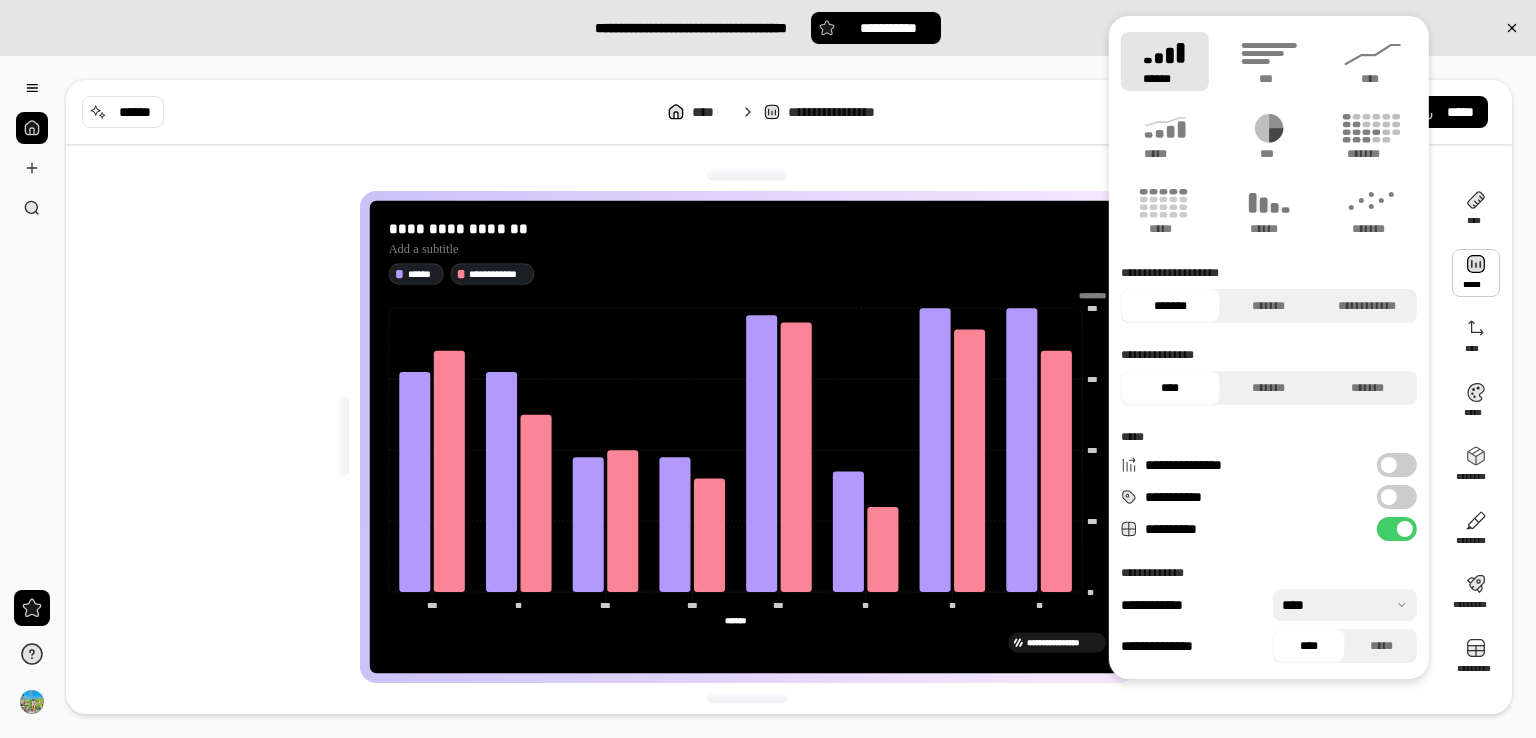 click at bounding box center [1345, 605] 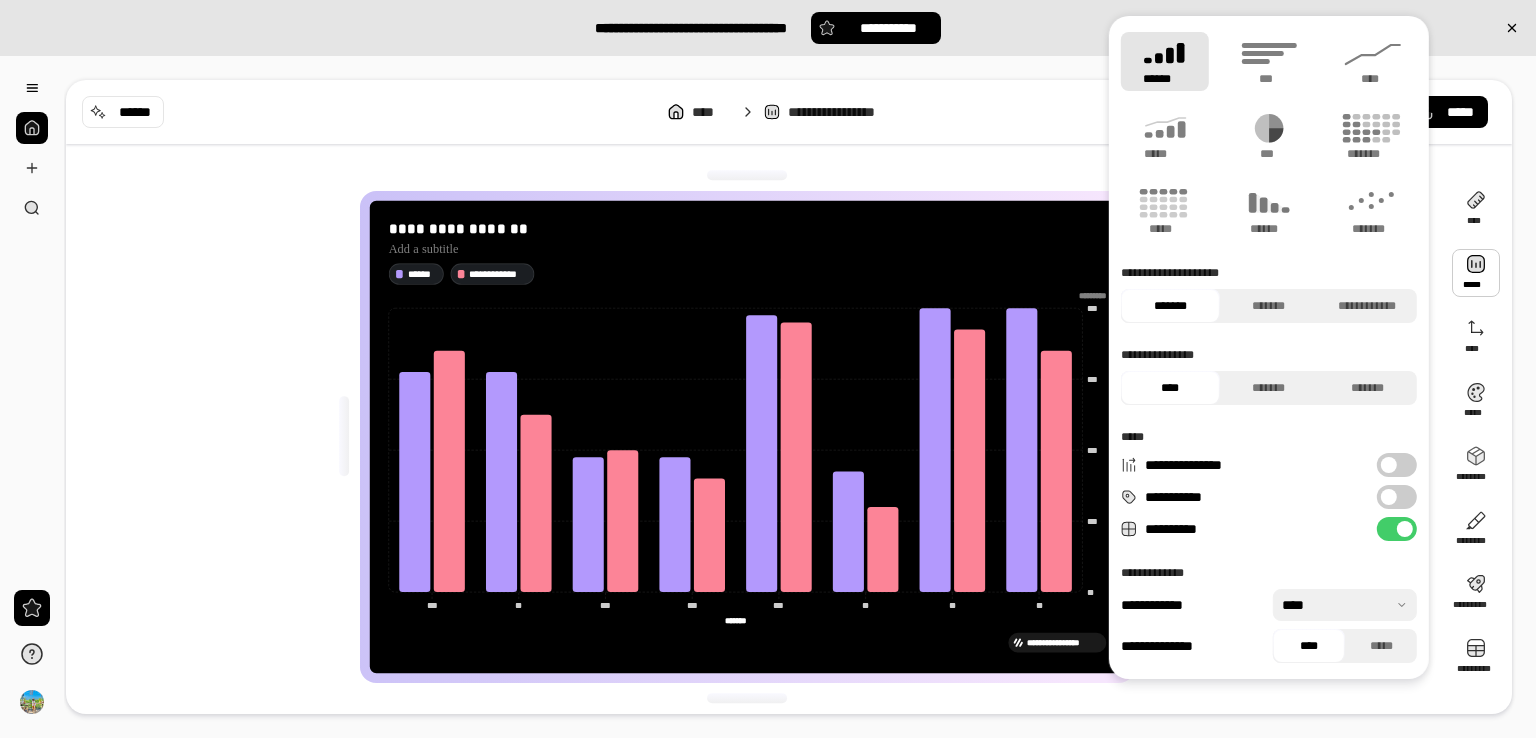 click on "**********" at bounding box center (1269, 347) 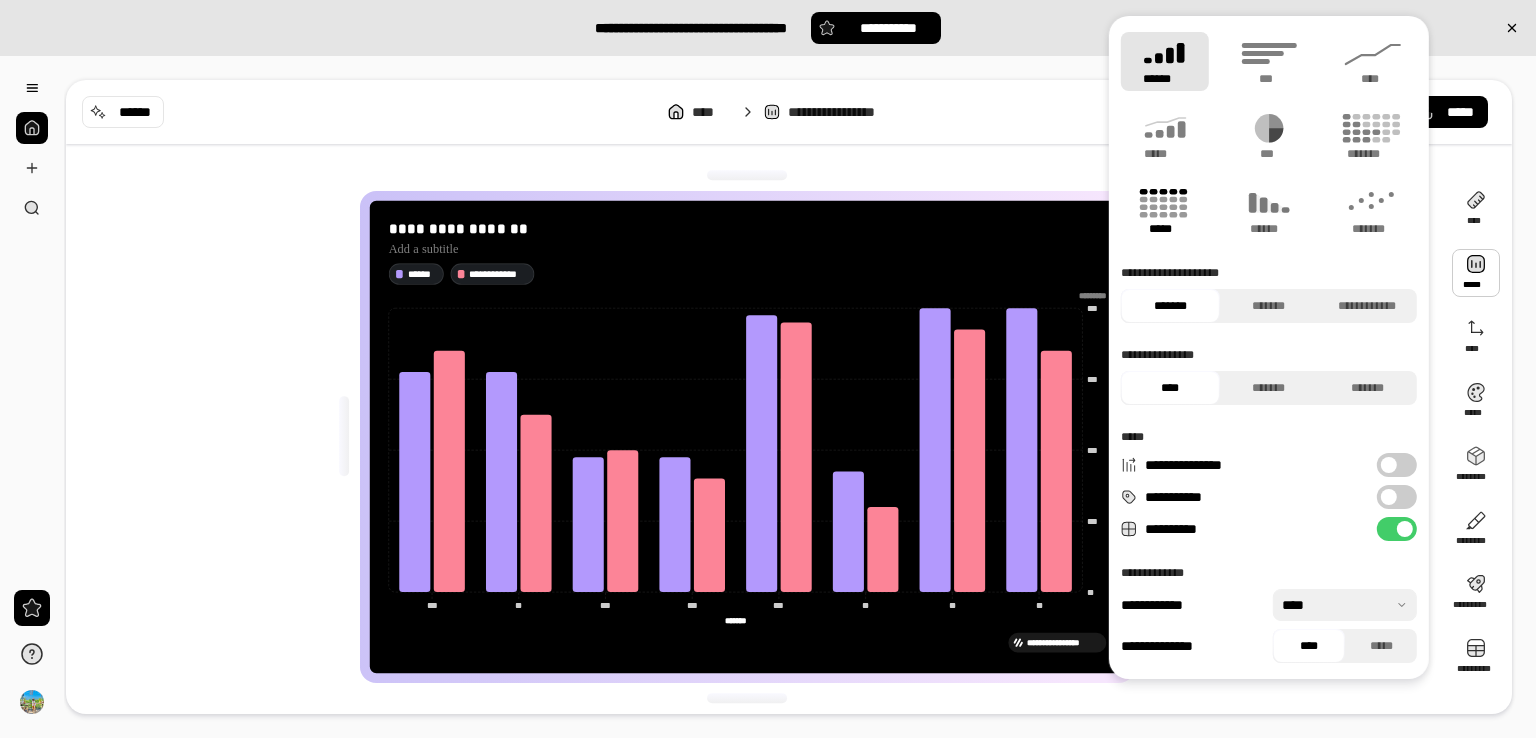 click 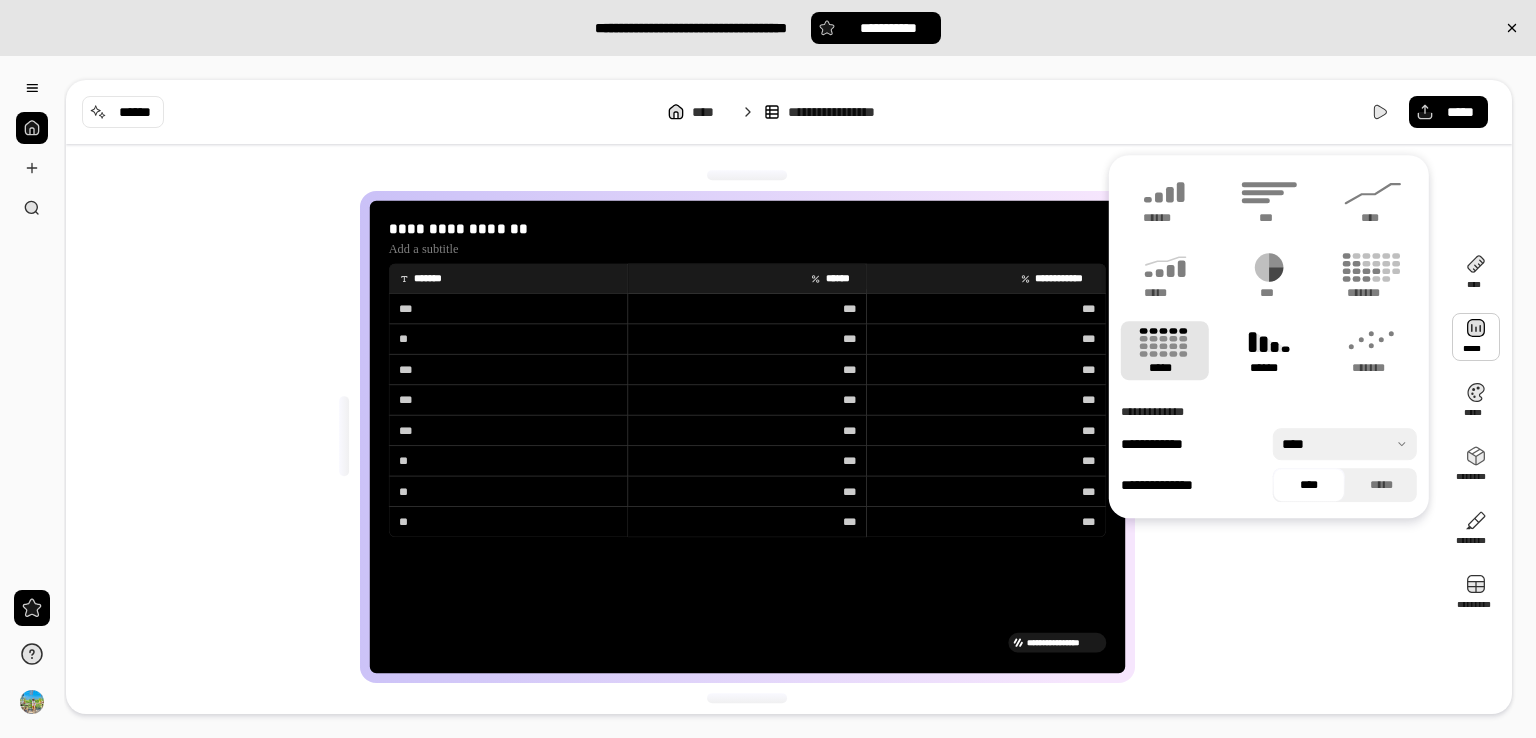 click 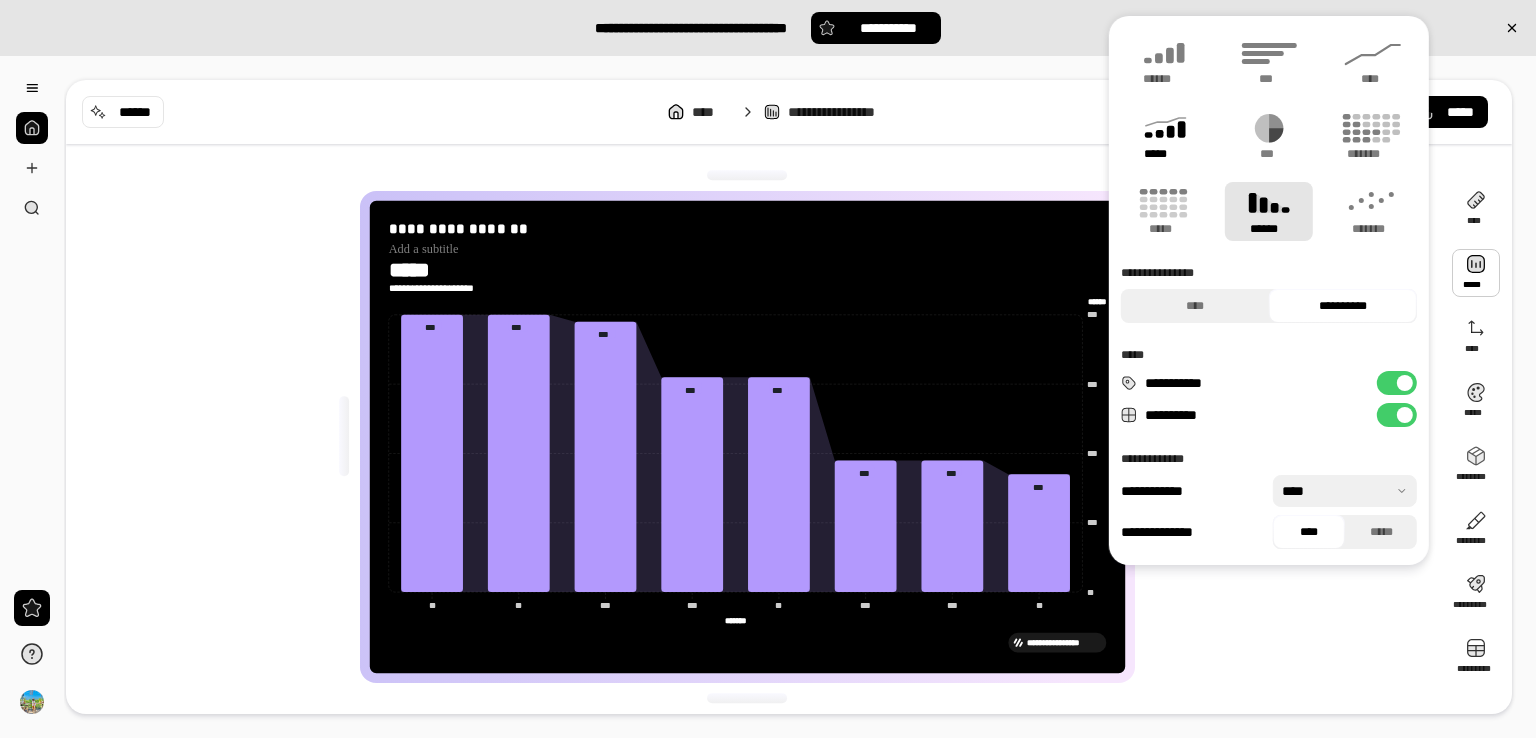 click on "*****" at bounding box center [1164, 154] 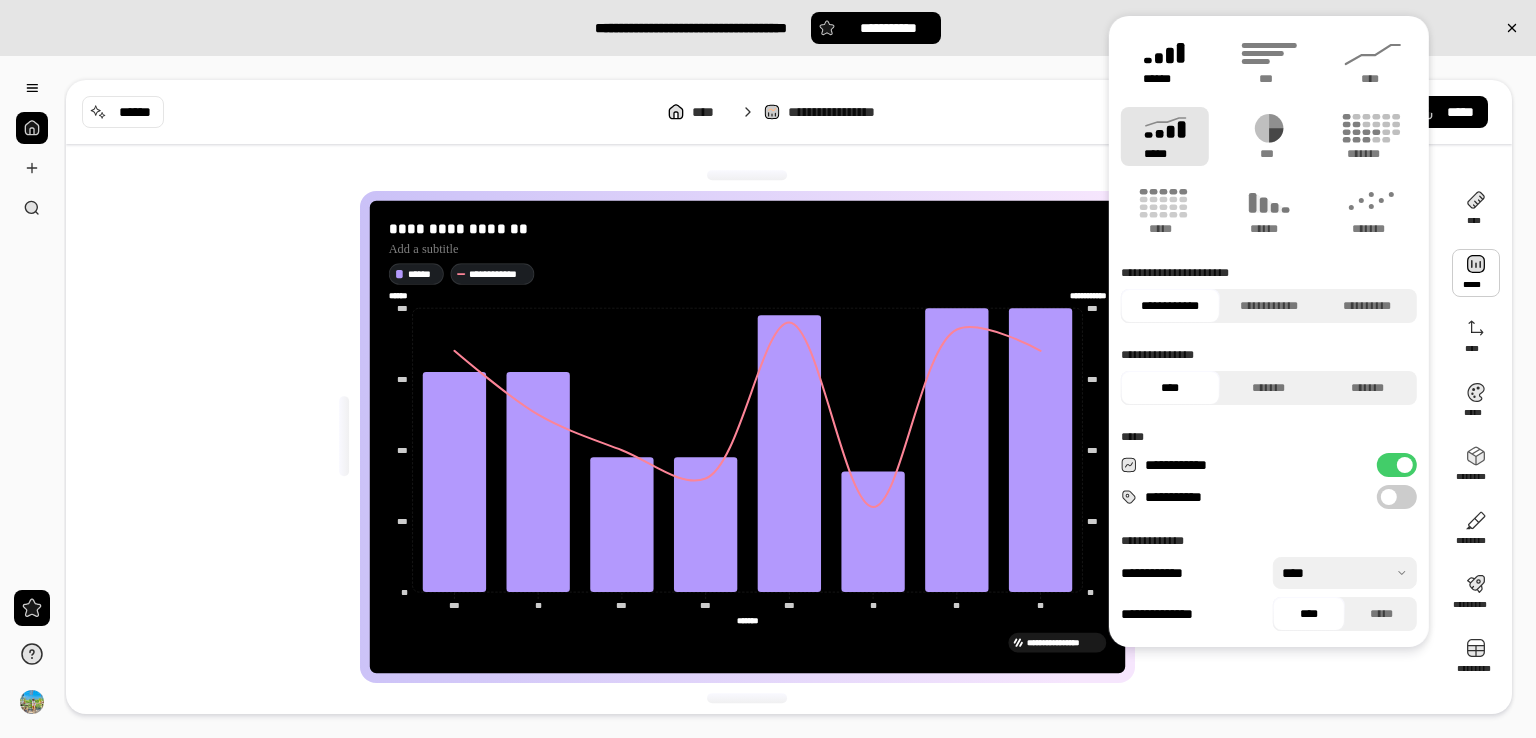 click 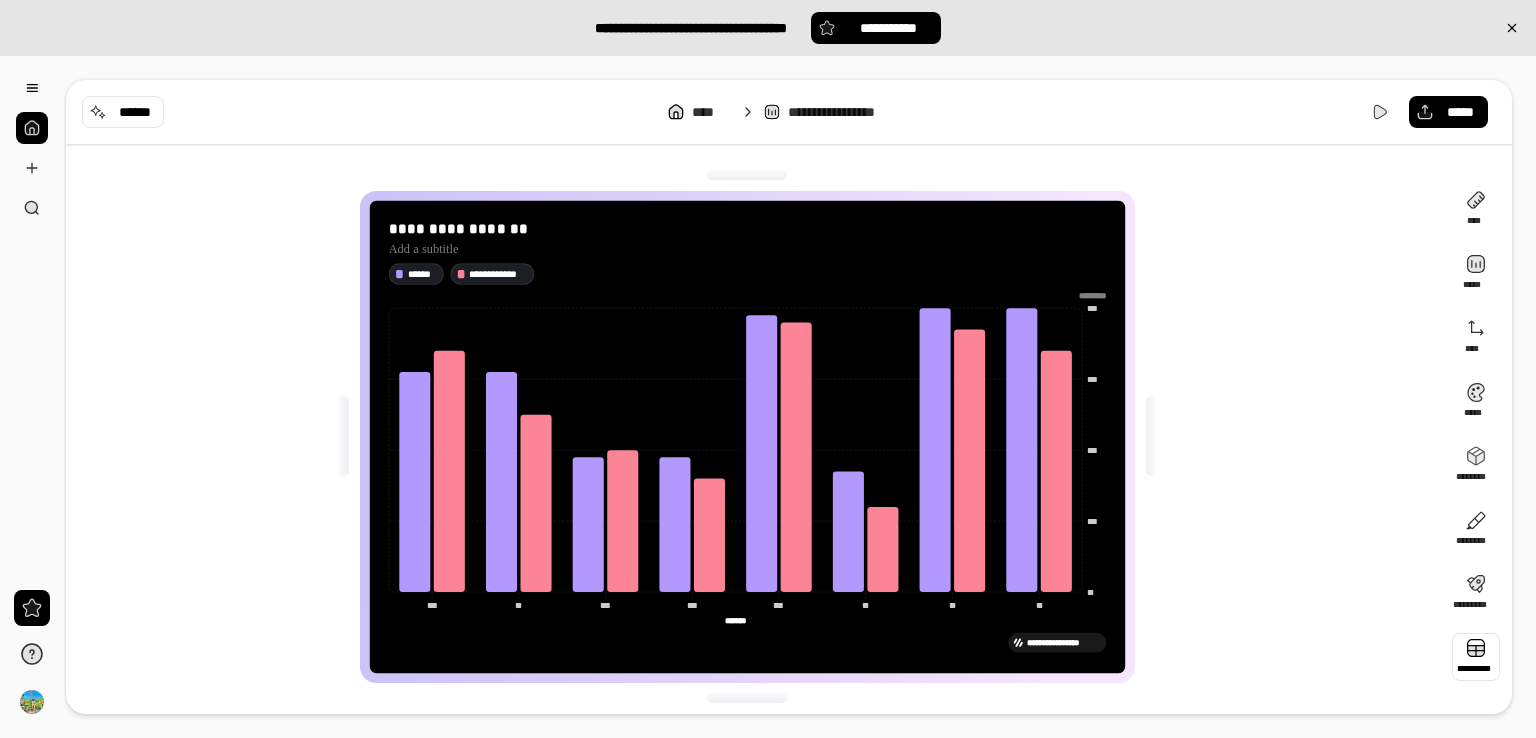 click at bounding box center [1476, 657] 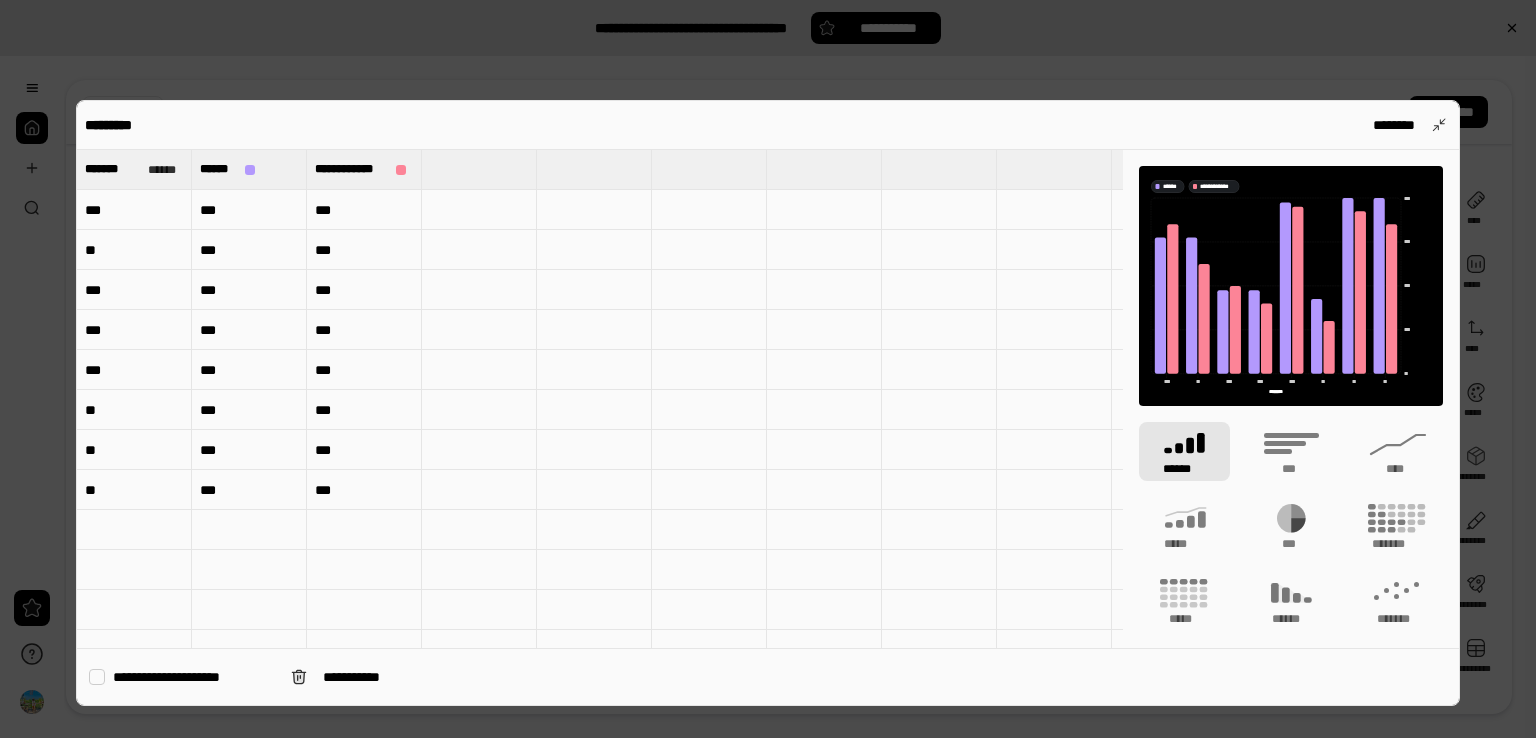 click on "***" at bounding box center [364, 210] 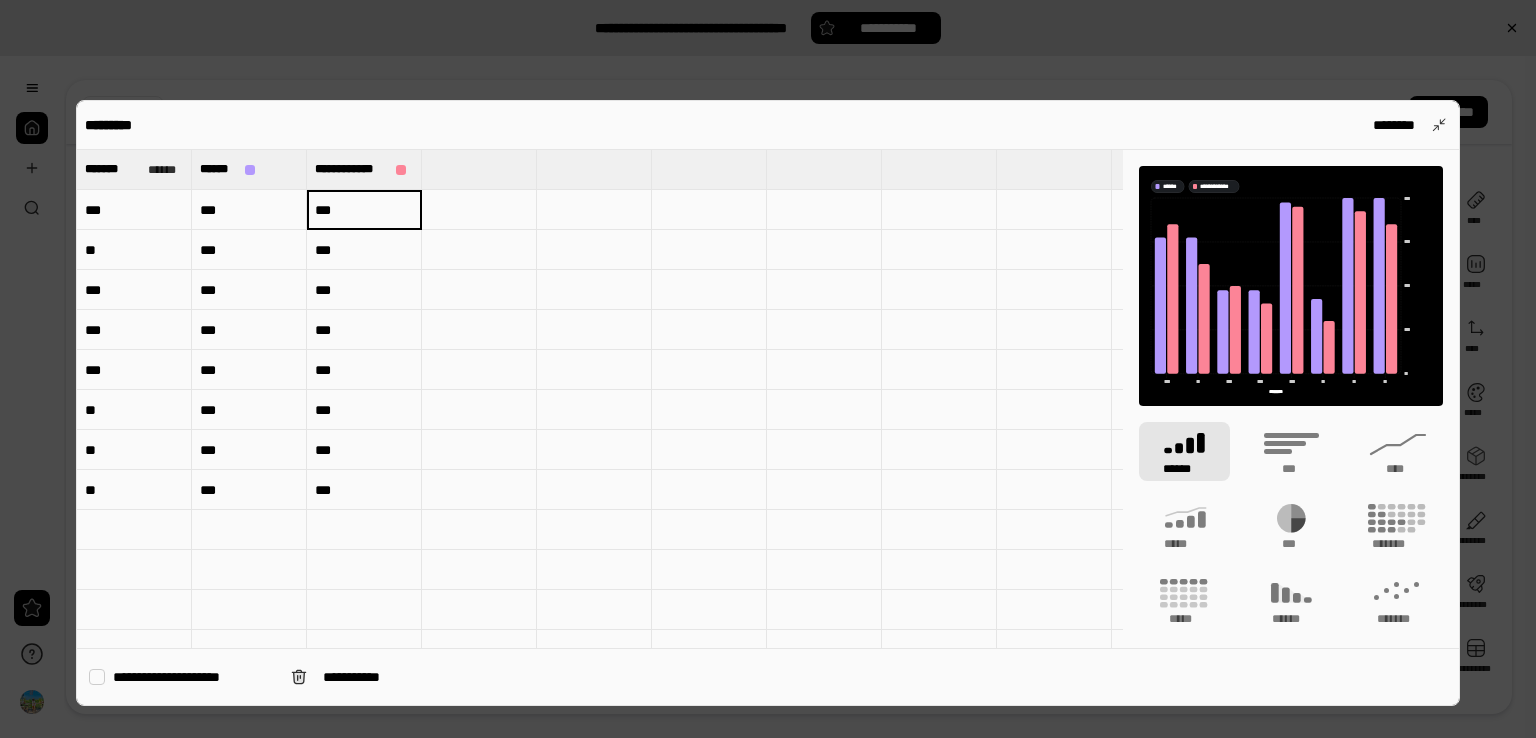 click on "**" at bounding box center [134, 490] 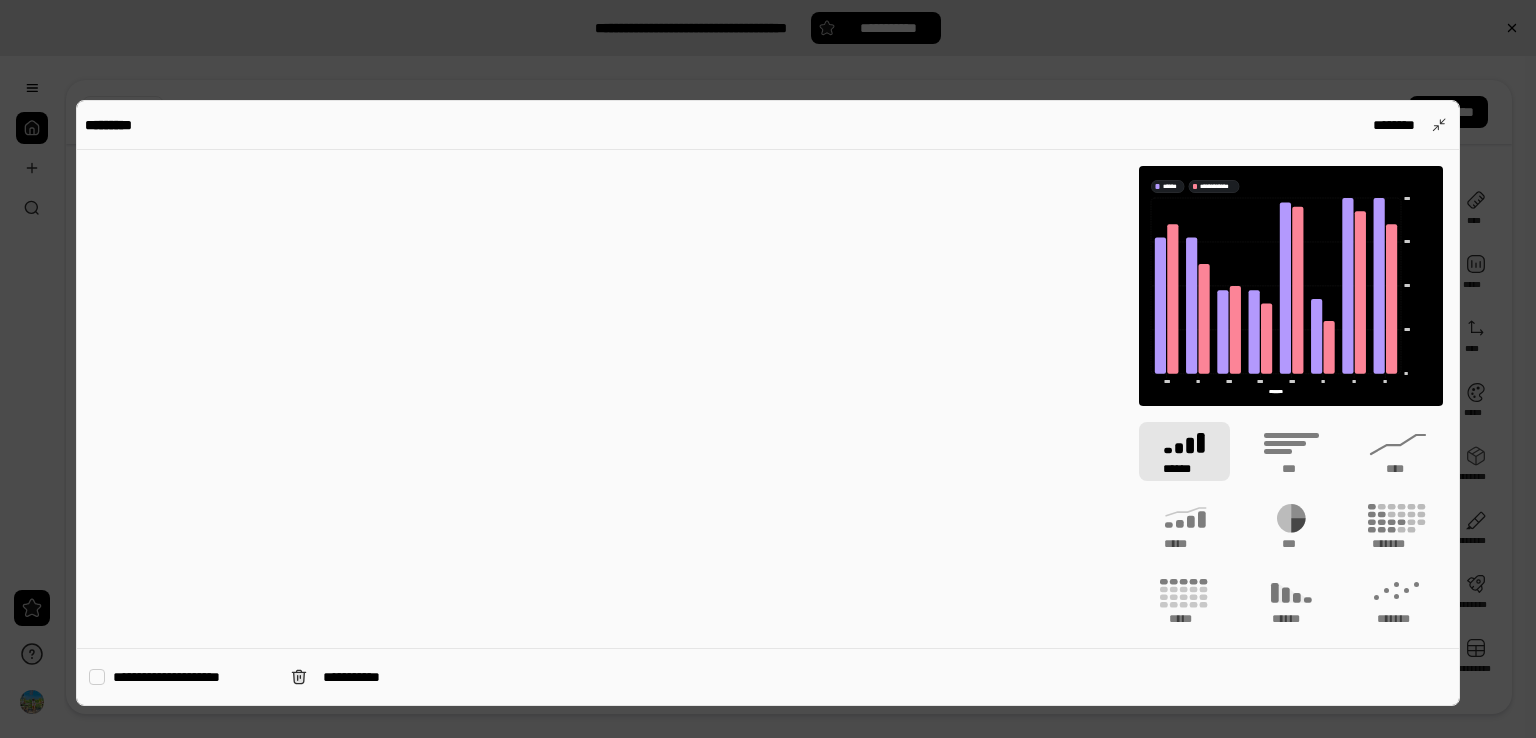 scroll, scrollTop: 0, scrollLeft: 0, axis: both 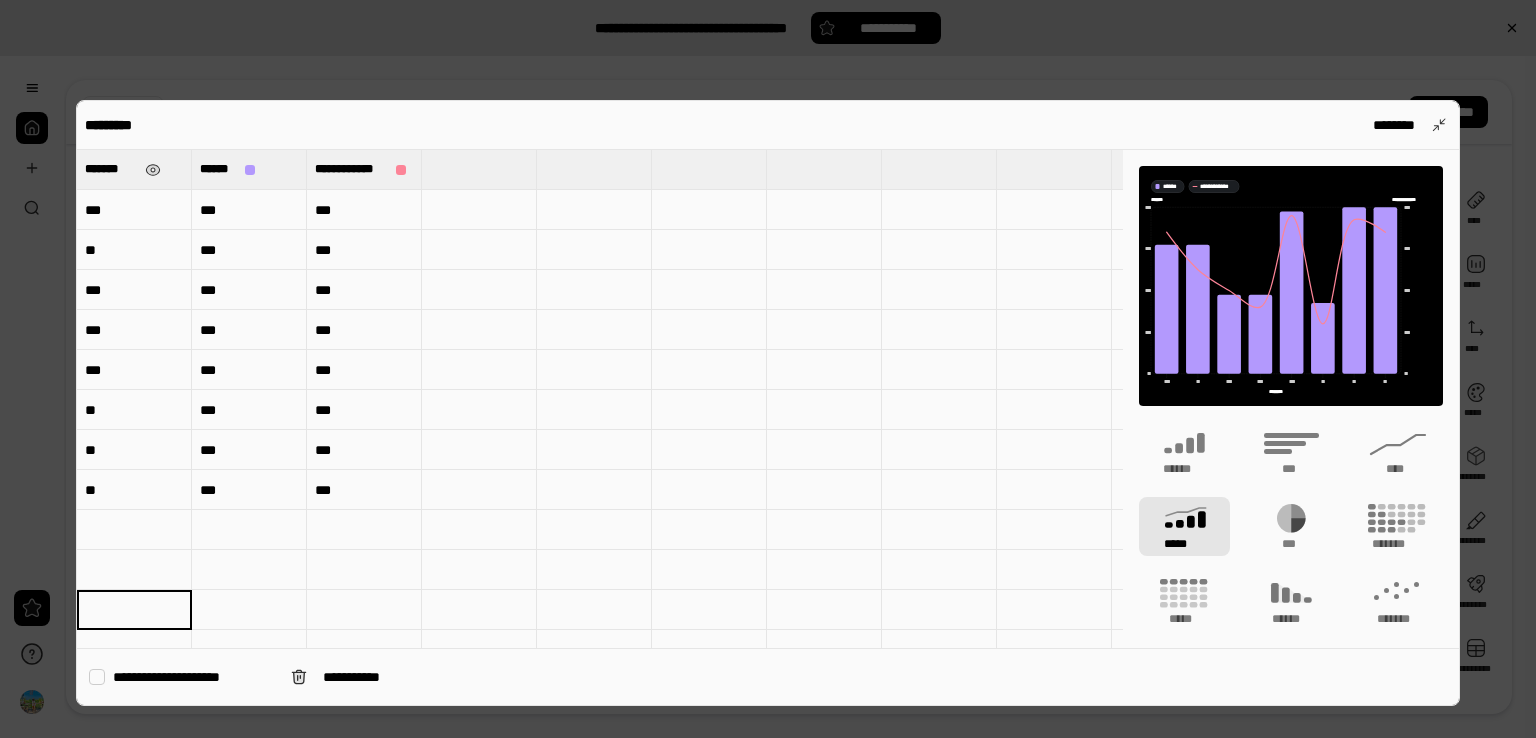 type on "**********" 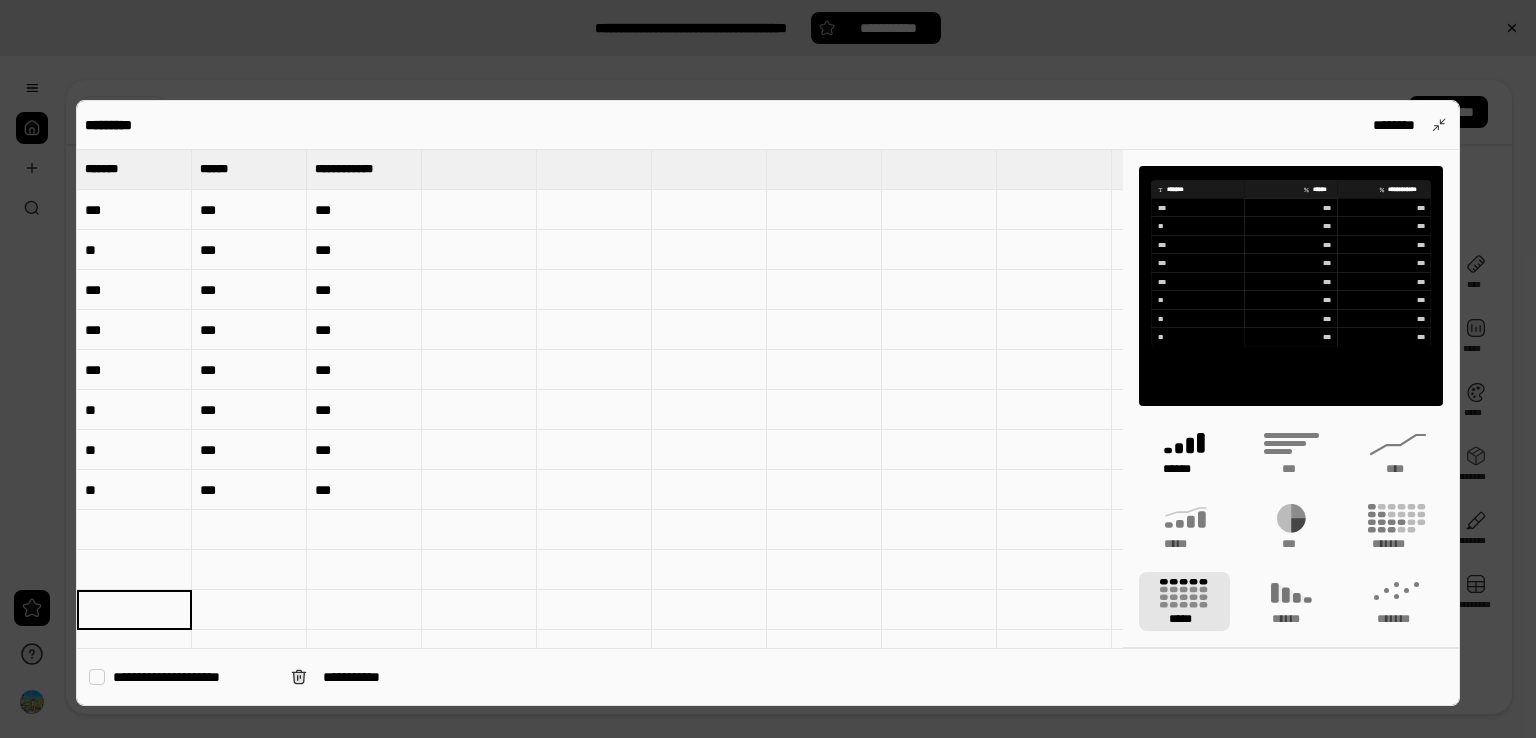 click 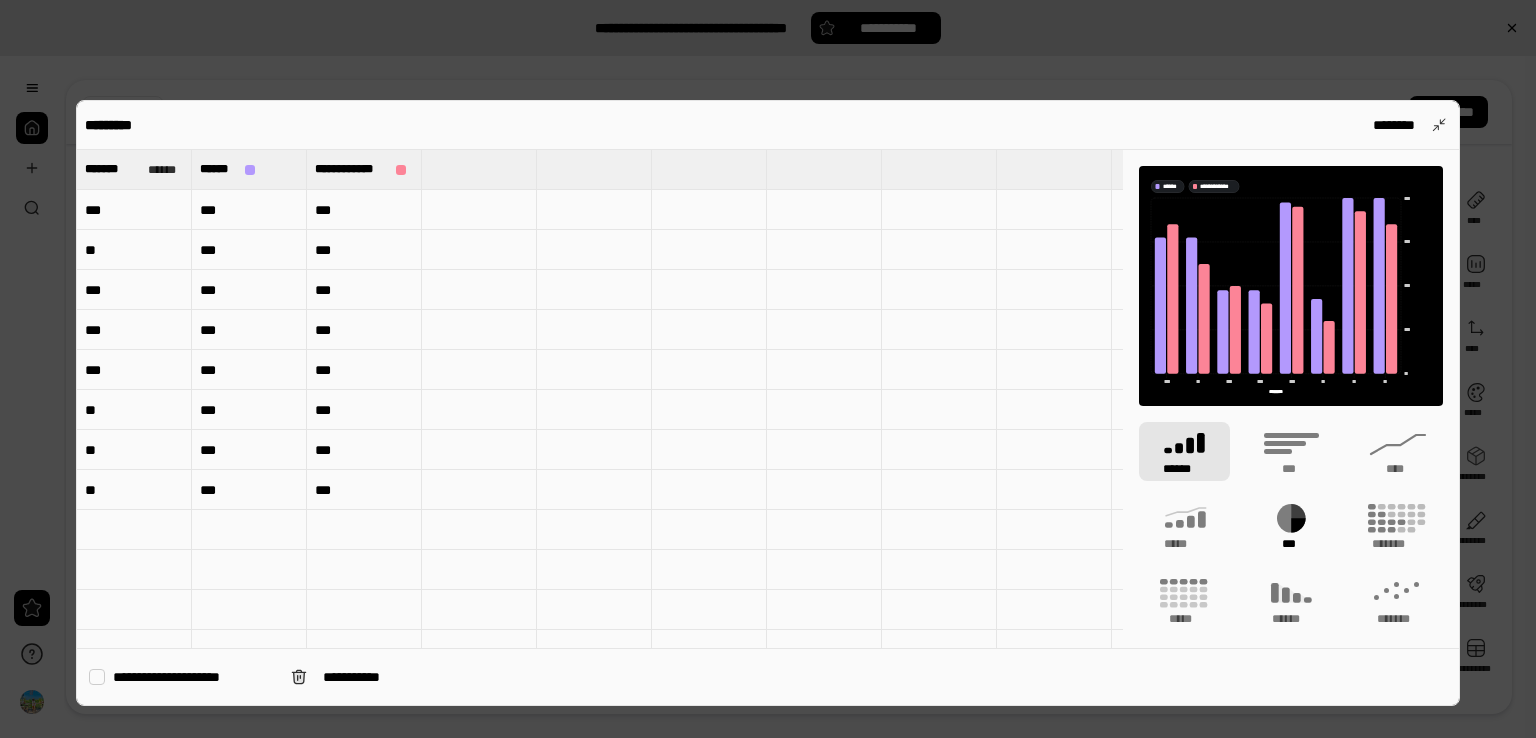 click 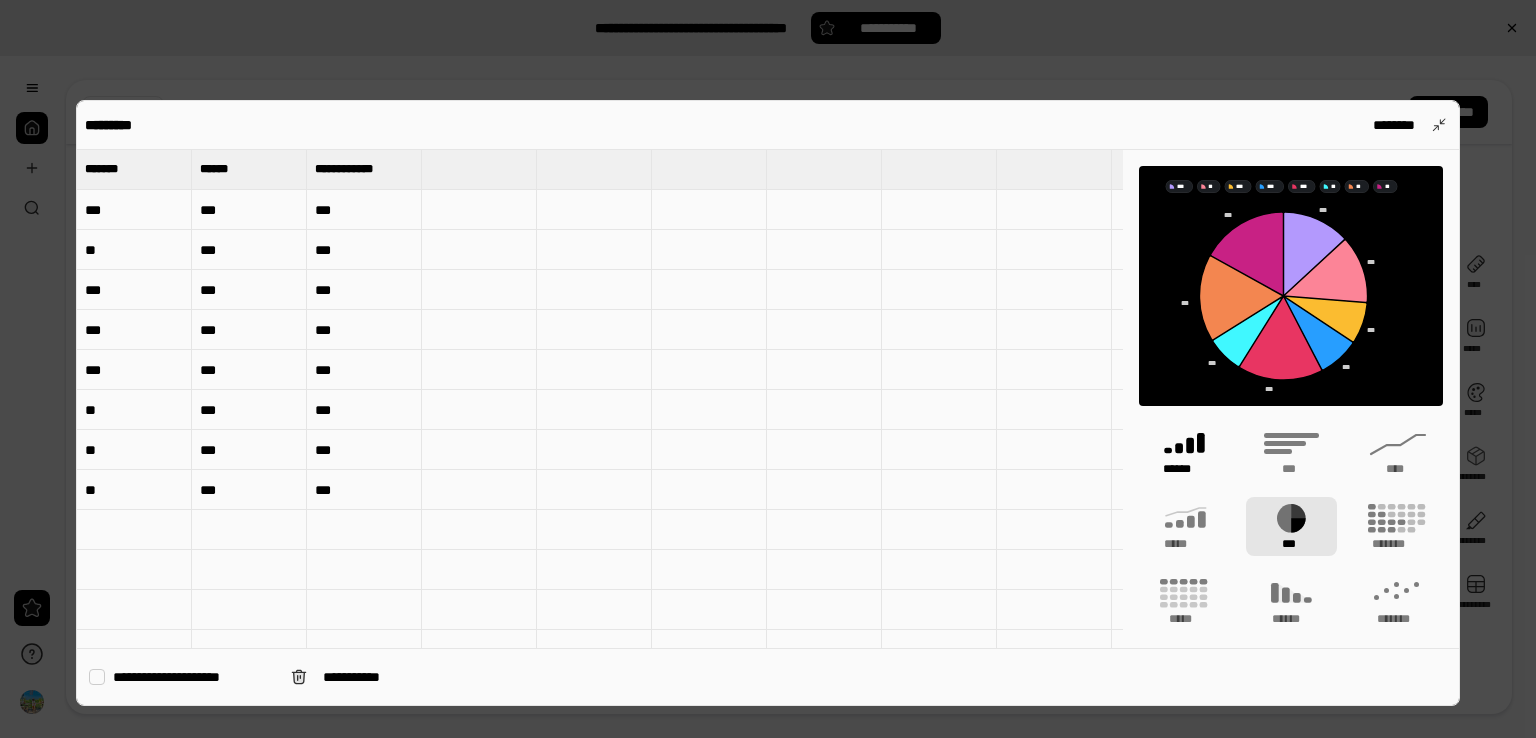 click 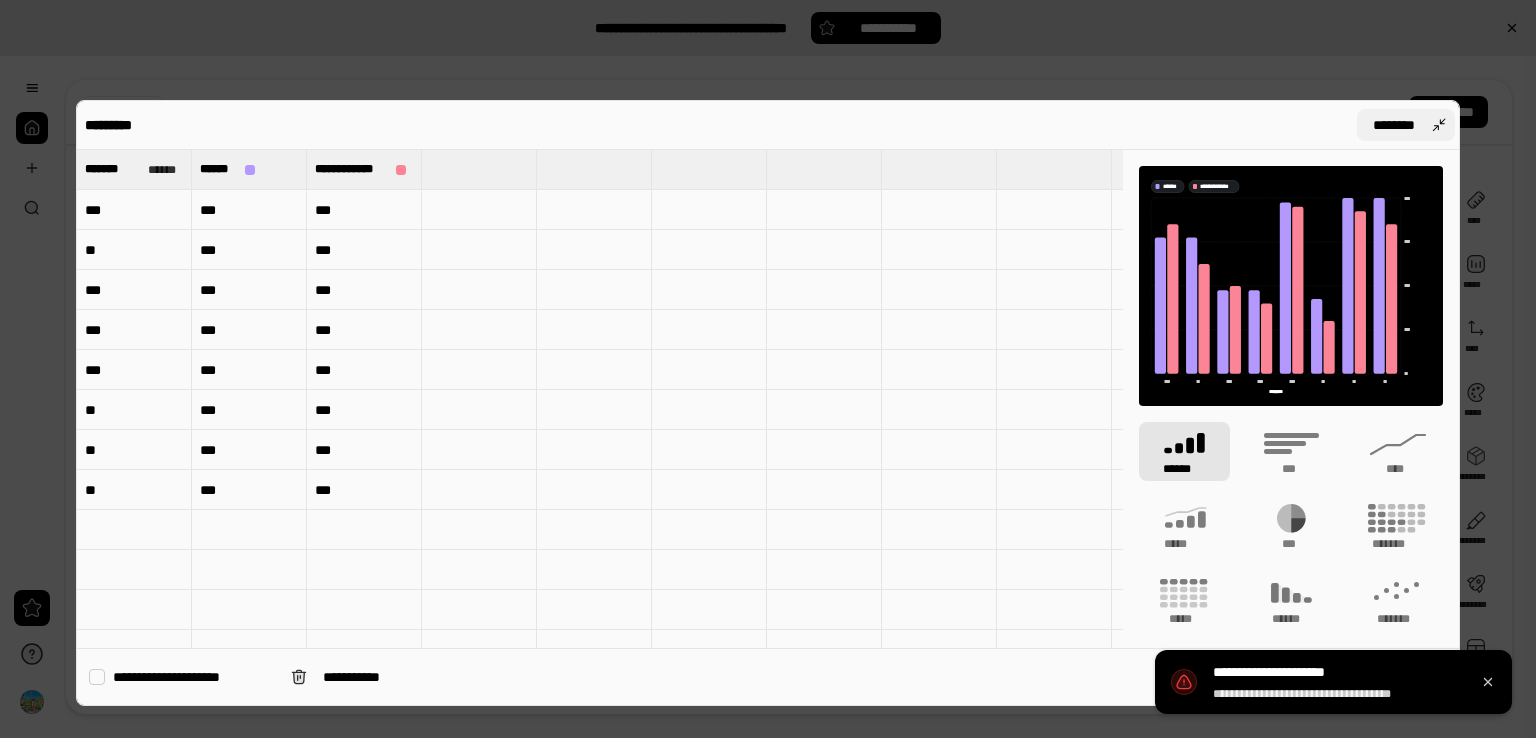 drag, startPoint x: 1435, startPoint y: 121, endPoint x: 1422, endPoint y: 138, distance: 21.400934 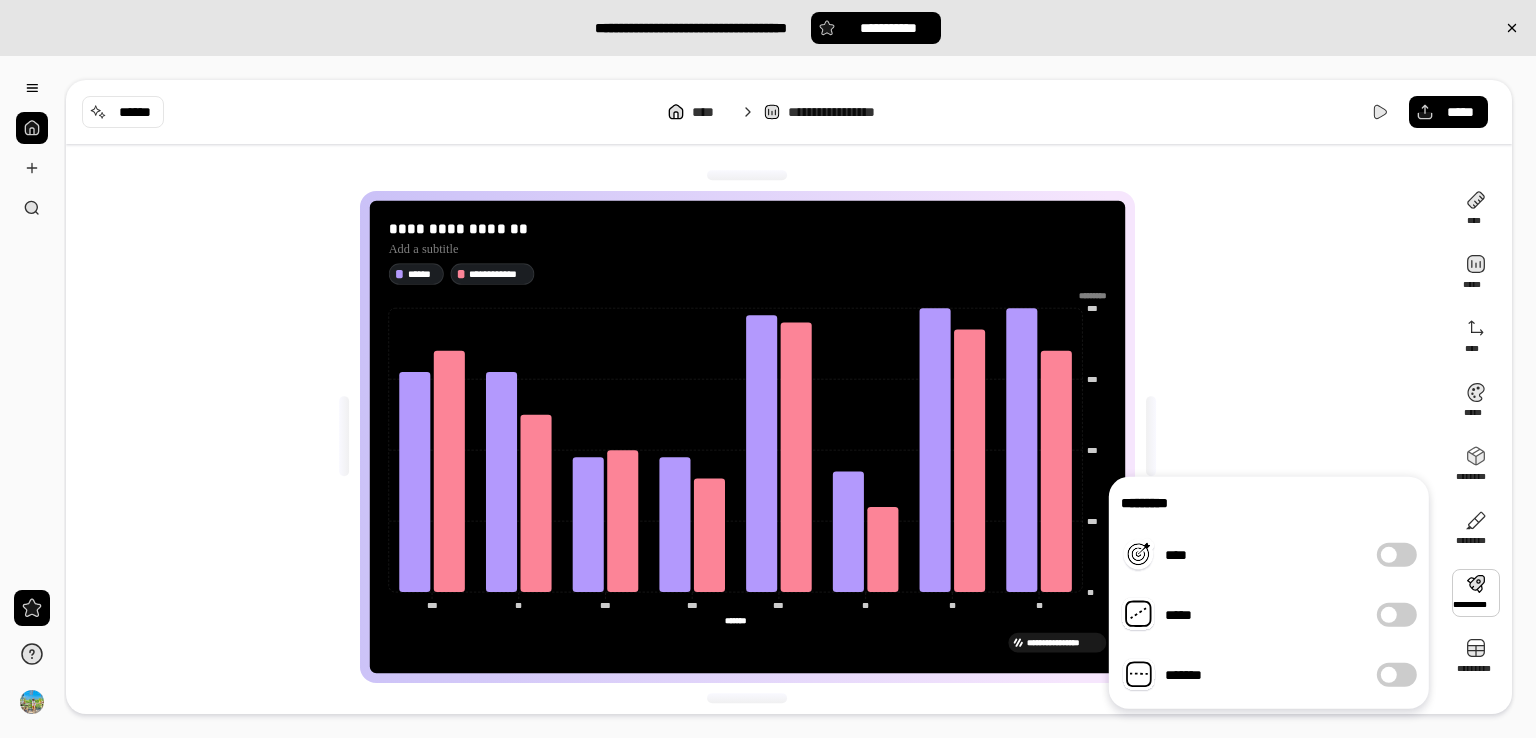 click at bounding box center (1389, 555) 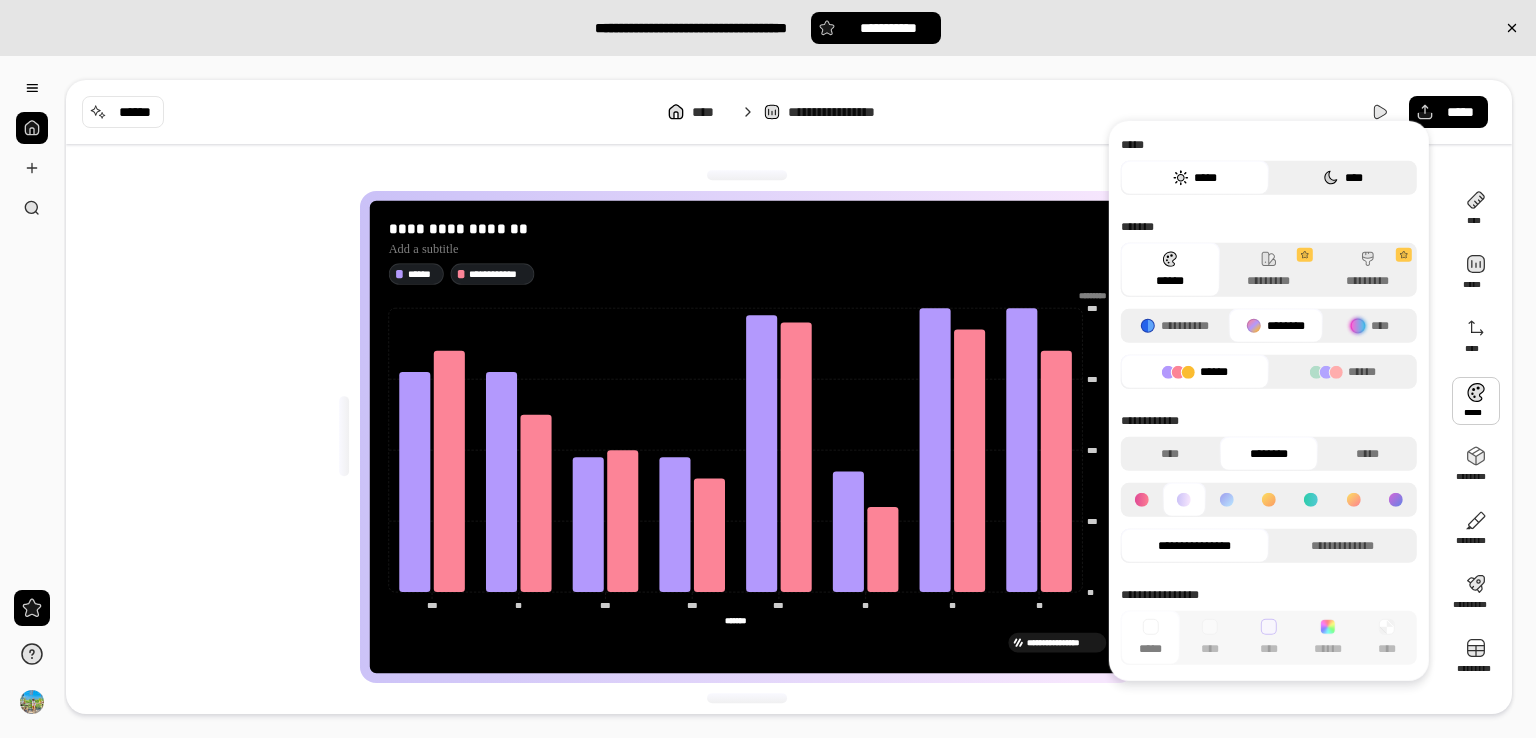 click on "****" at bounding box center [1343, 178] 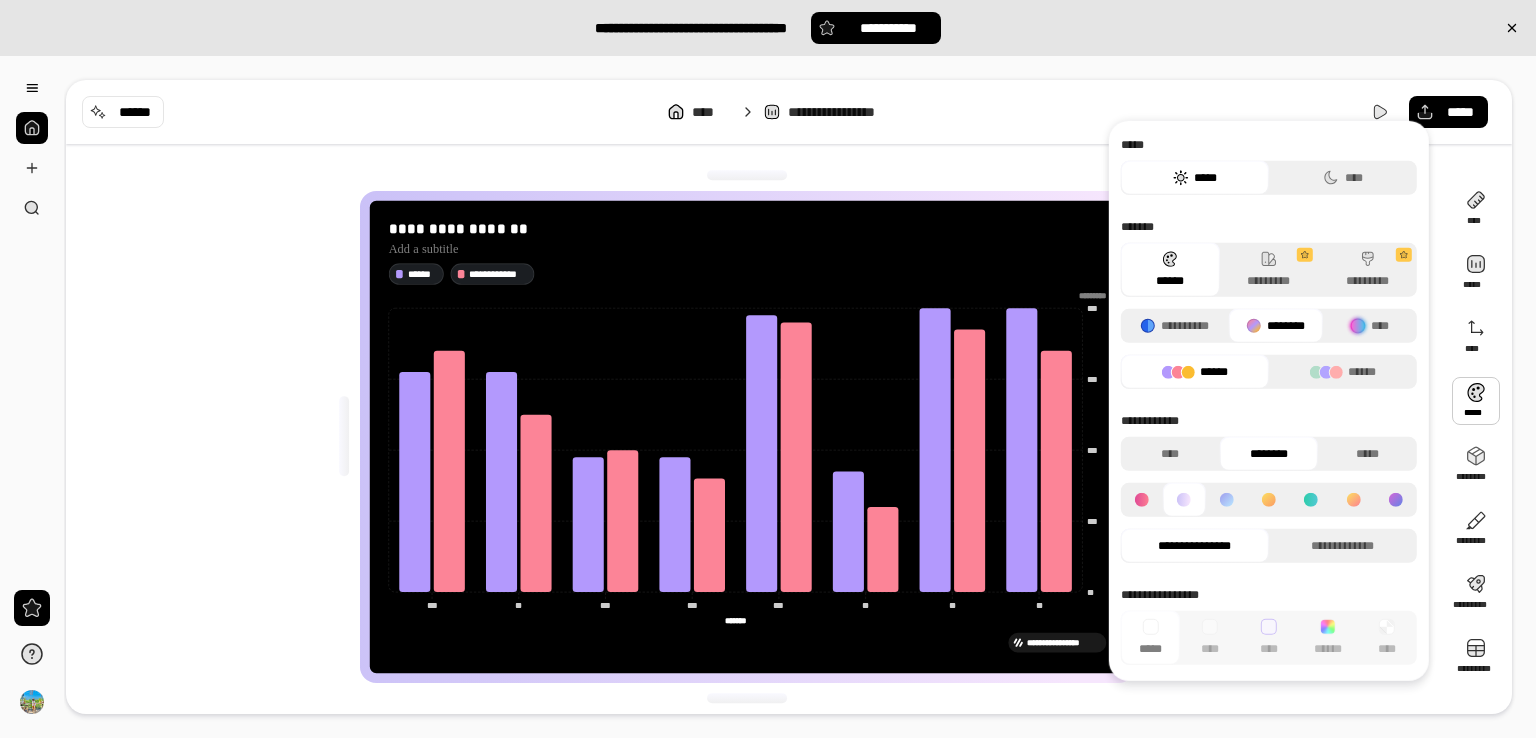 click 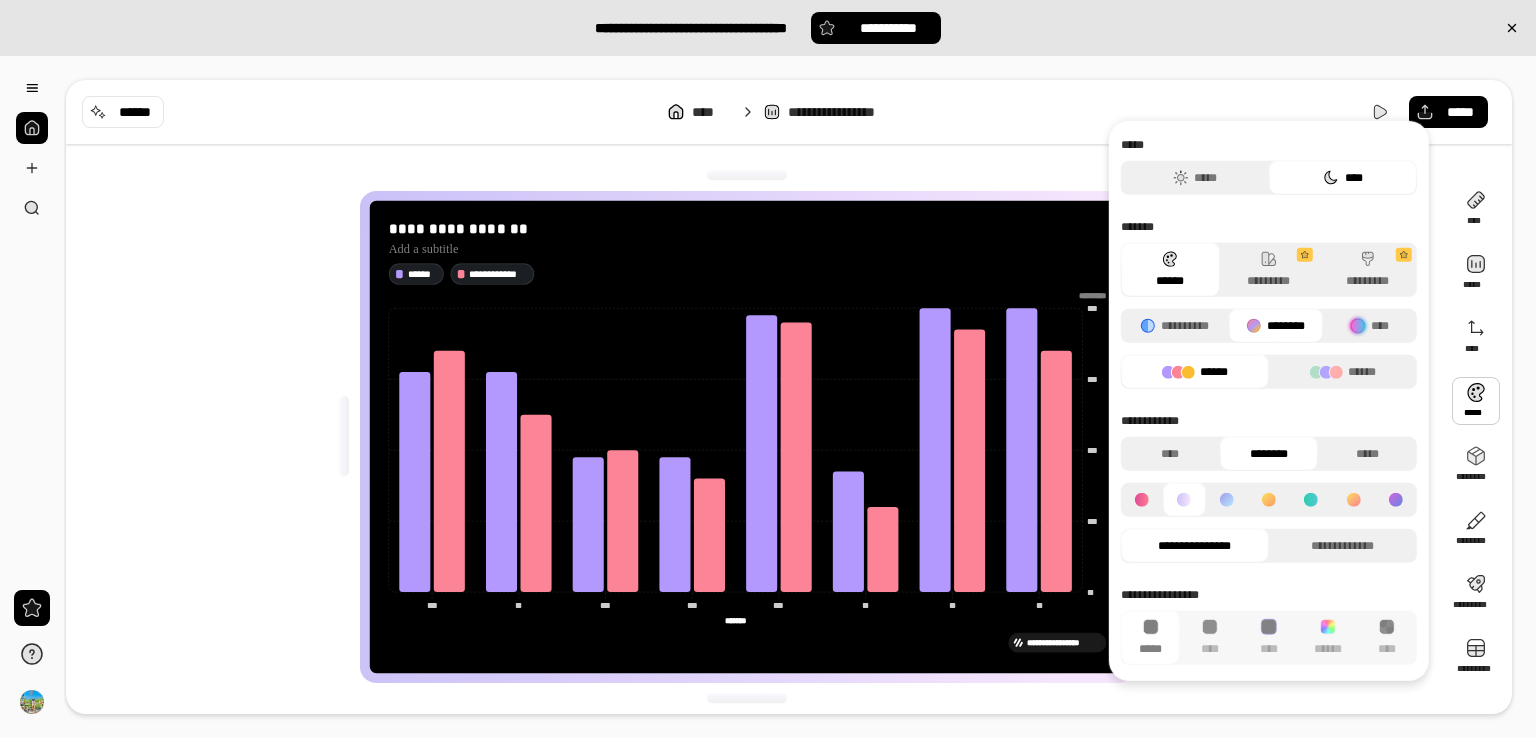 click on "****" at bounding box center [1343, 178] 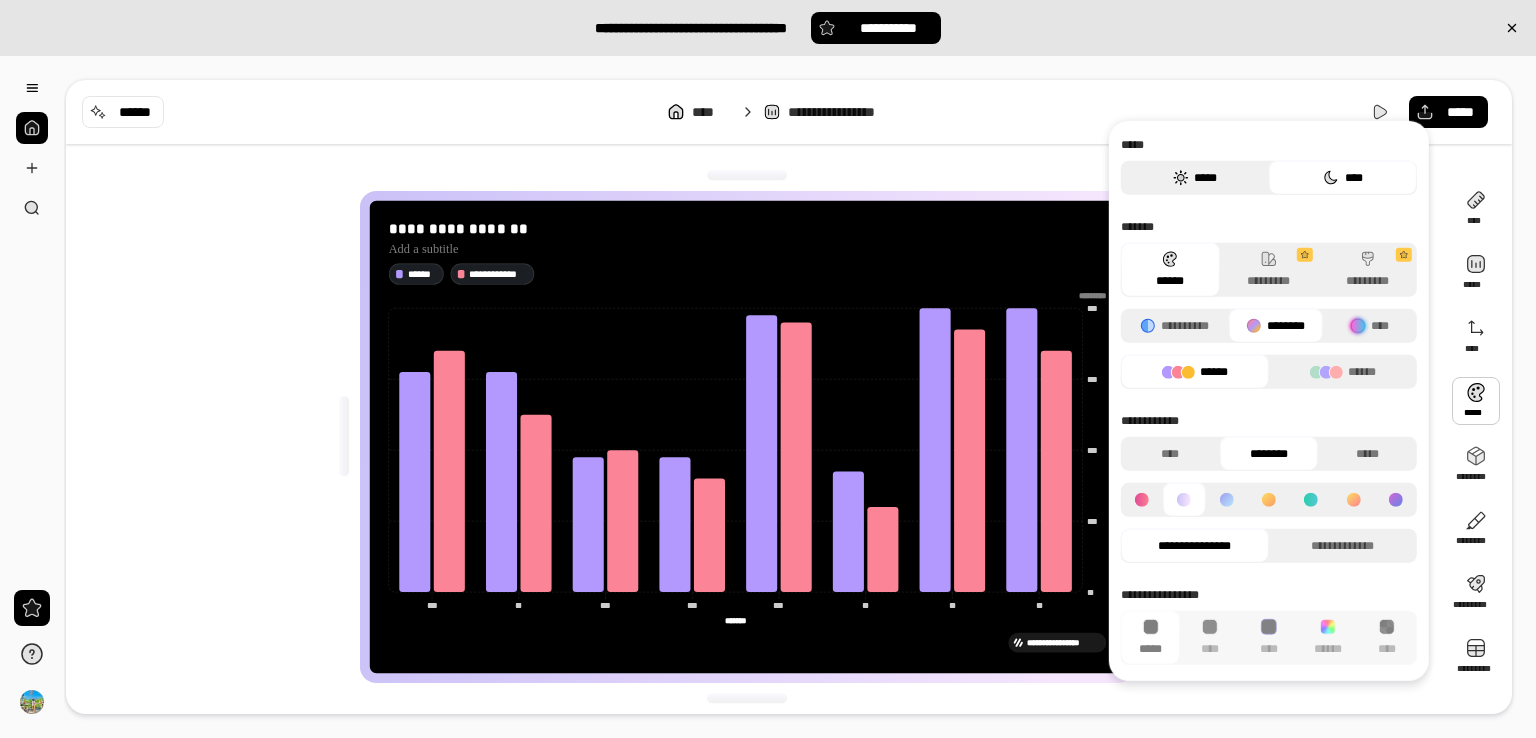 click on "*****" at bounding box center (1195, 178) 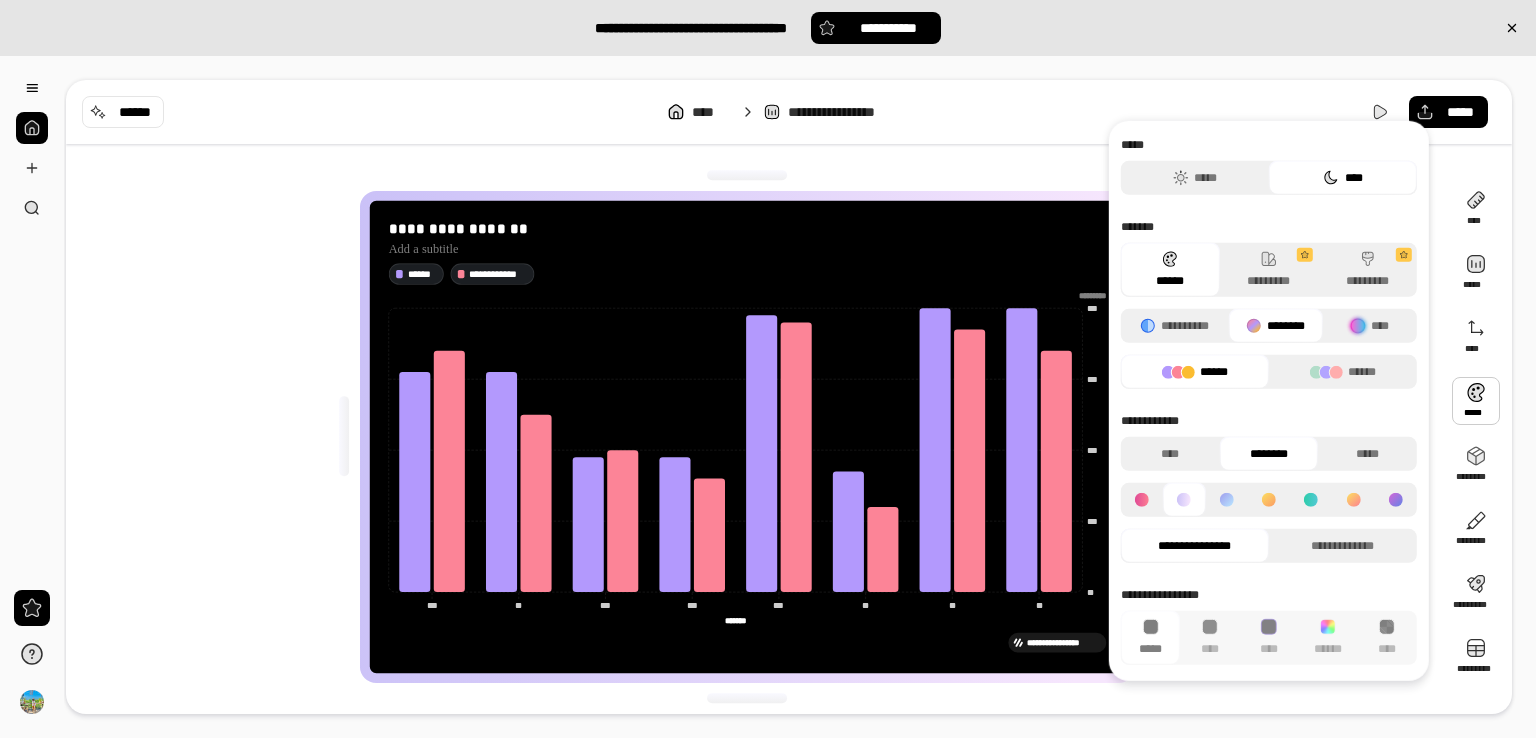 click on "****" at bounding box center (1343, 178) 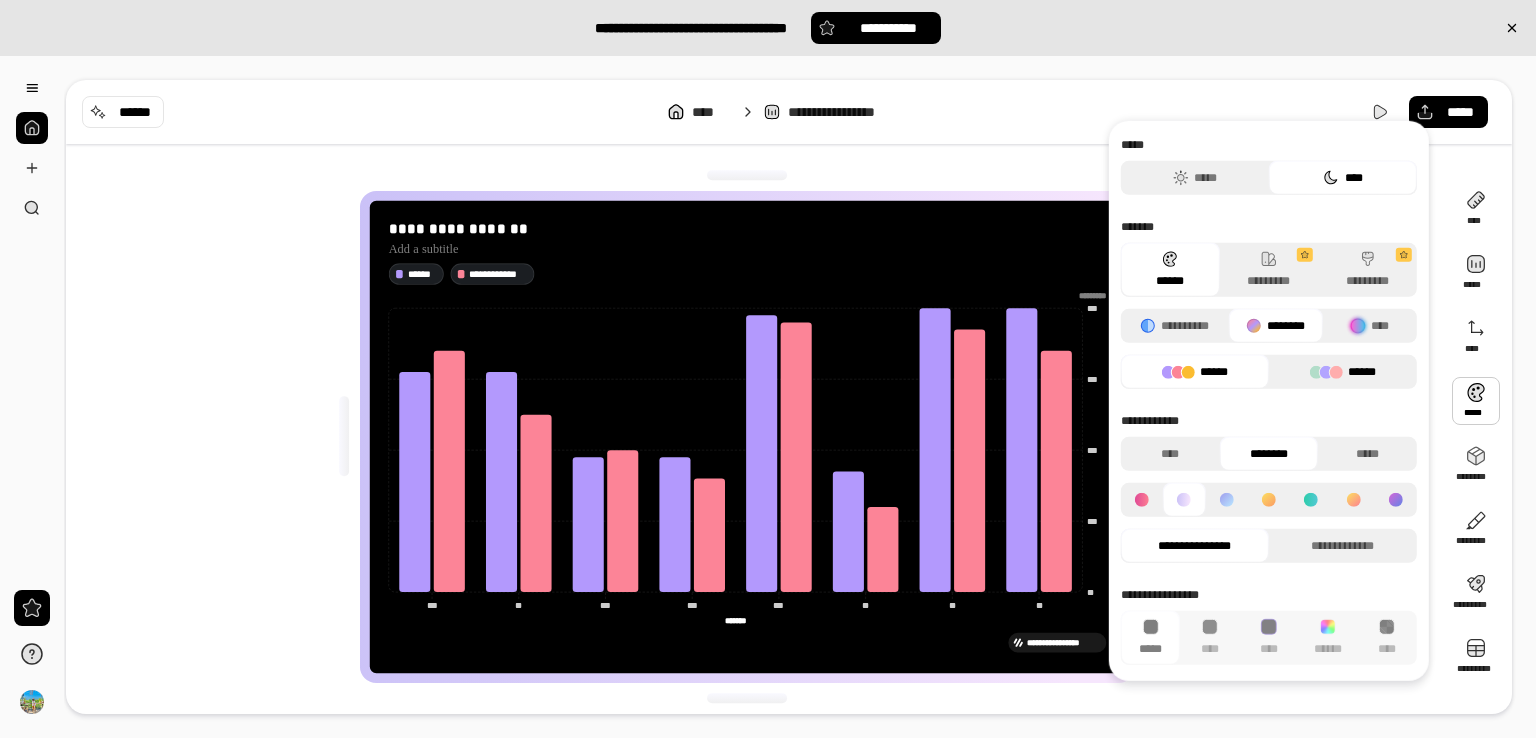click on "******" at bounding box center (1343, 372) 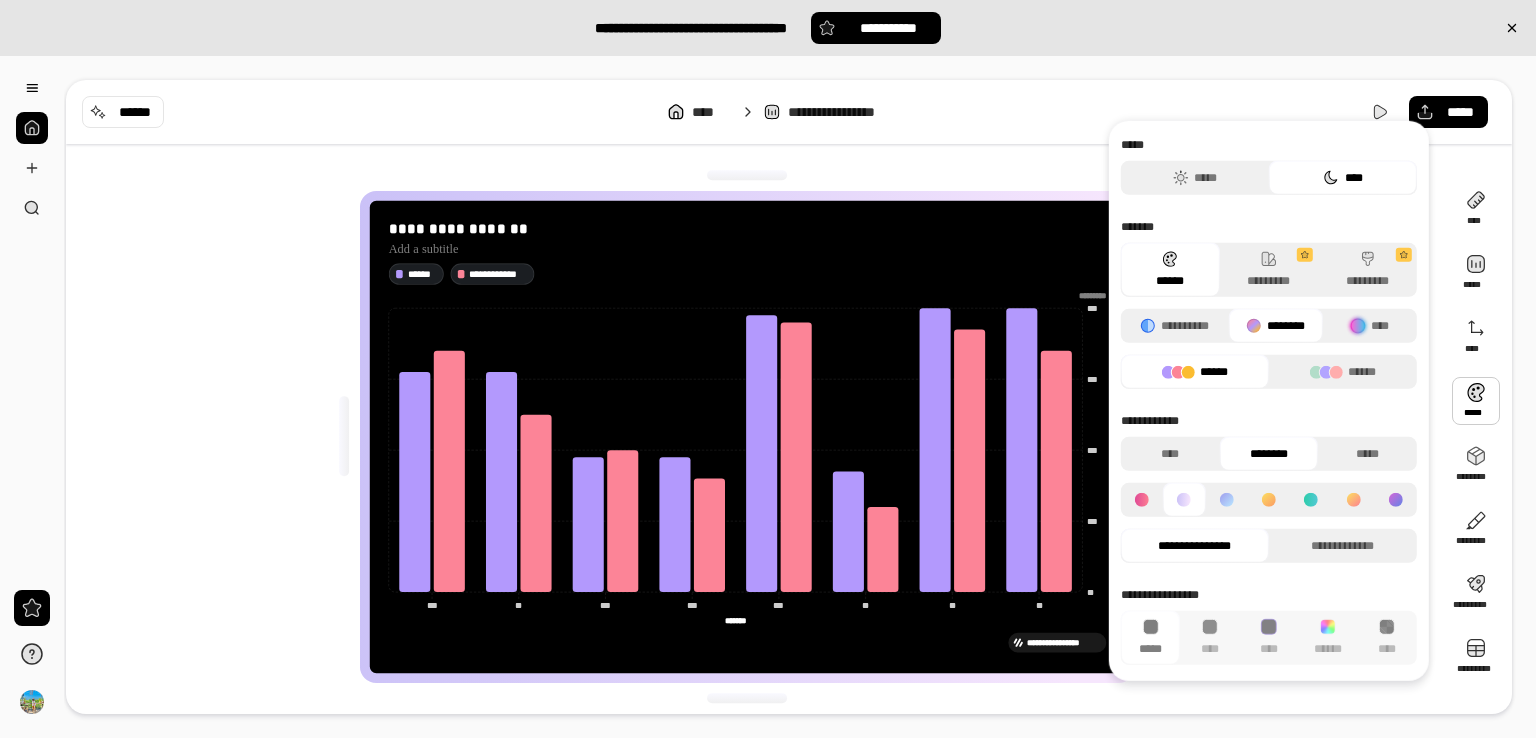 click on "******" at bounding box center [1195, 372] 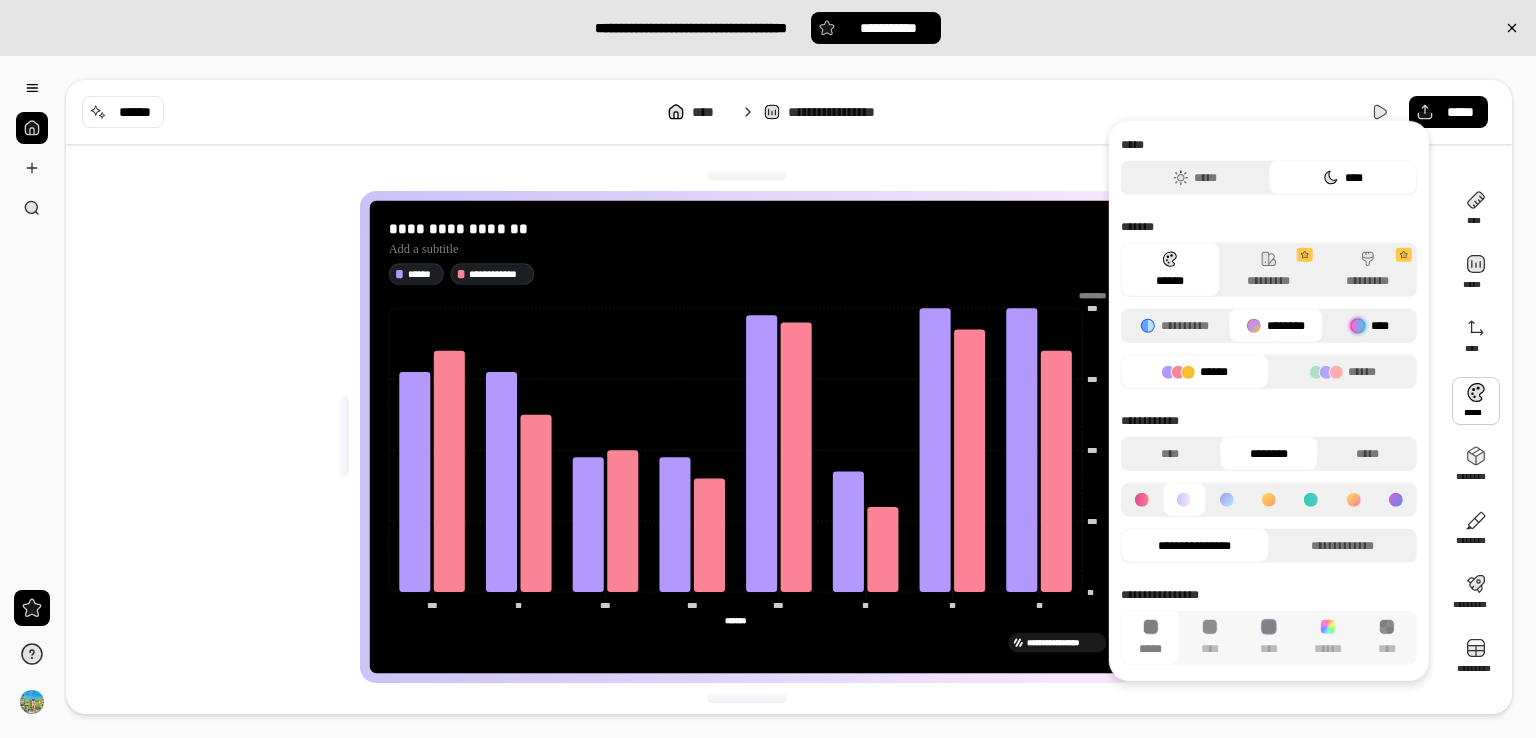 click on "****" at bounding box center [1370, 326] 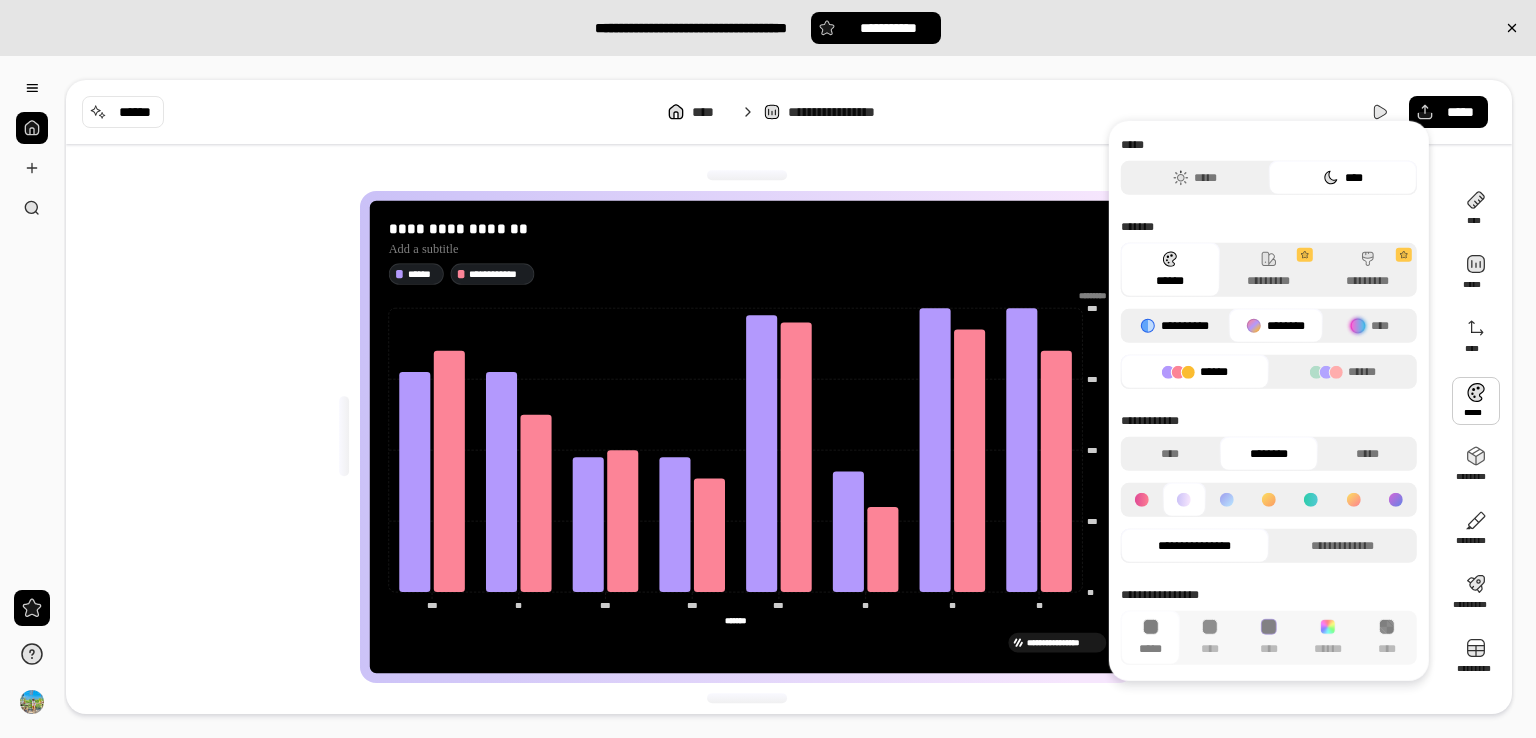 click on "**********" at bounding box center [1175, 326] 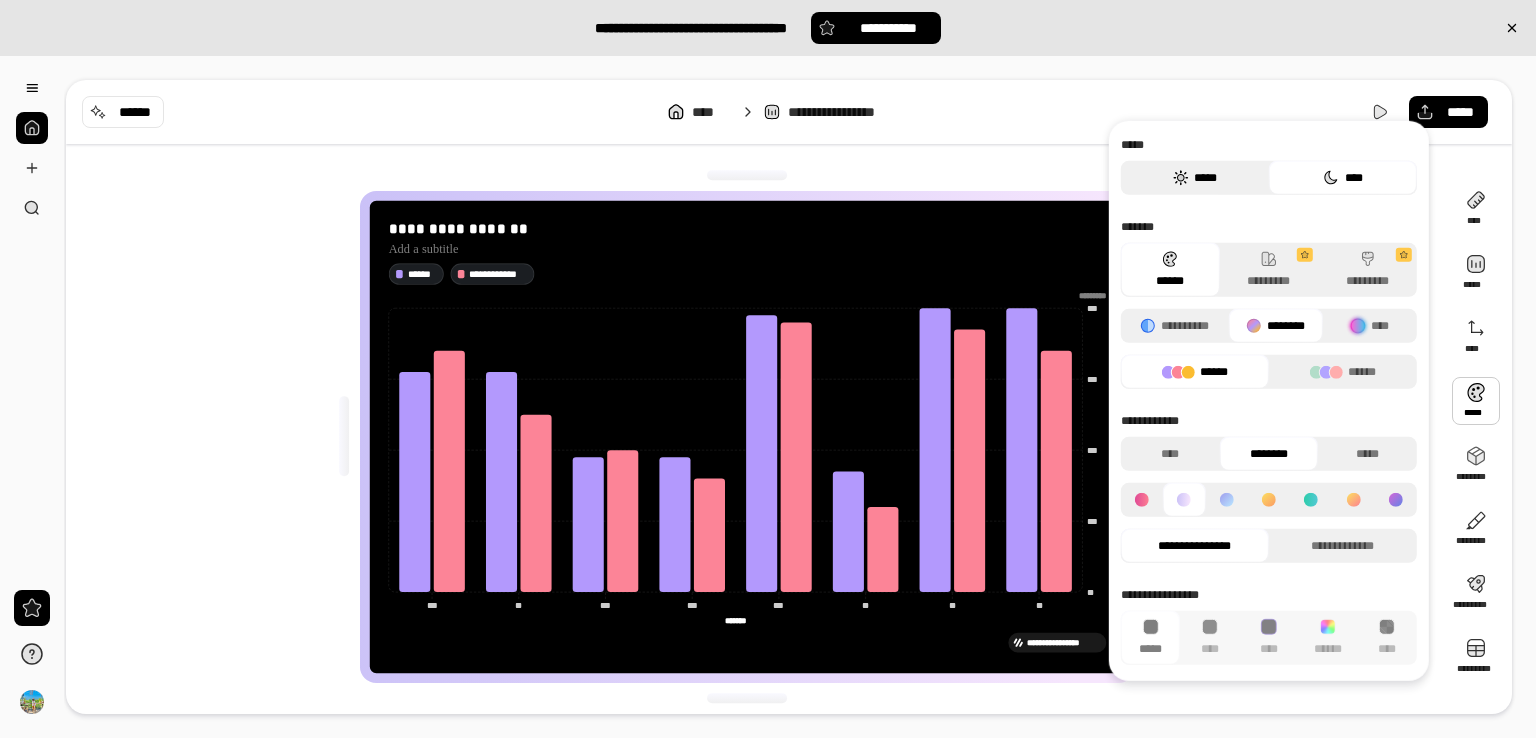 click on "*****" at bounding box center [1195, 178] 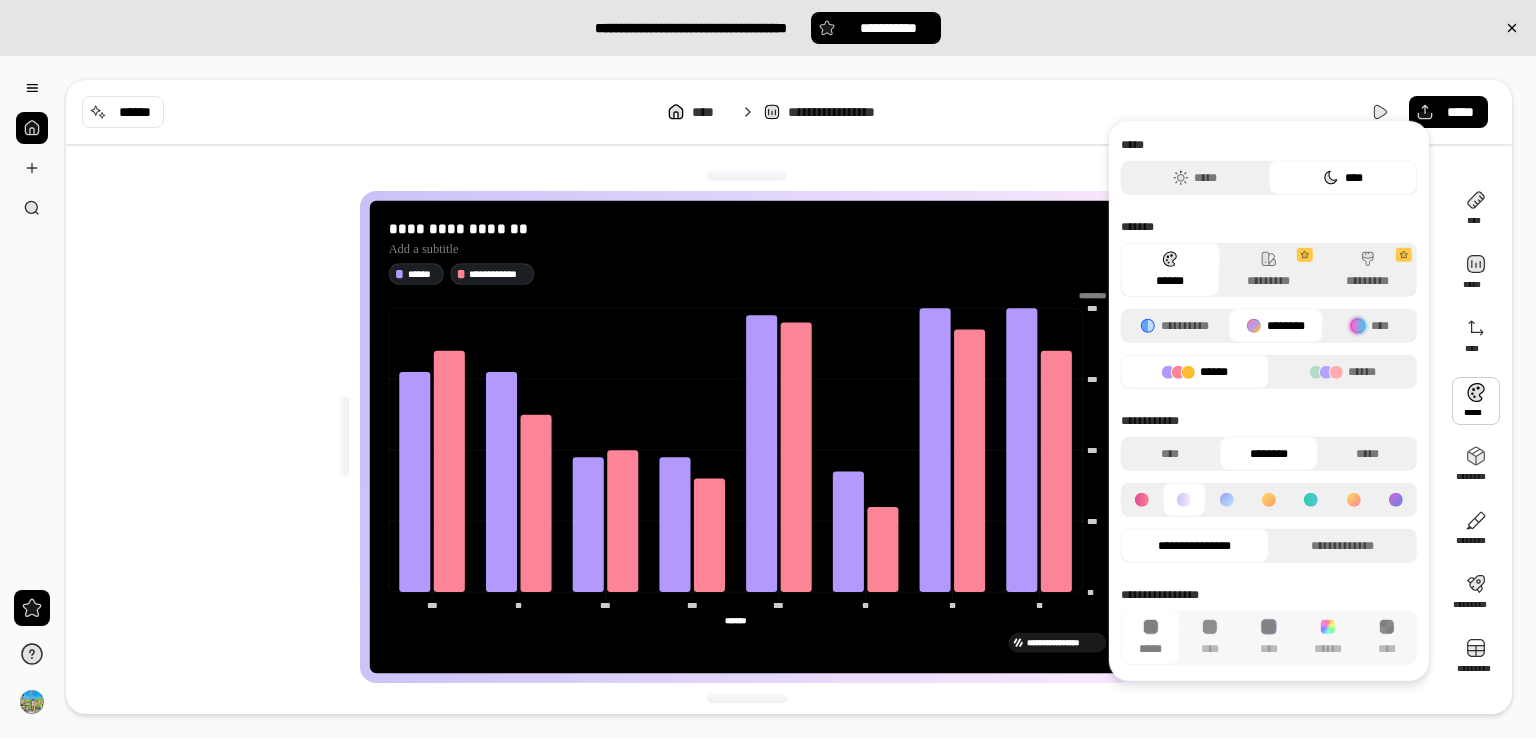 drag, startPoint x: 168, startPoint y: 452, endPoint x: 173, endPoint y: 430, distance: 22.561028 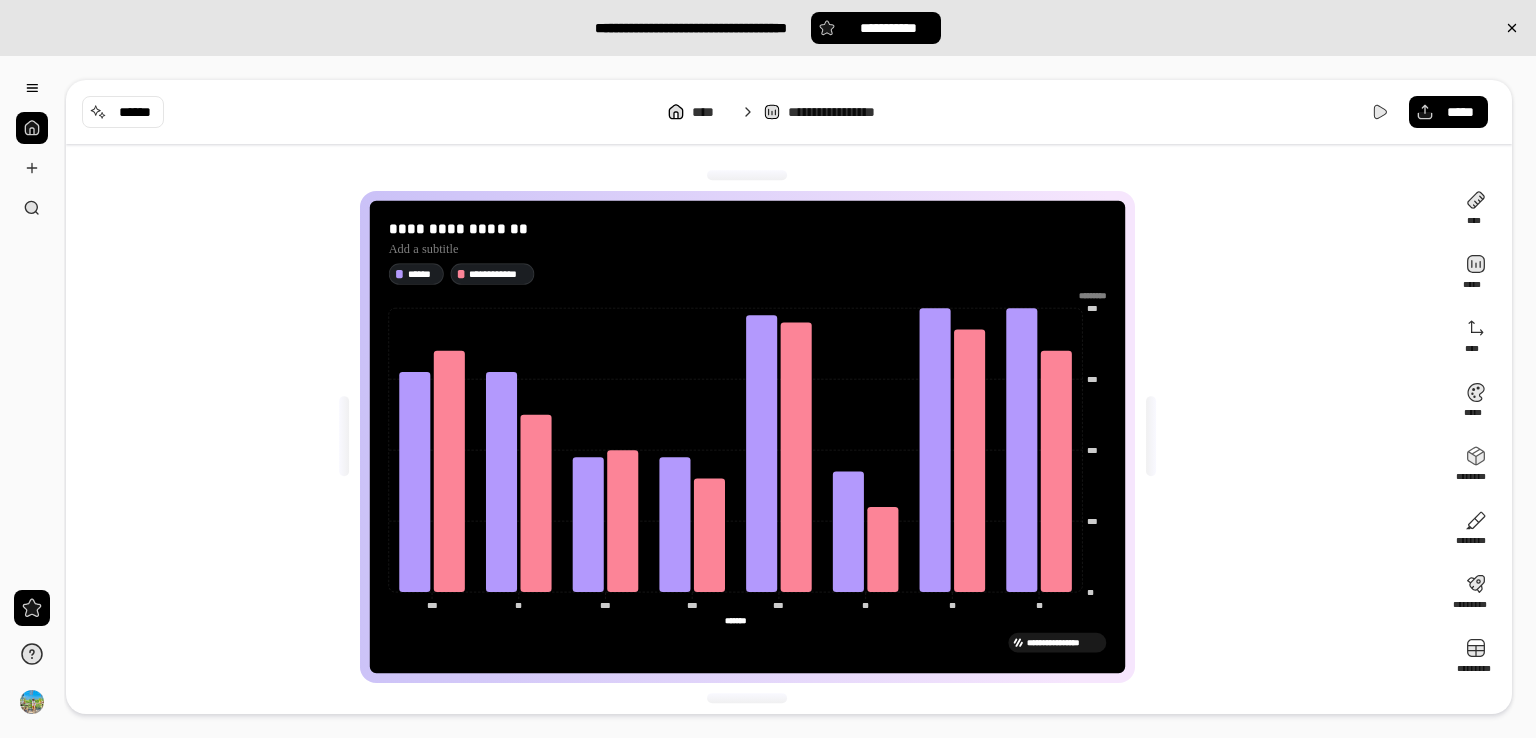 click on "*********" at bounding box center (748, 295) 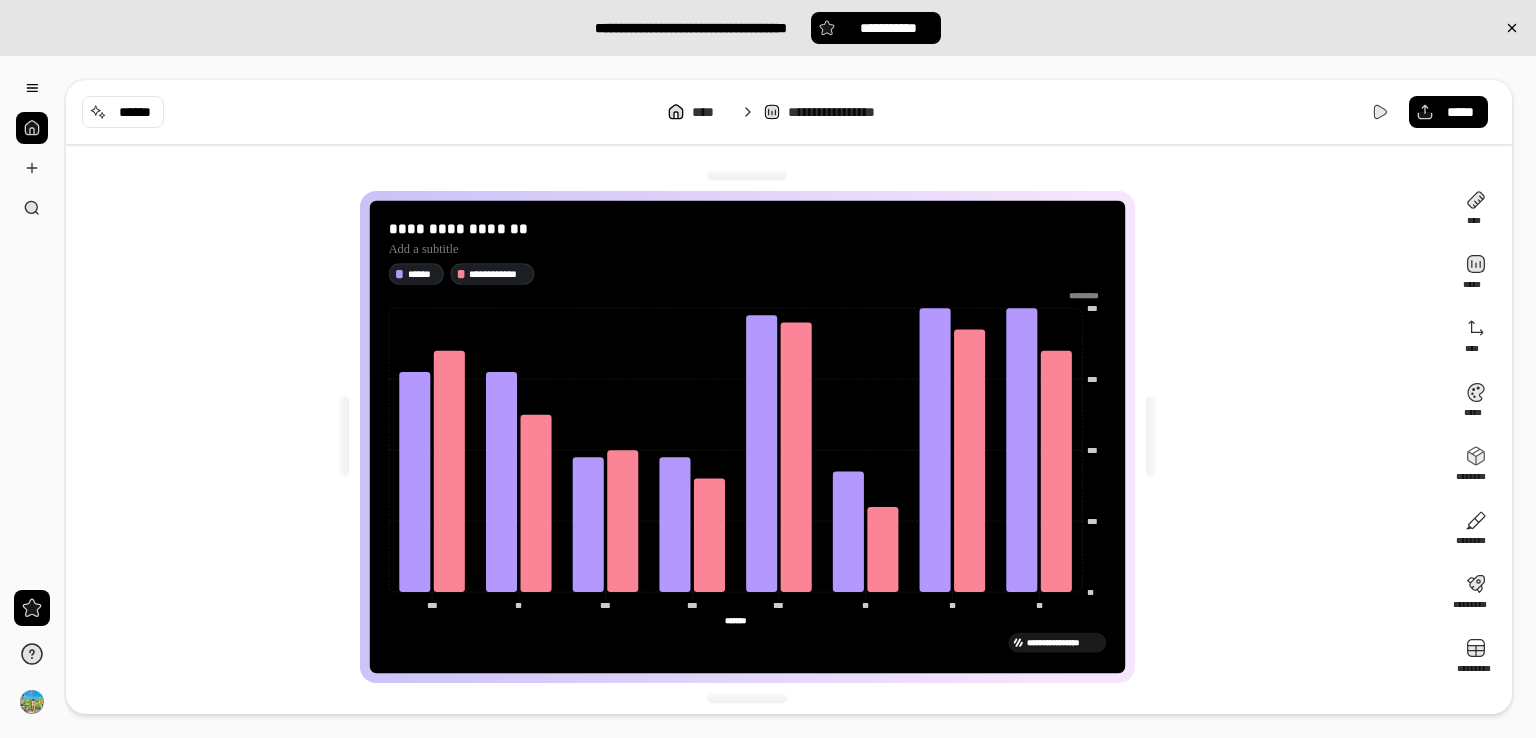 scroll, scrollTop: 4, scrollLeft: 0, axis: vertical 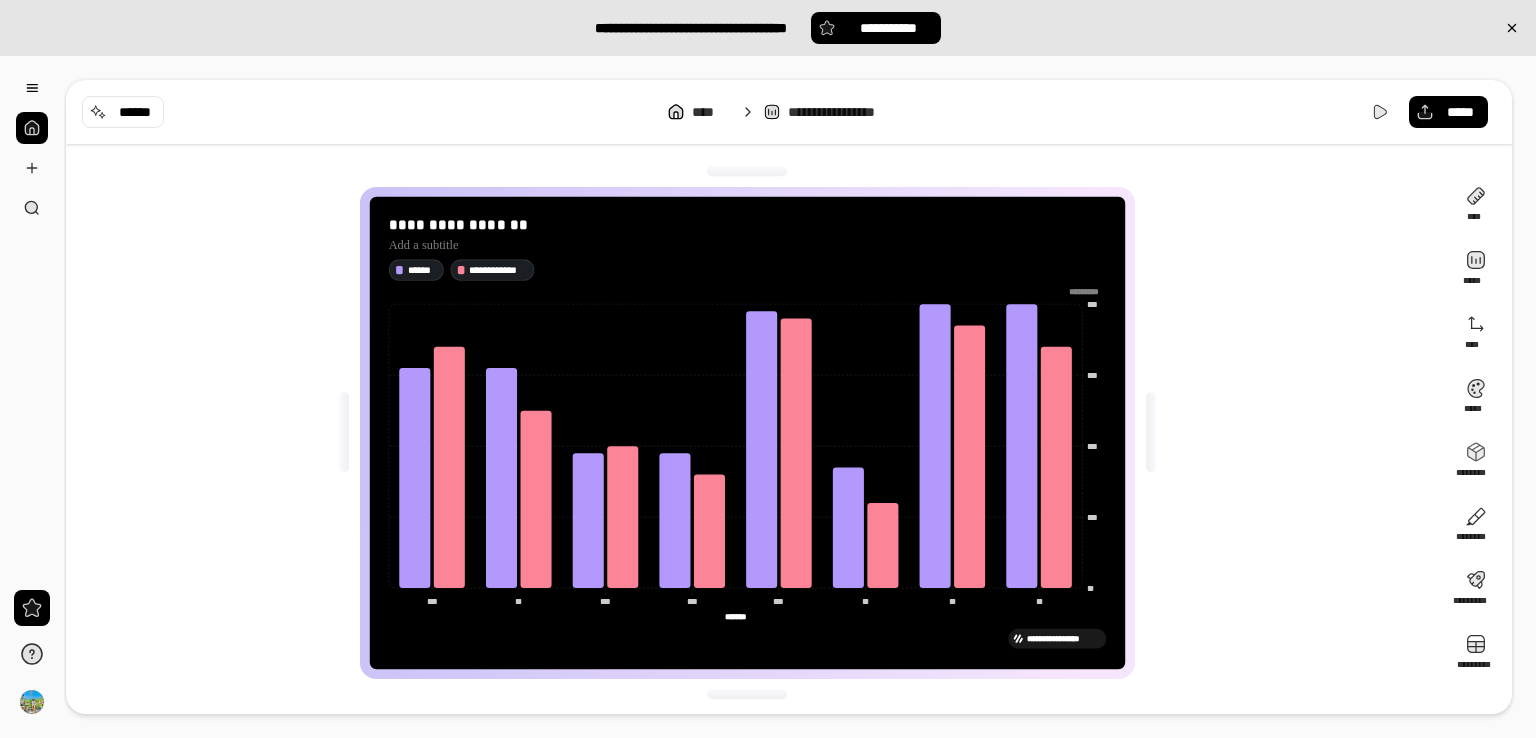 click on "**********" at bounding box center (1063, 638) 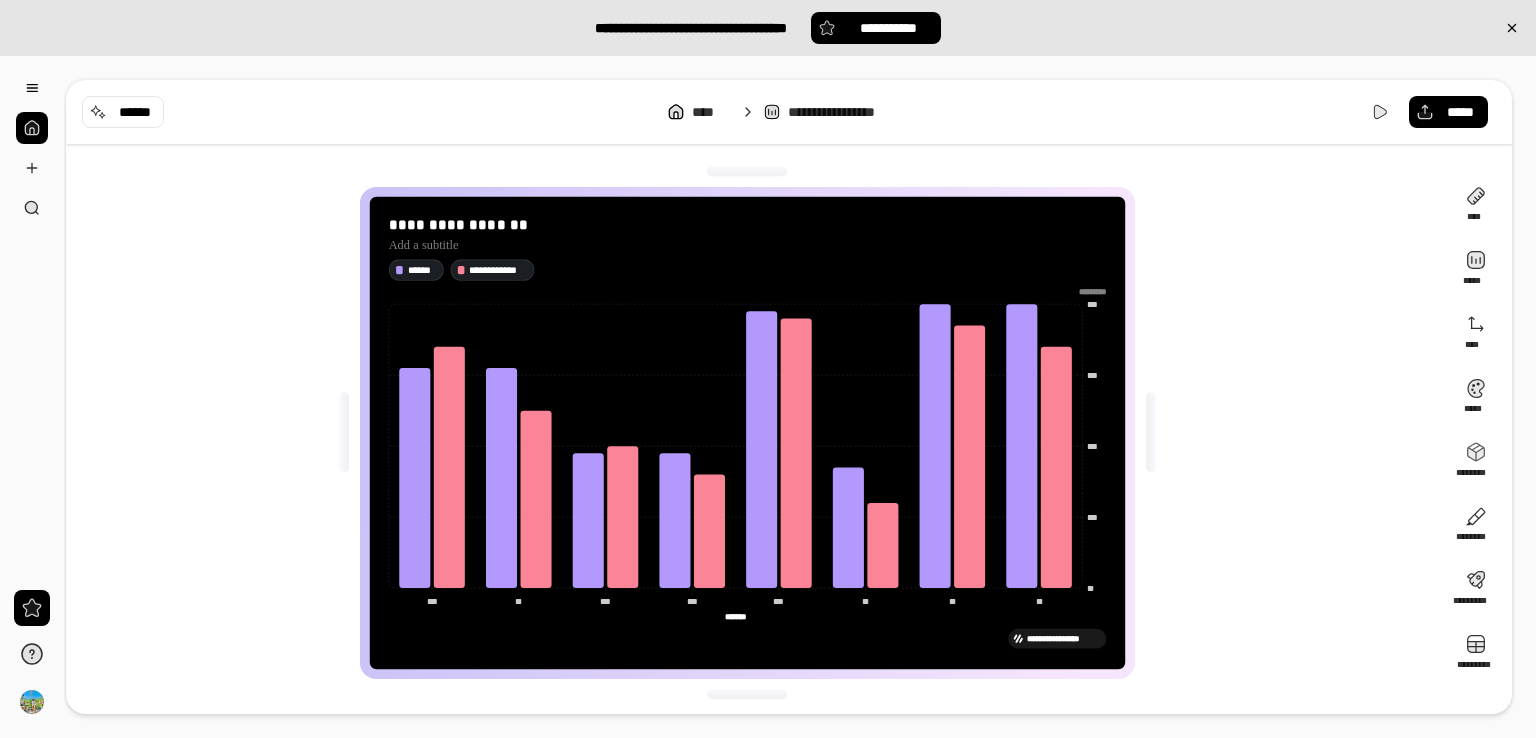 click on "*******" at bounding box center [735, 616] 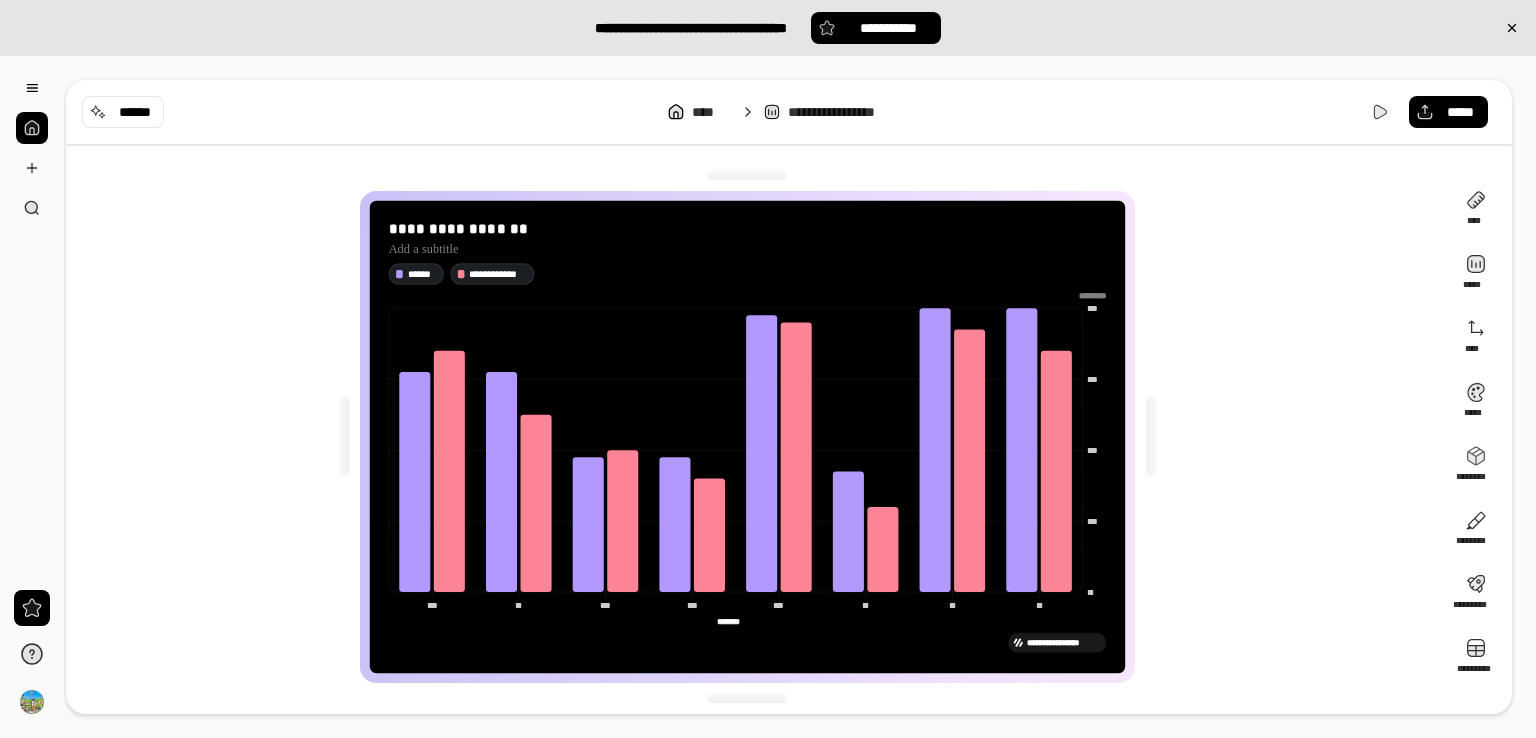 scroll, scrollTop: 4, scrollLeft: 0, axis: vertical 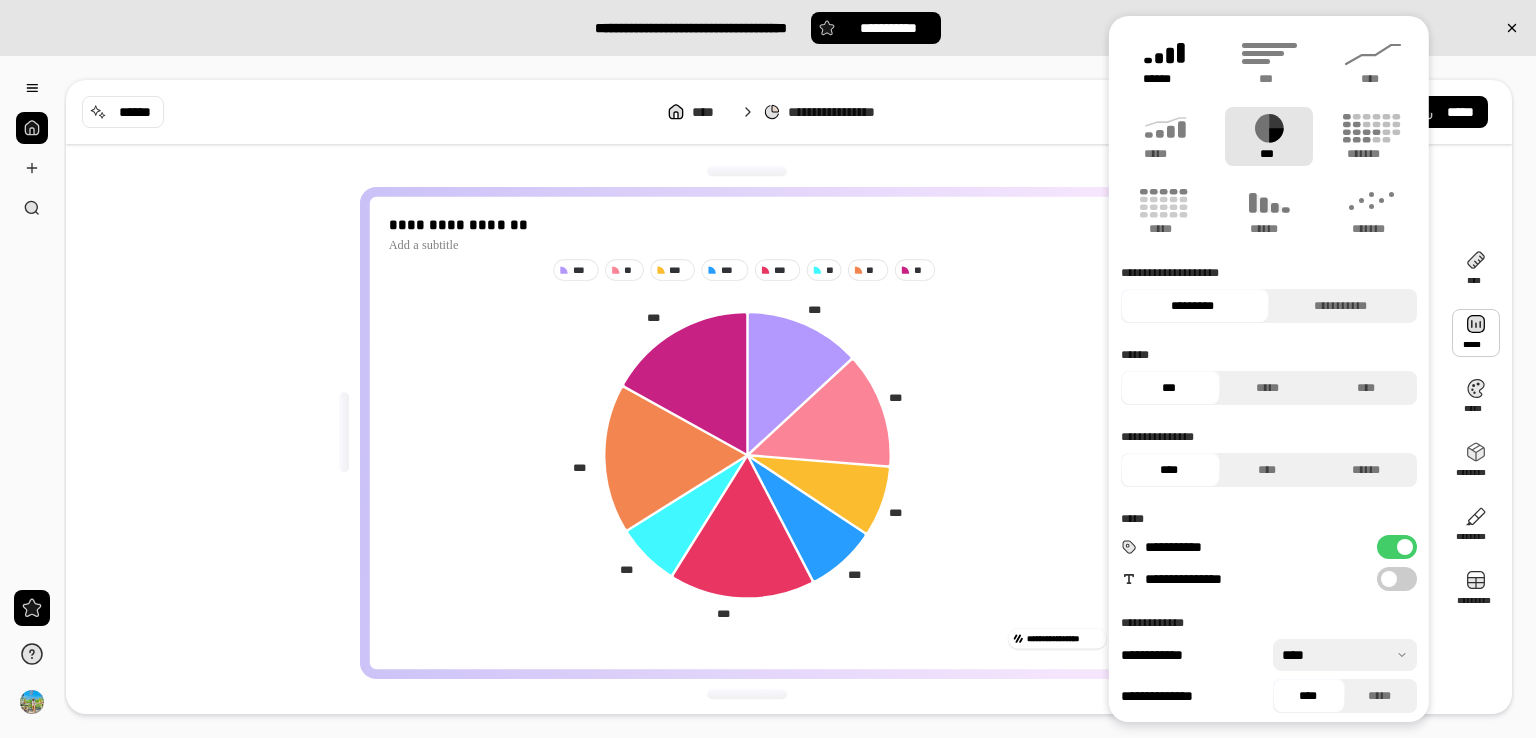 click 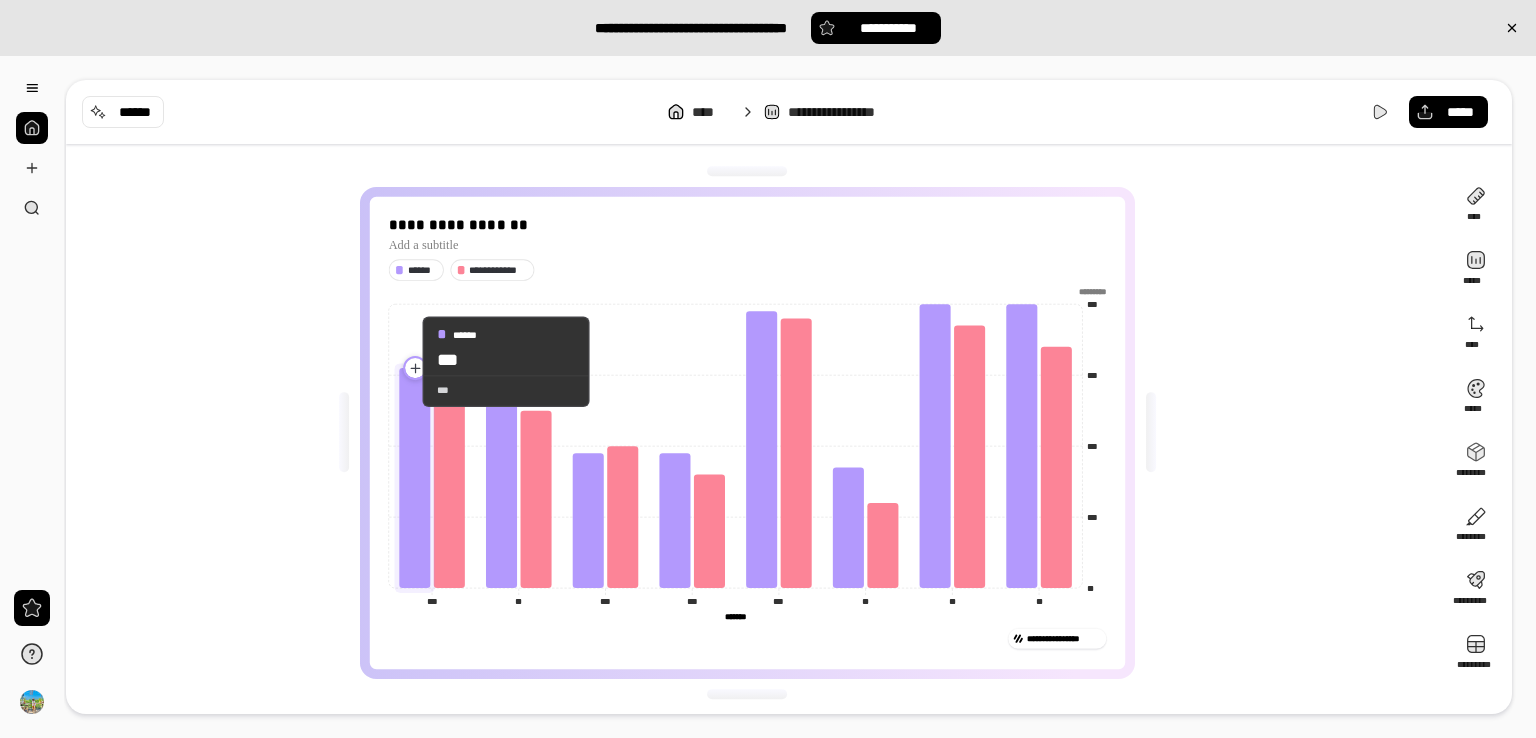 click 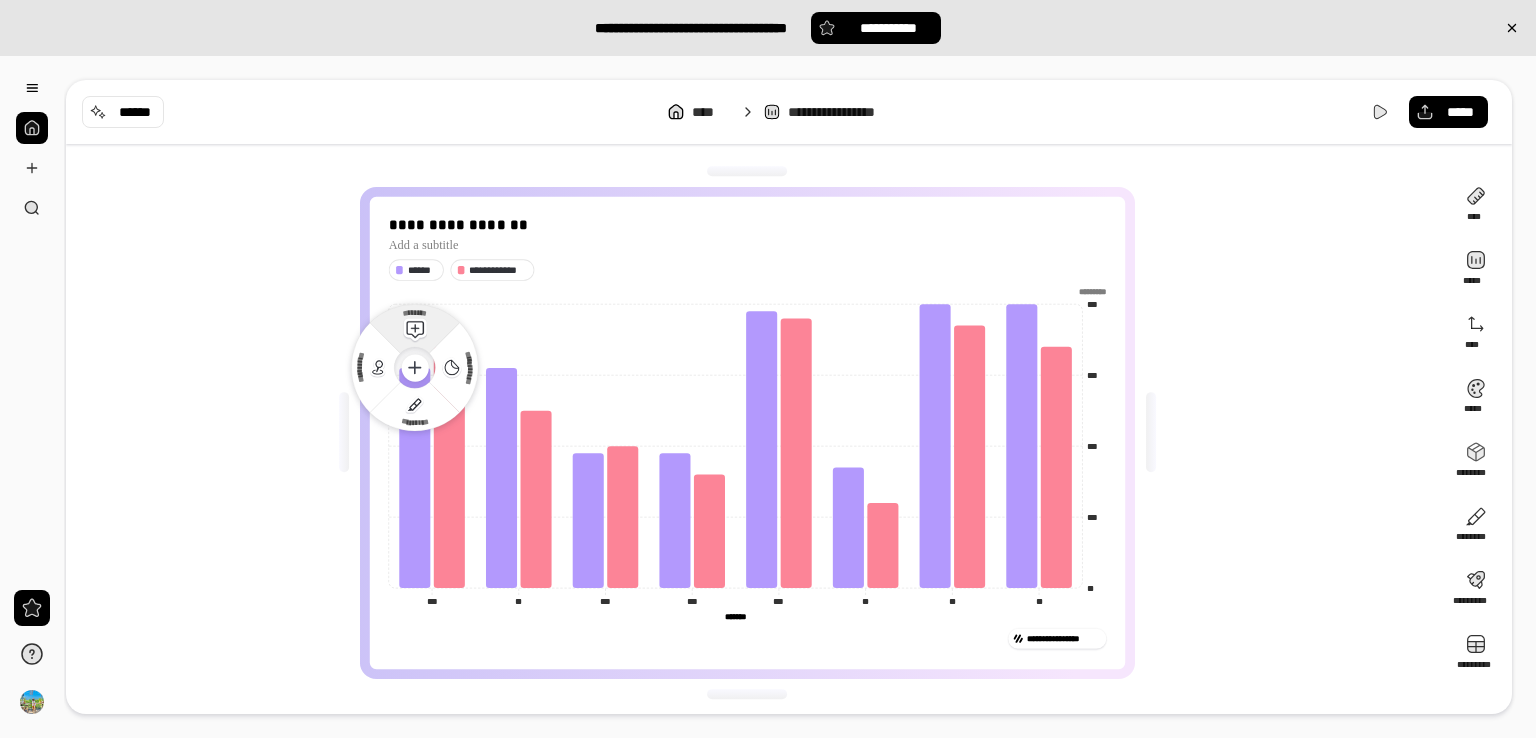 click 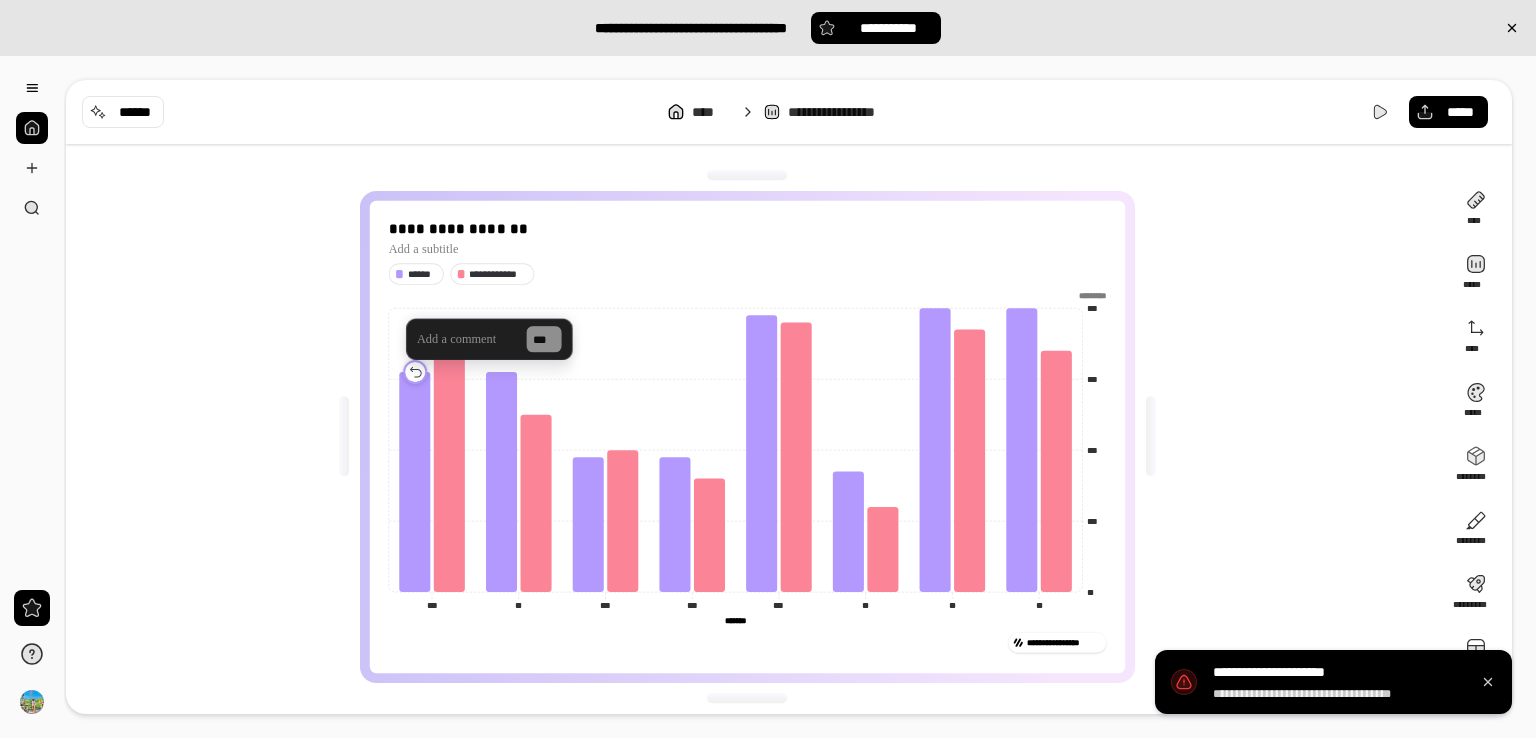 click 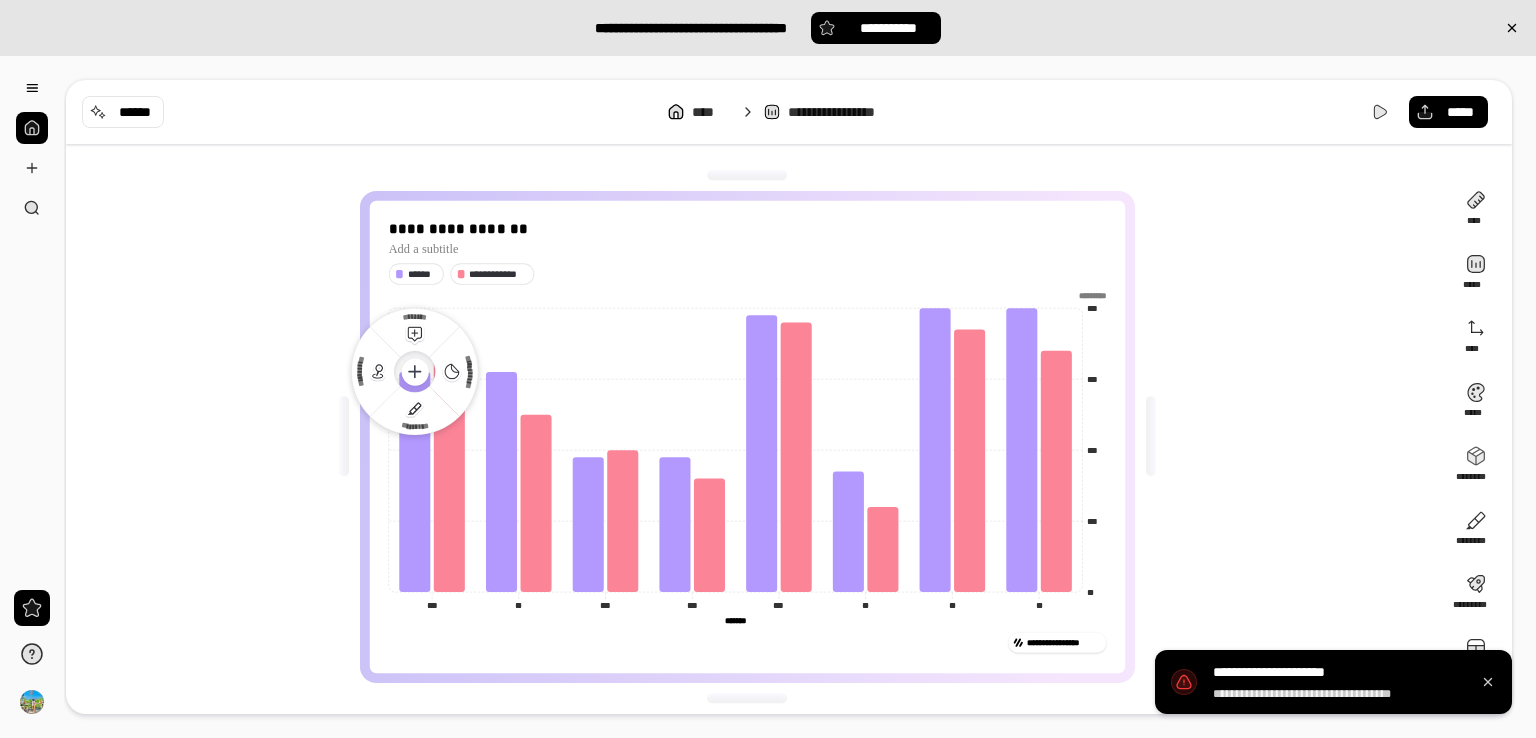 click 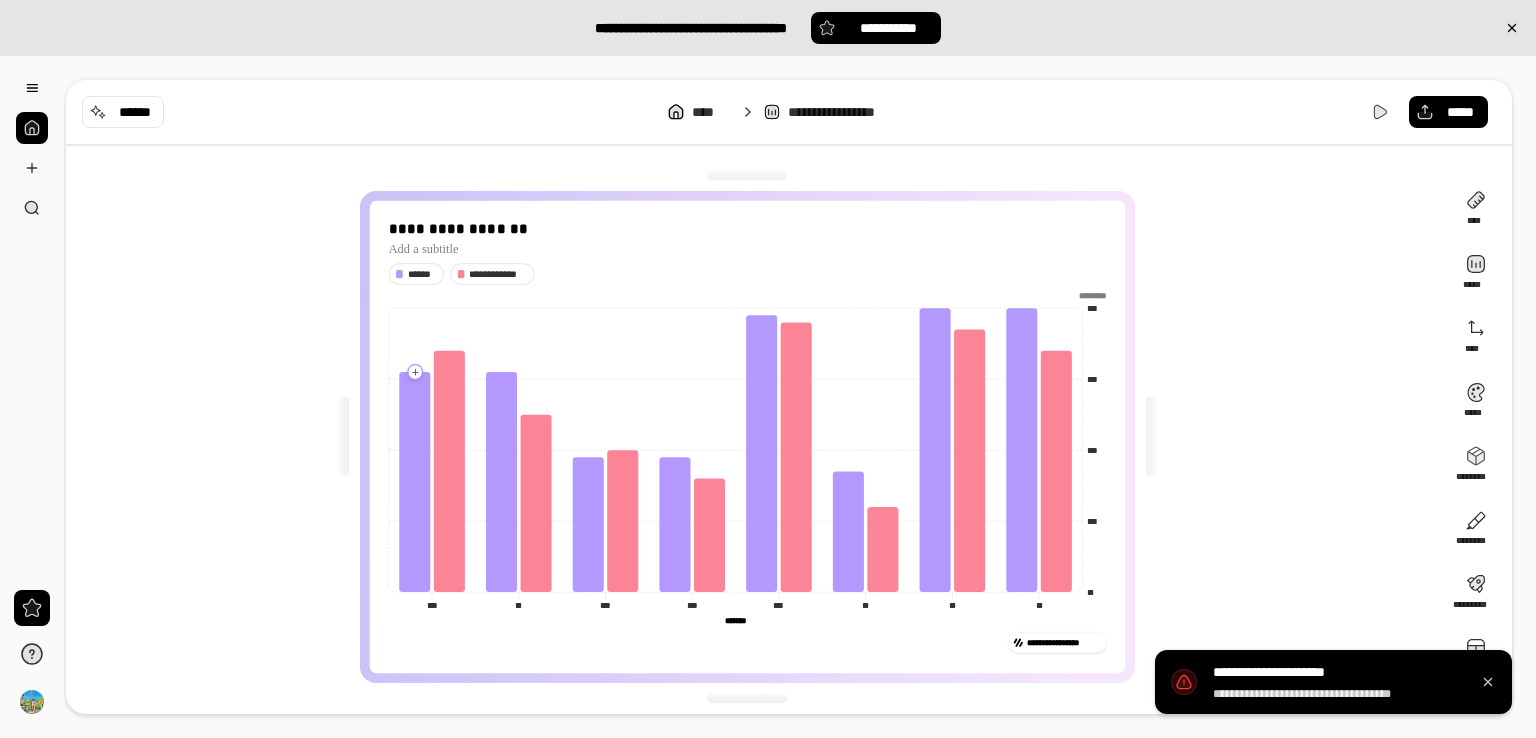 click 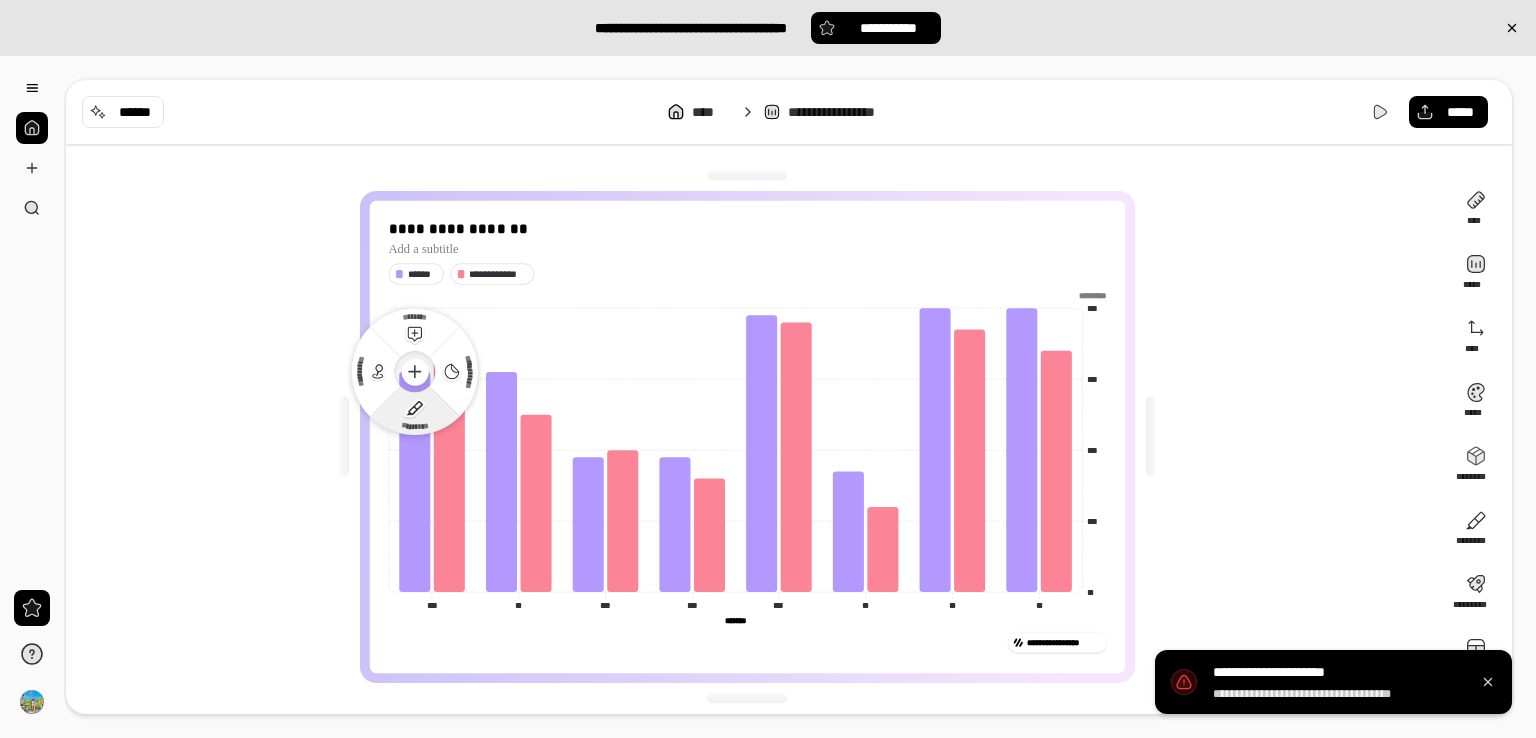 click 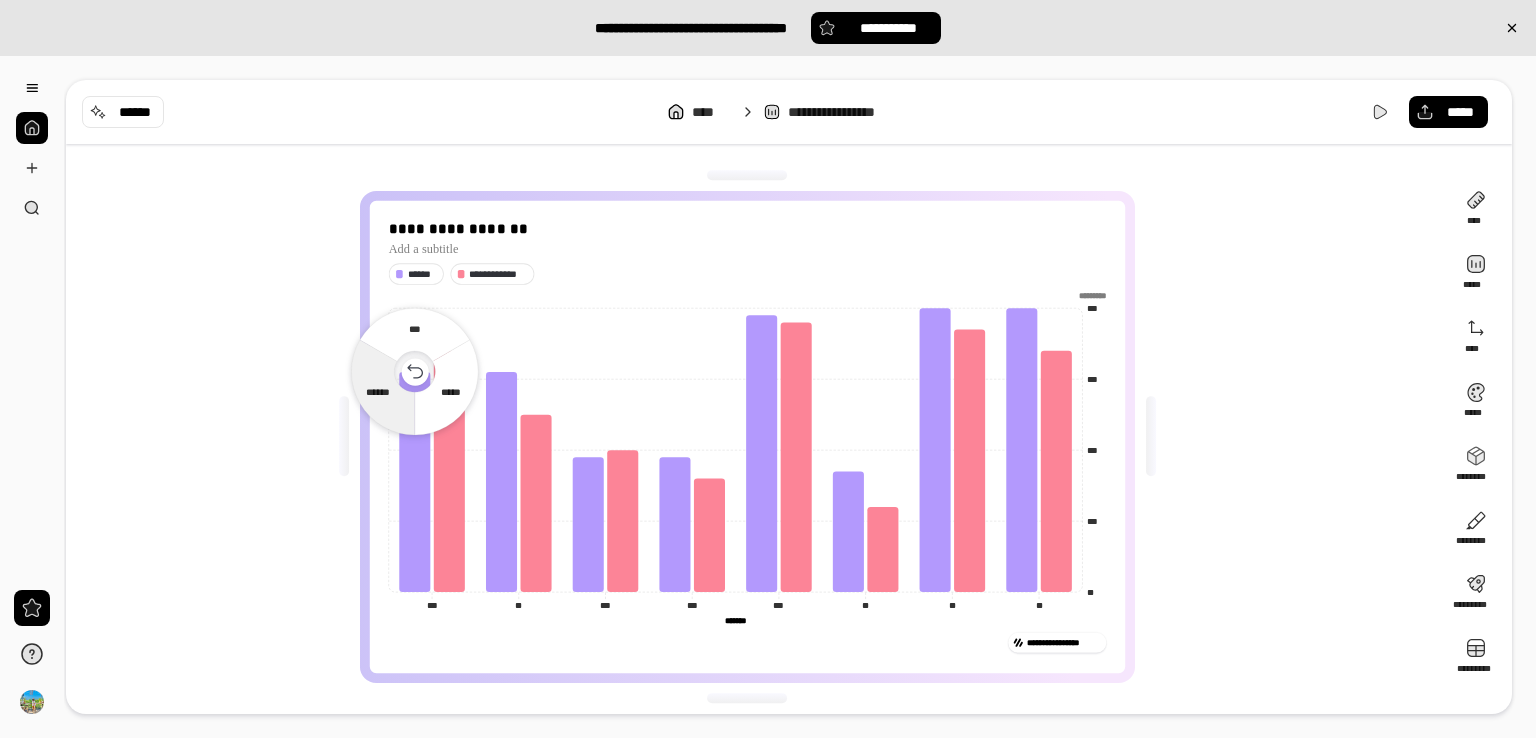 click 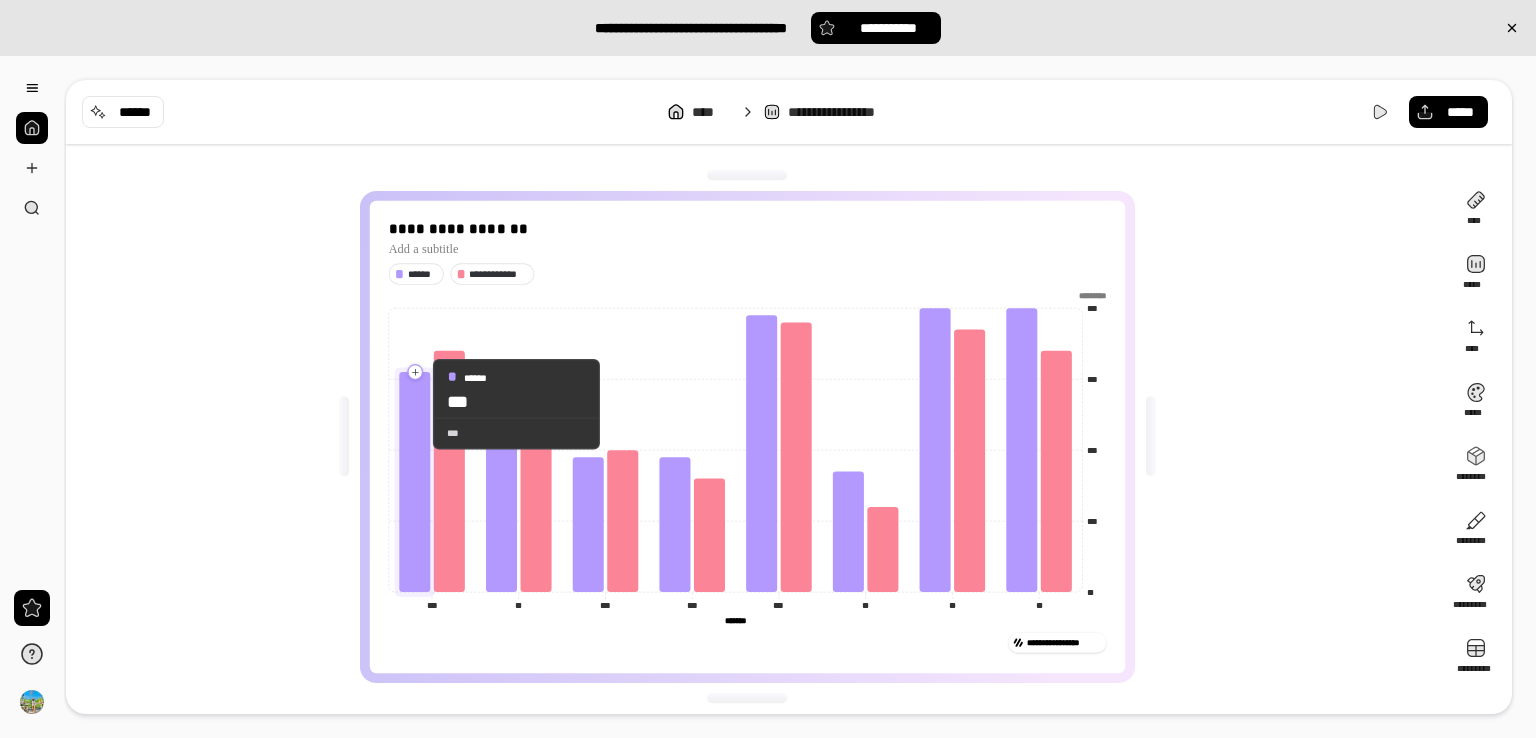 click 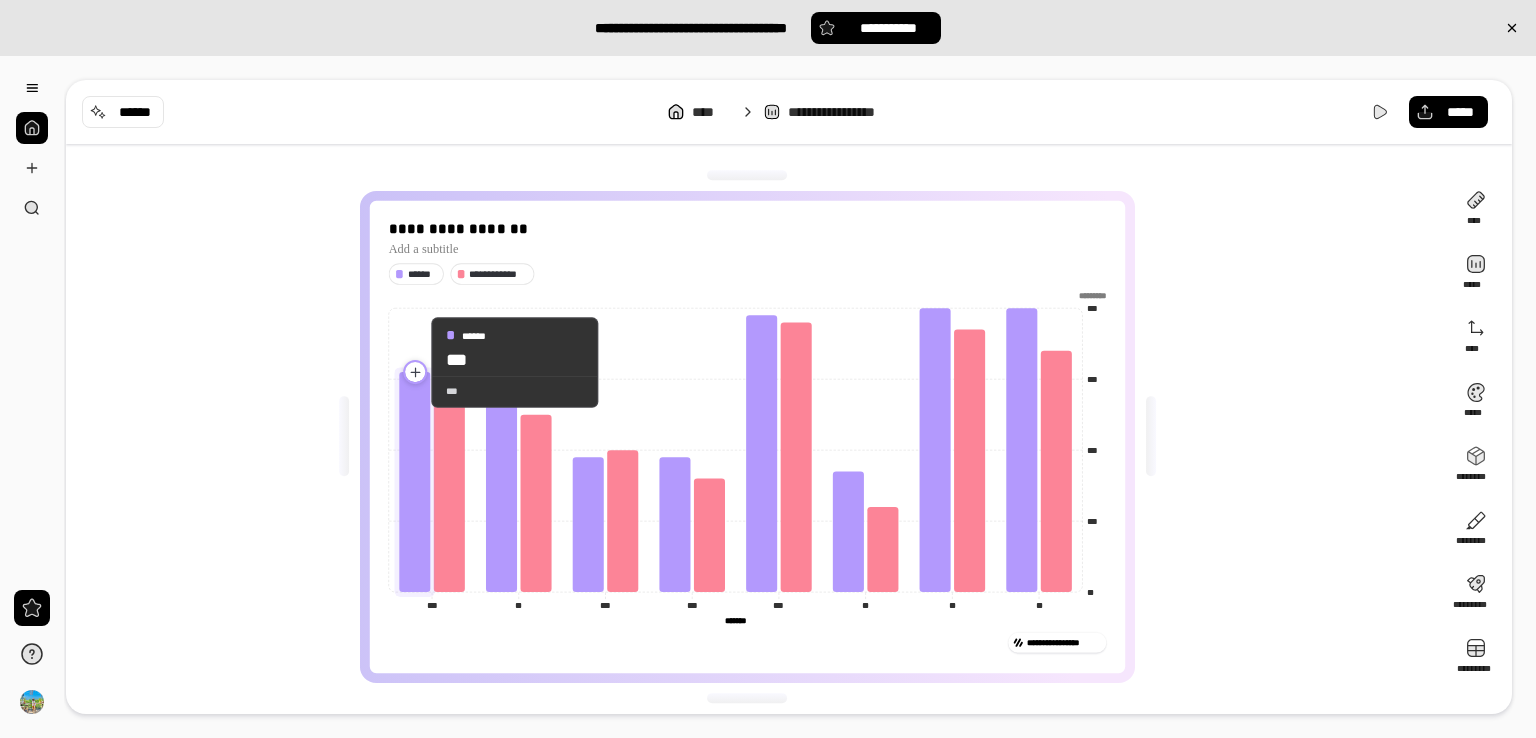 click 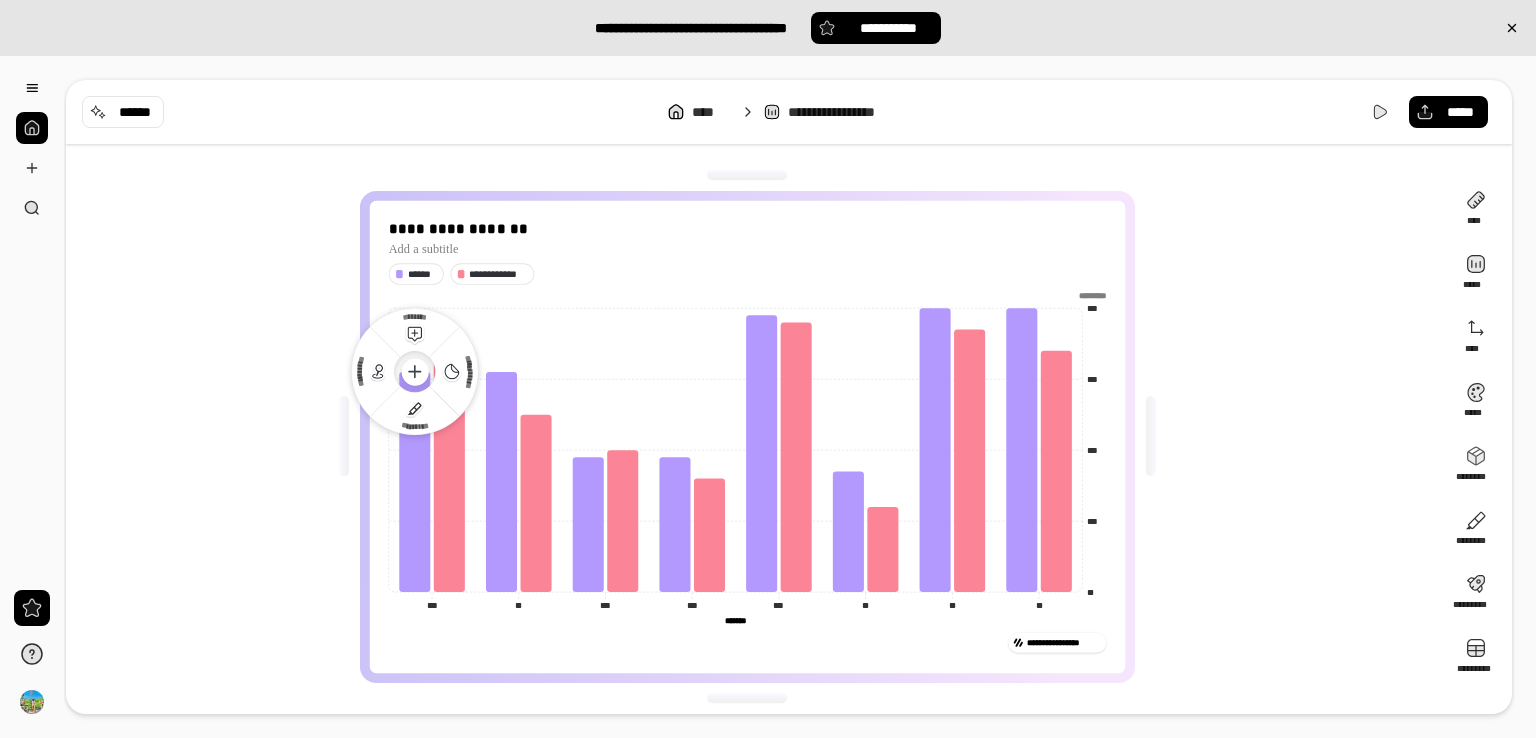 click 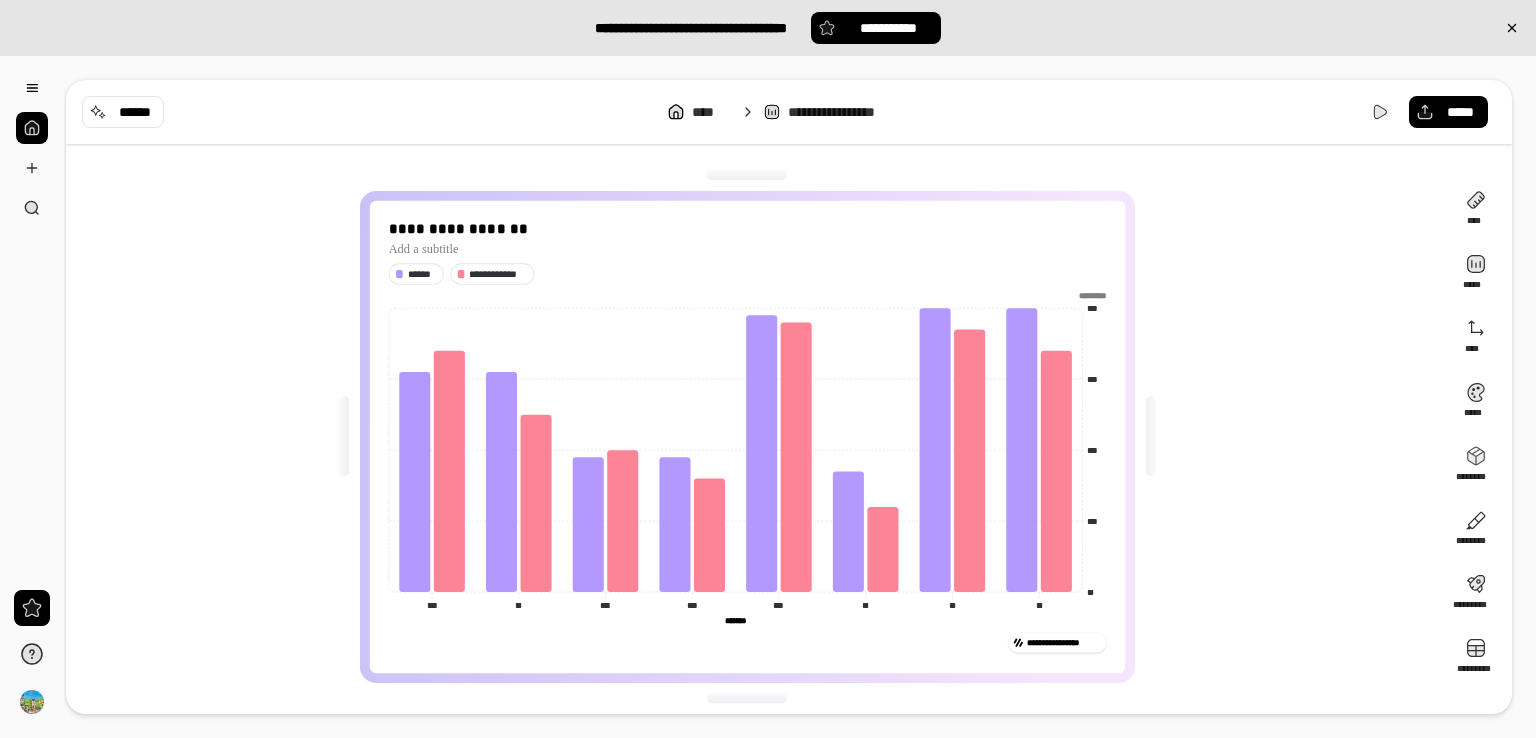 click on "***" 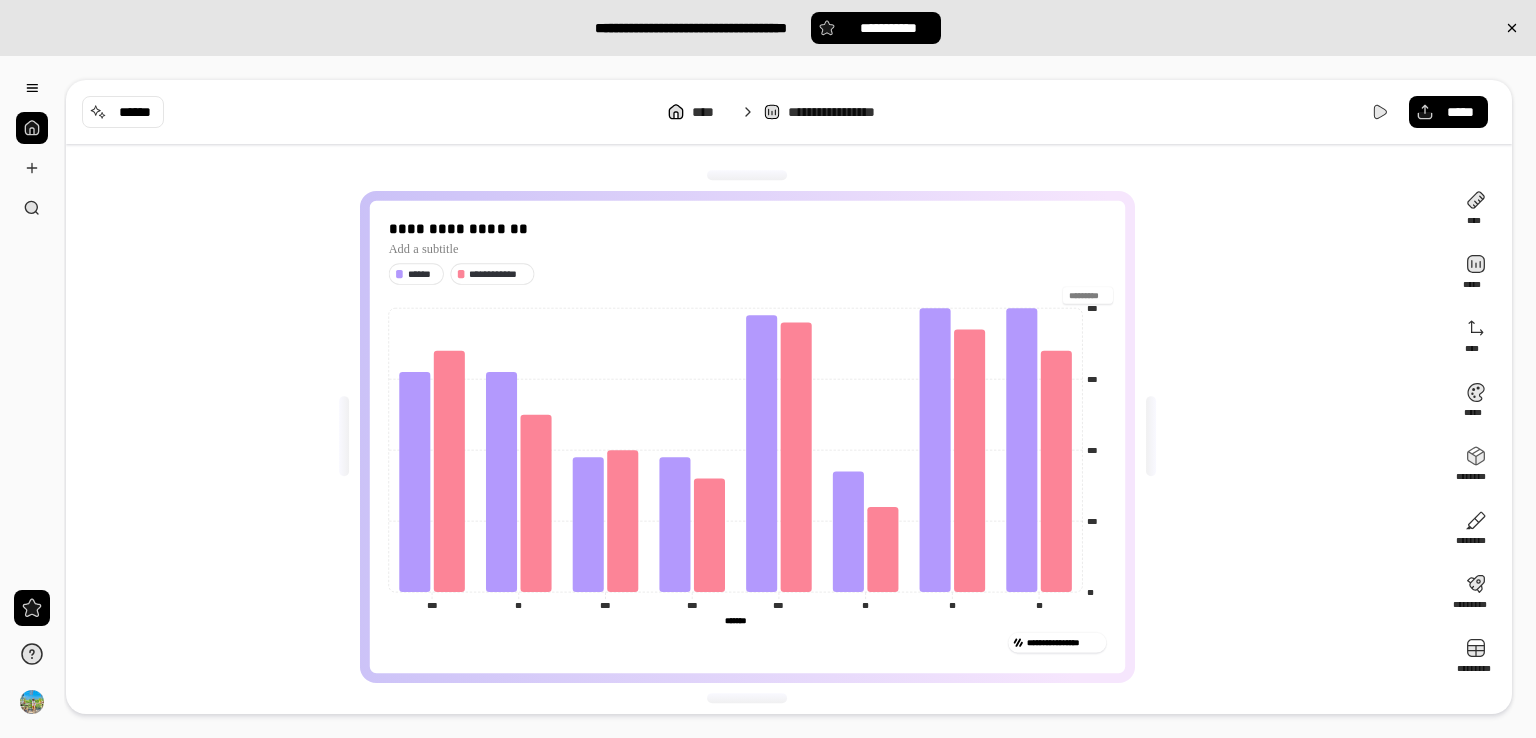 click on "**" 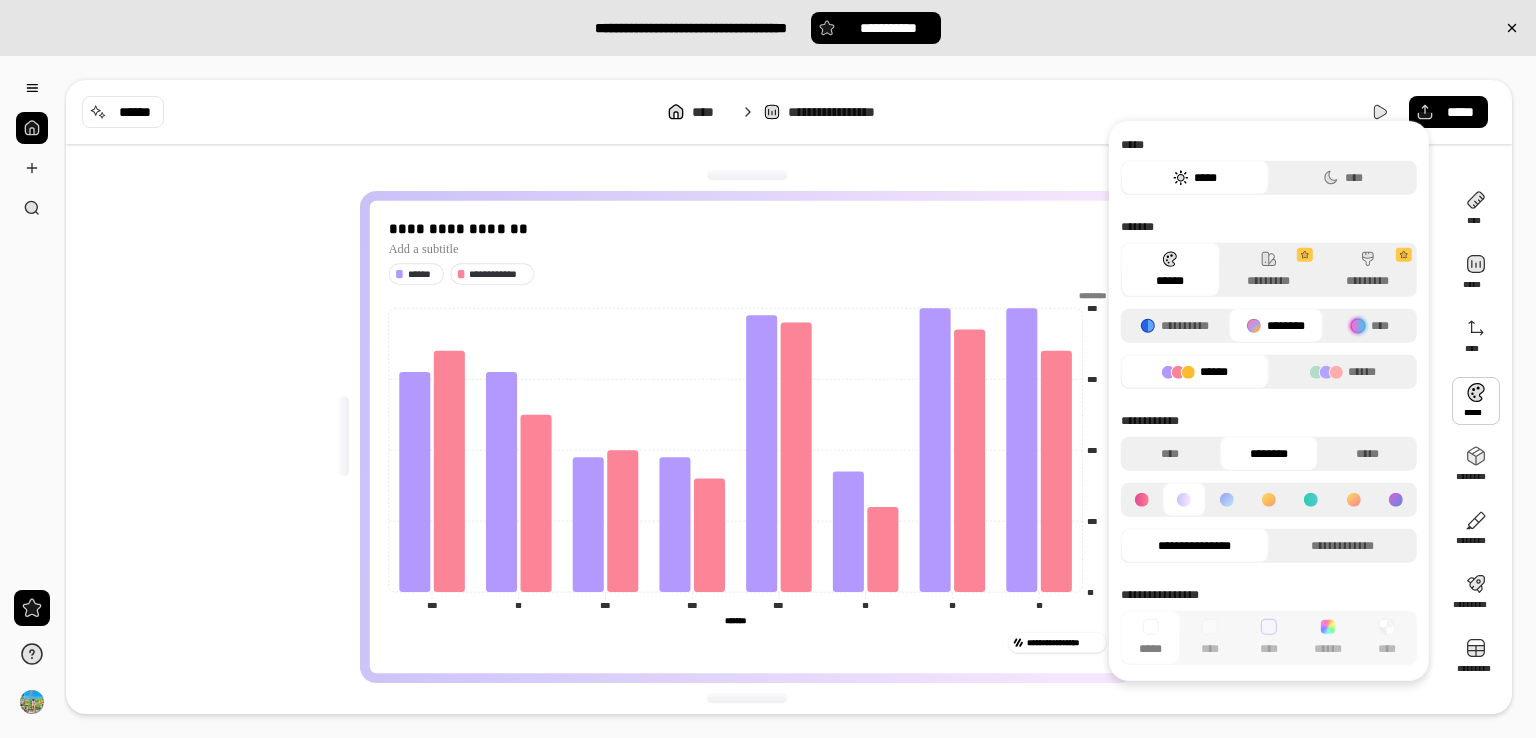 click at bounding box center (1476, 401) 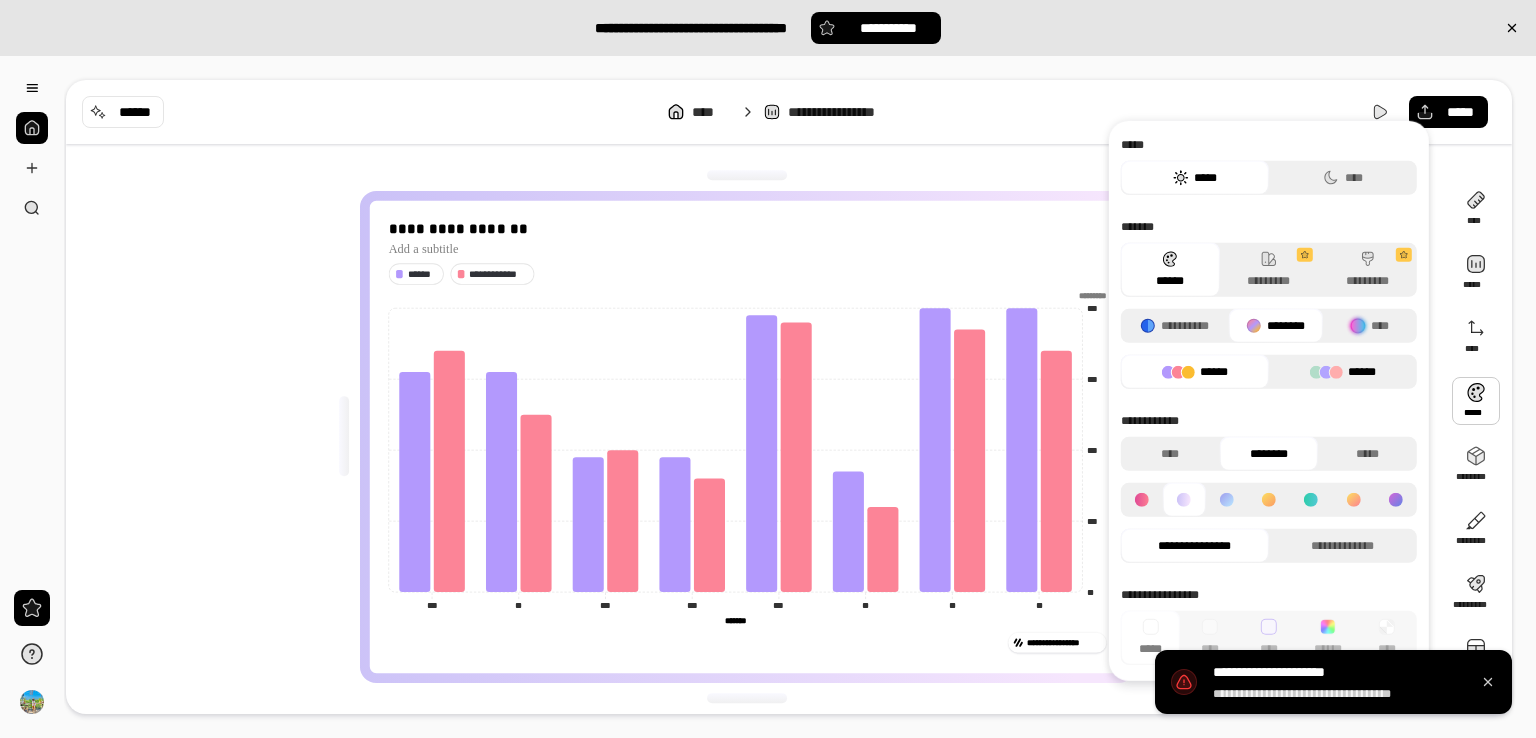 click on "******" at bounding box center (1343, 372) 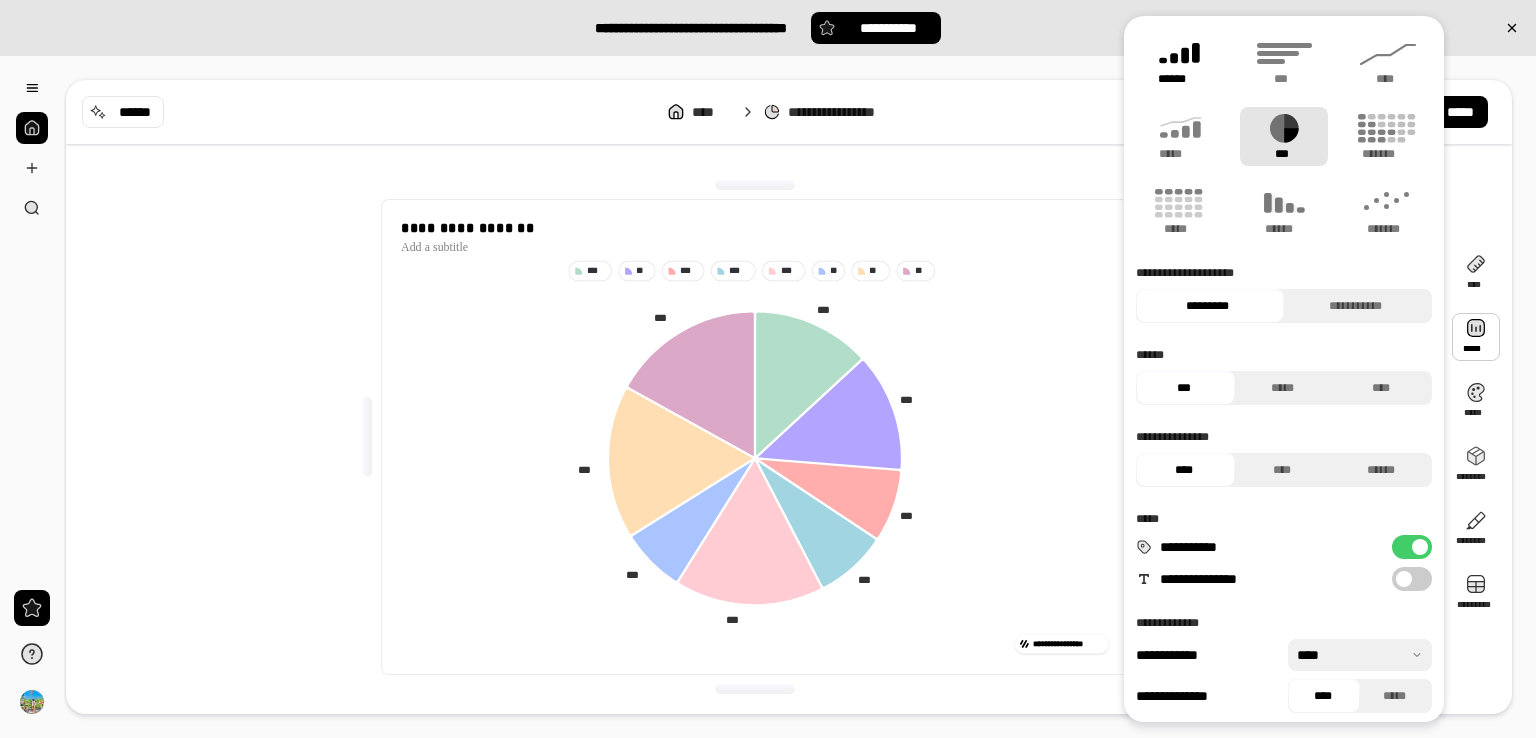 click on "******" at bounding box center (1180, 79) 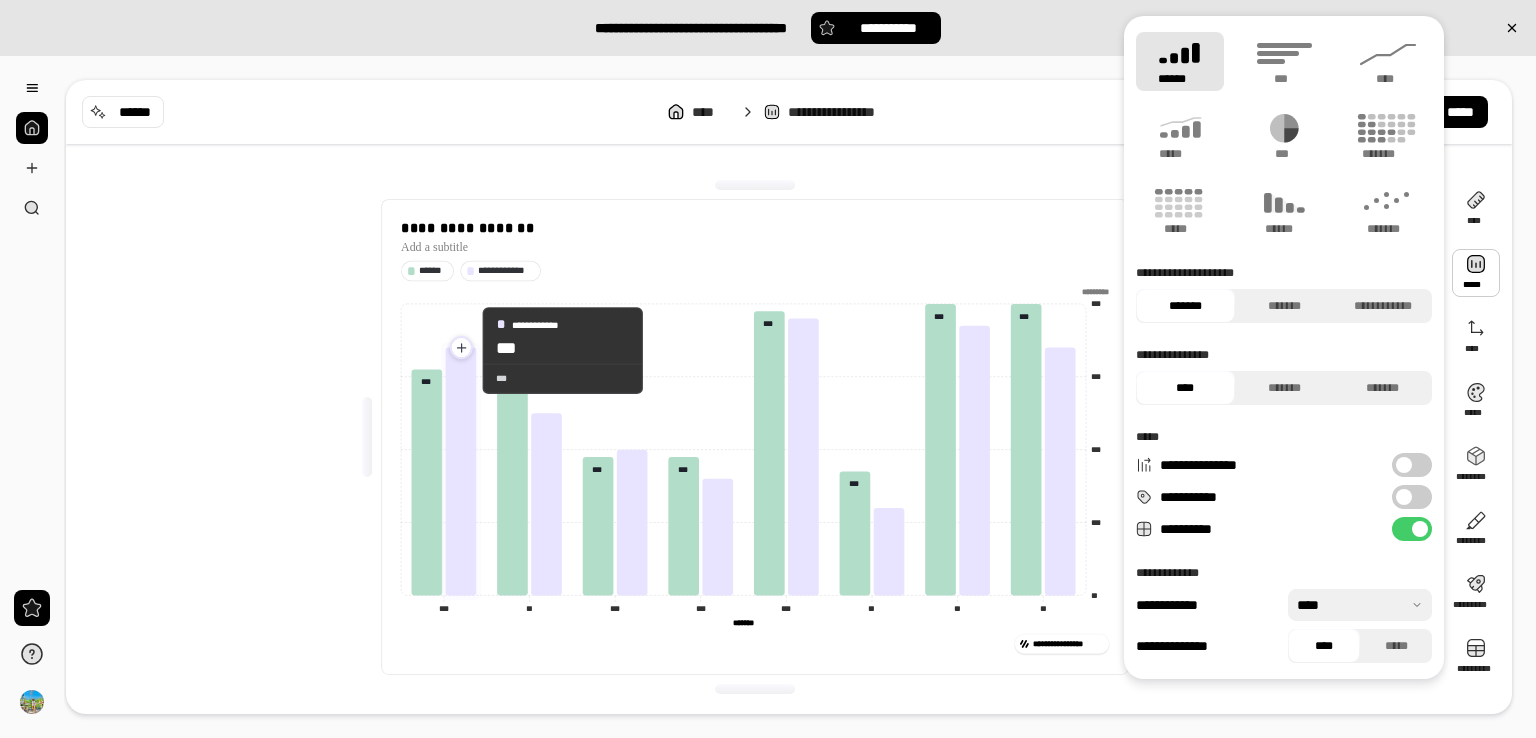 click 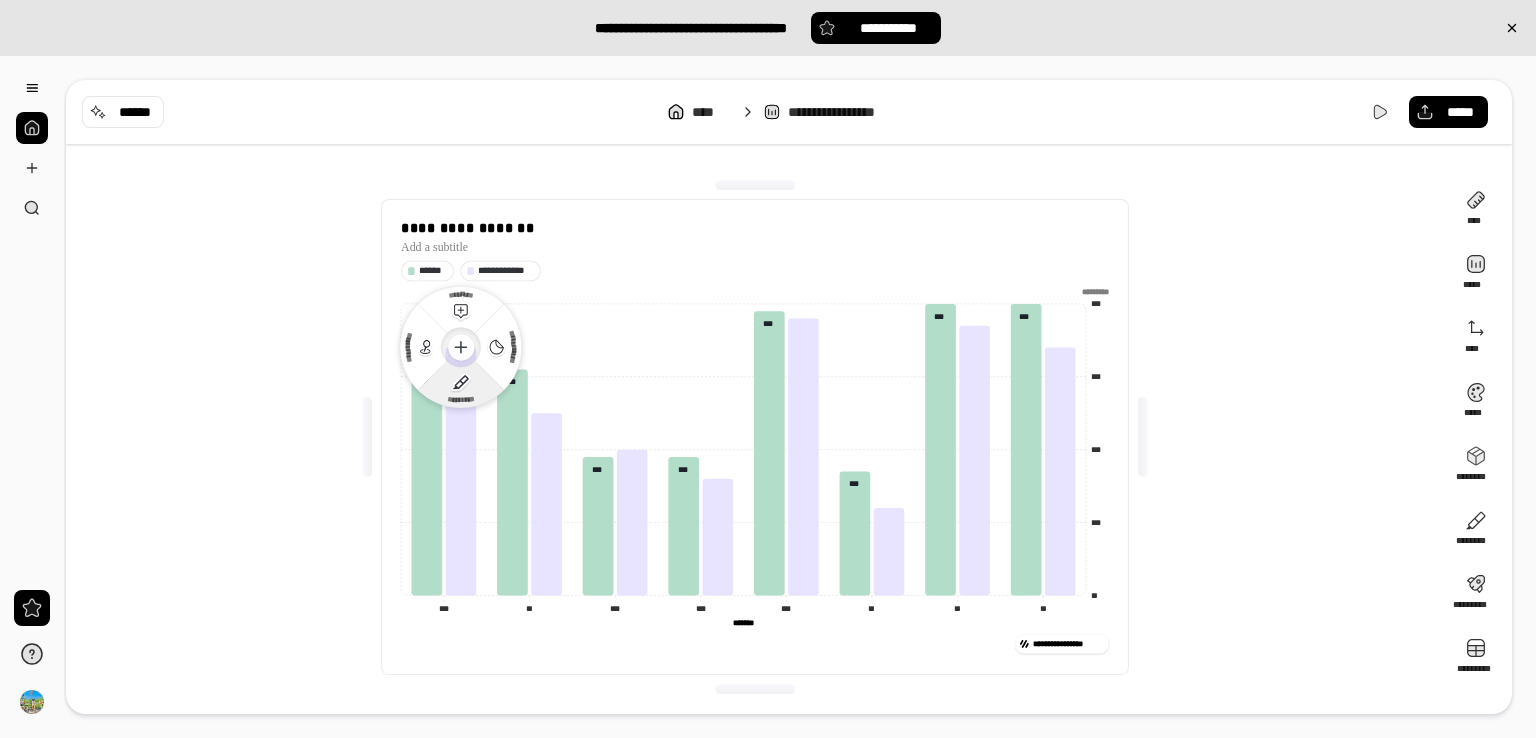 click on "*********" 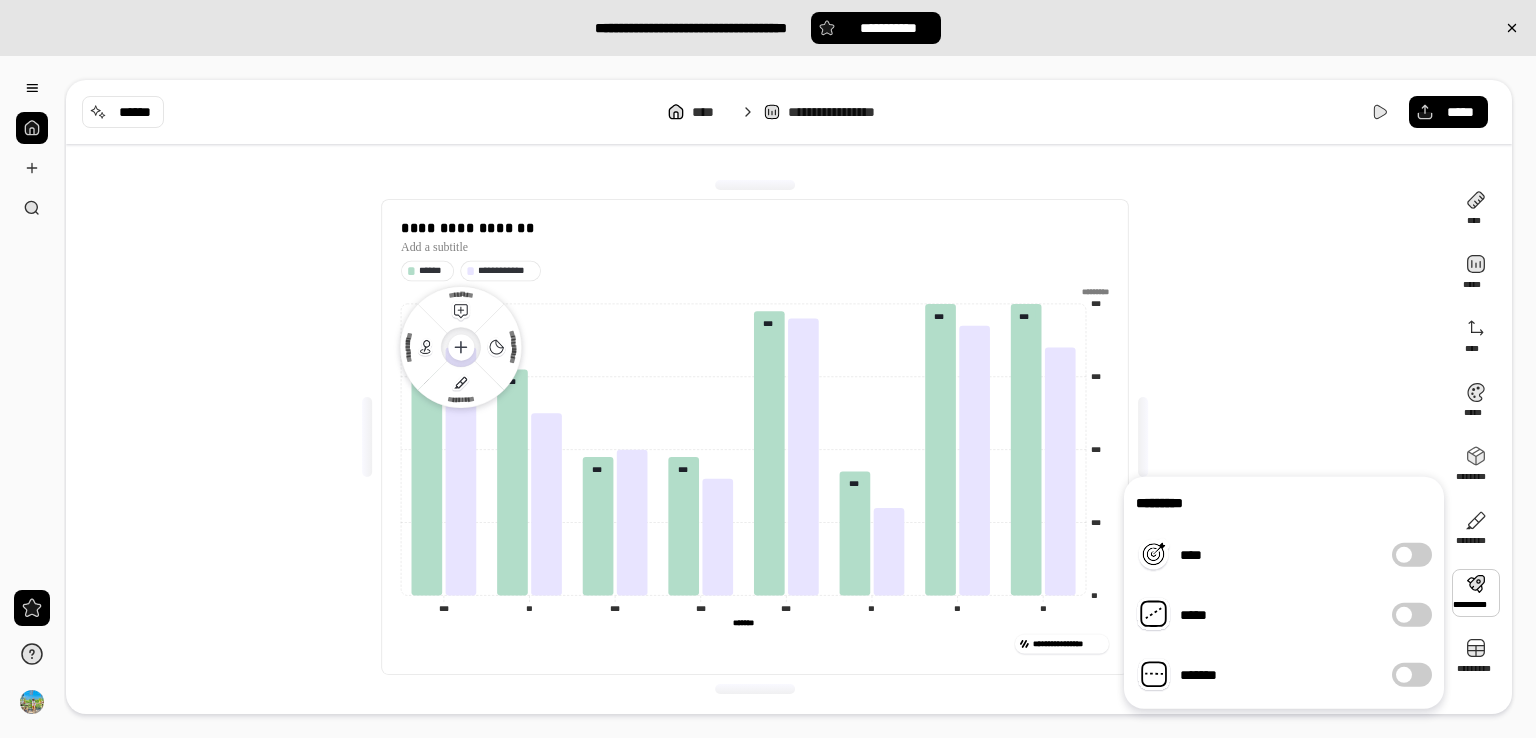 click on "****" at bounding box center [1258, 555] 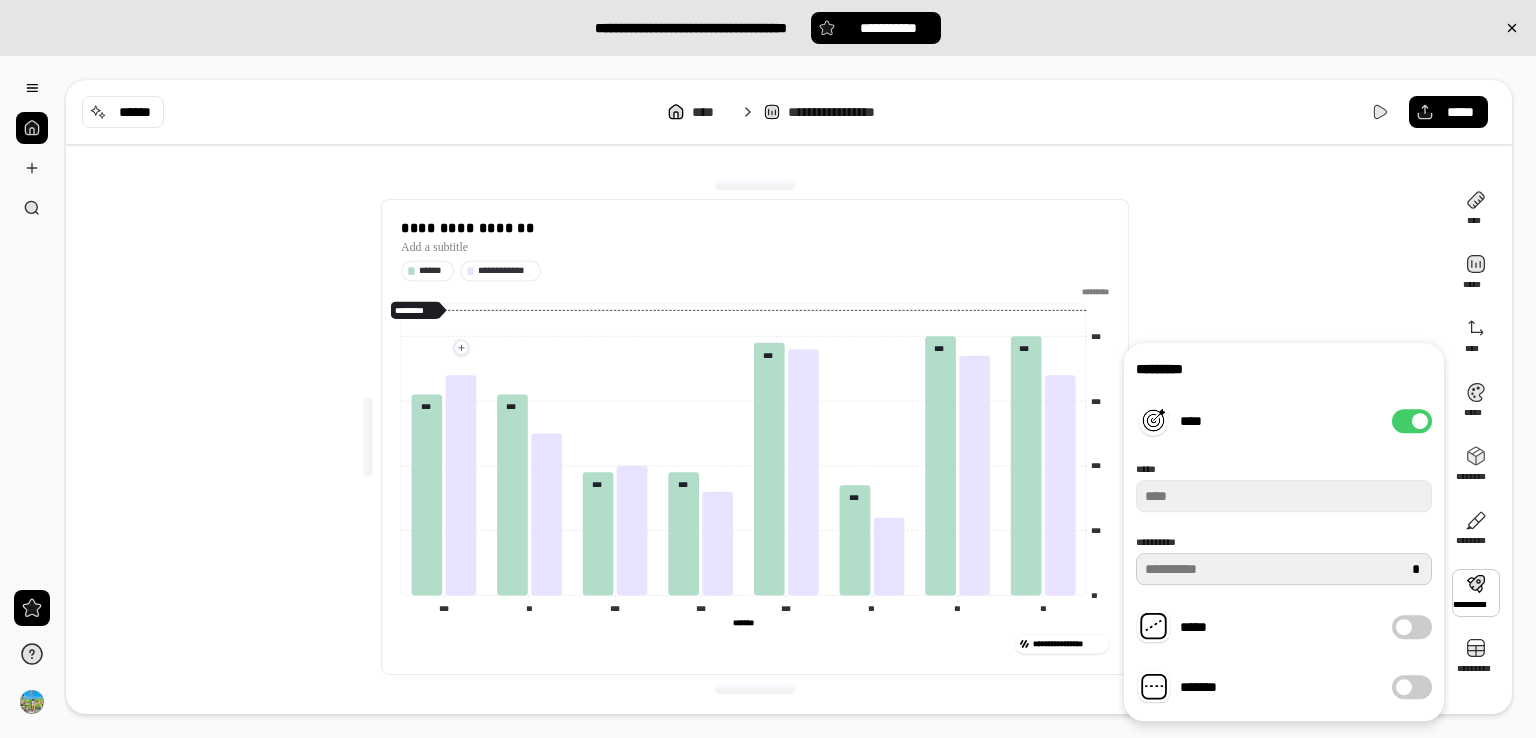 click on "**" at bounding box center (1284, 569) 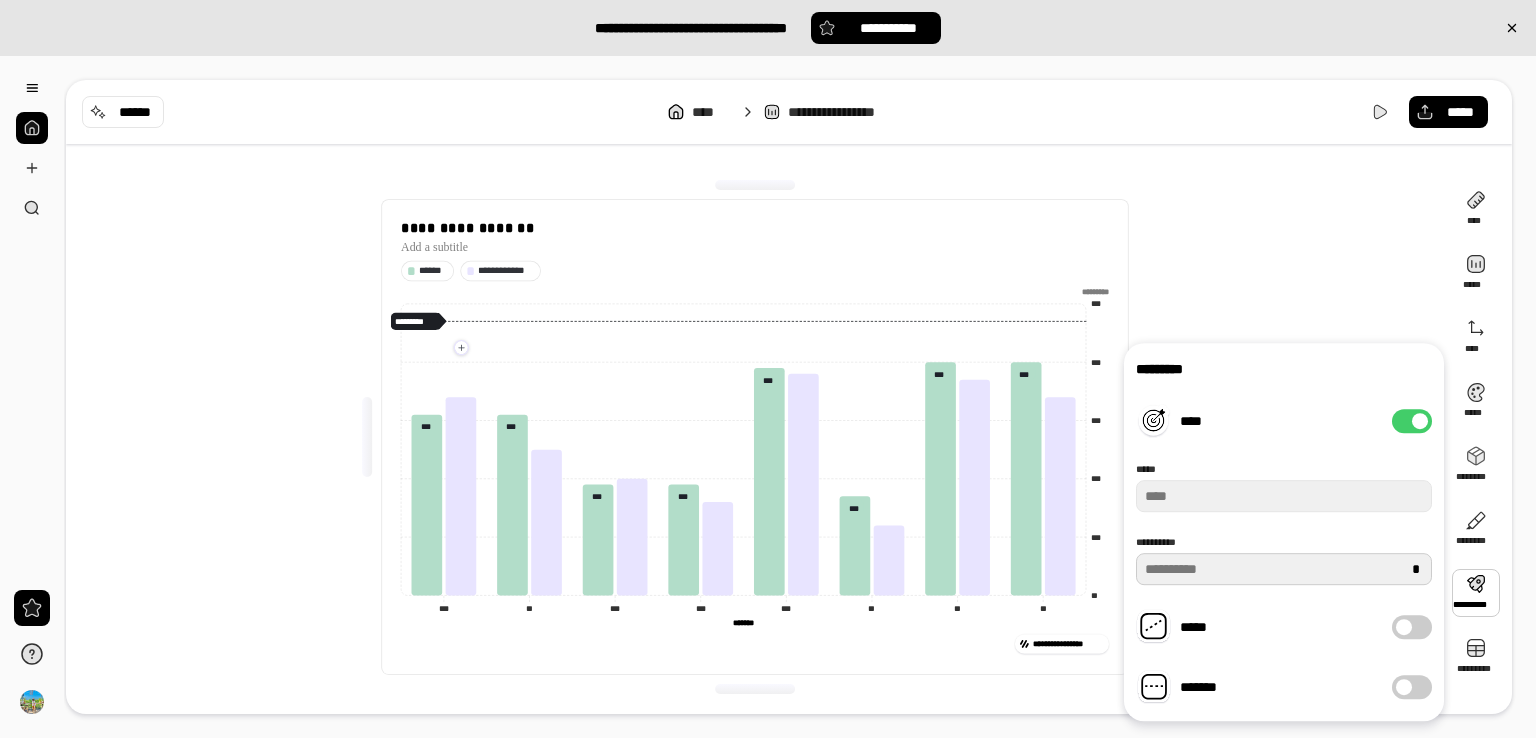 type on "**" 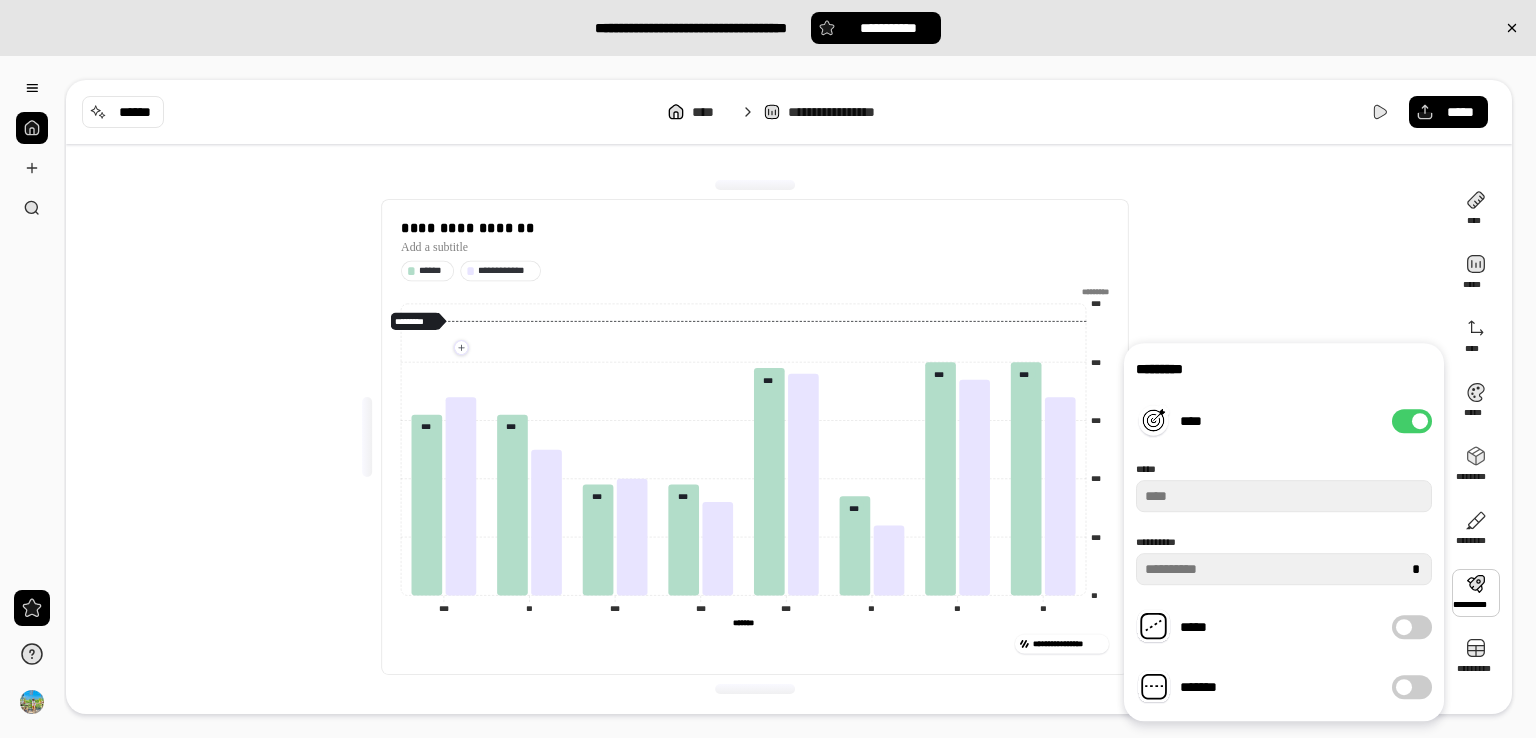 click on "*****" at bounding box center [1258, 627] 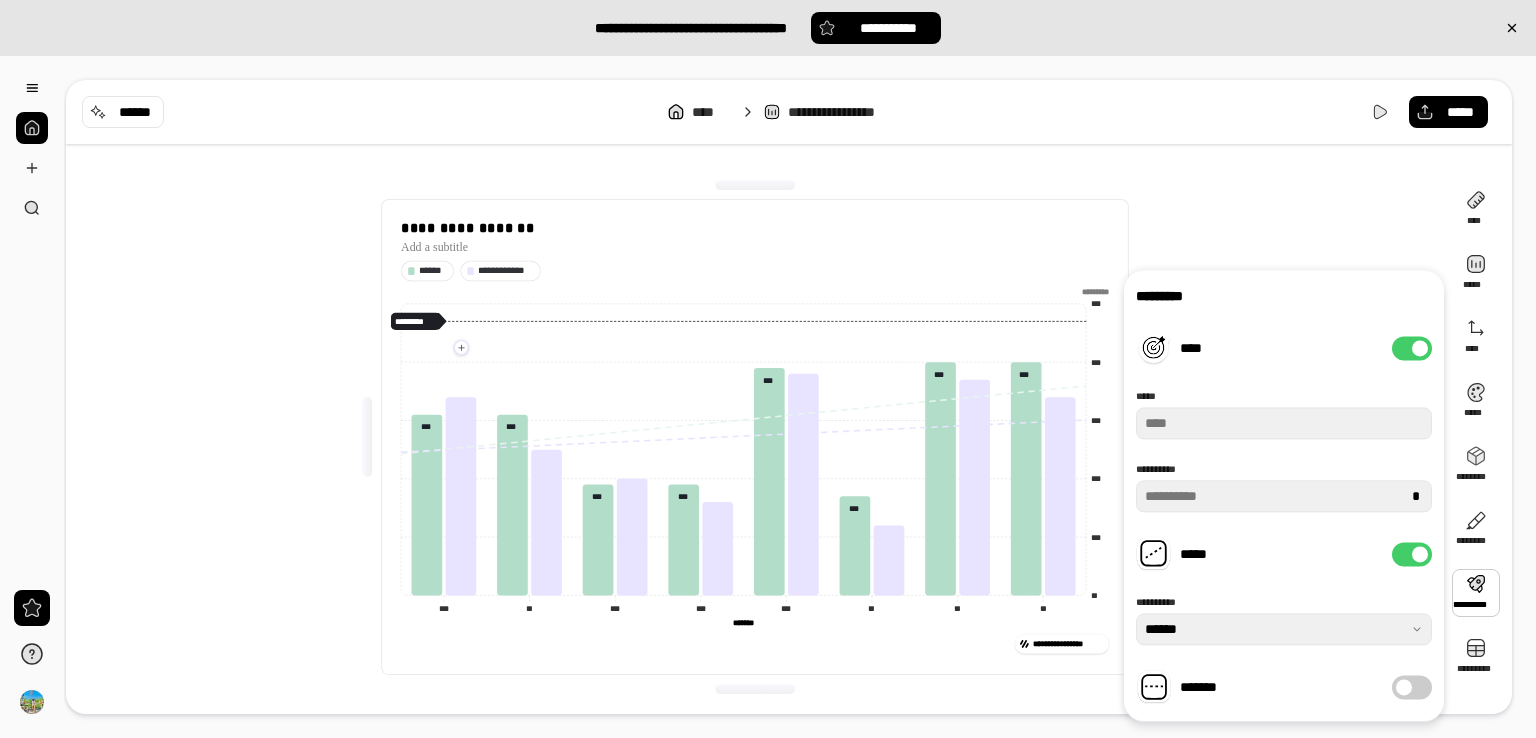 click at bounding box center [1420, 554] 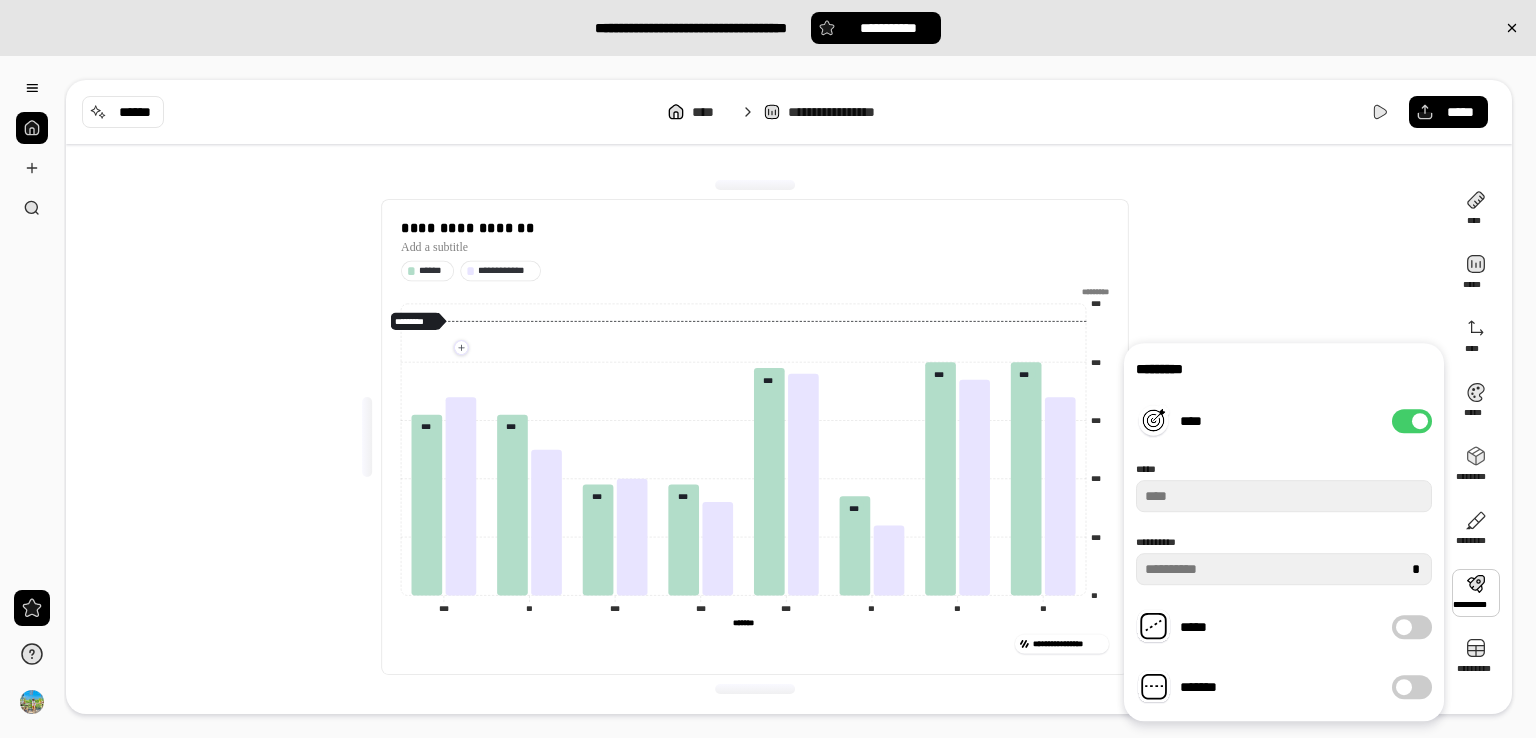 click on "**********" at bounding box center (755, 437) 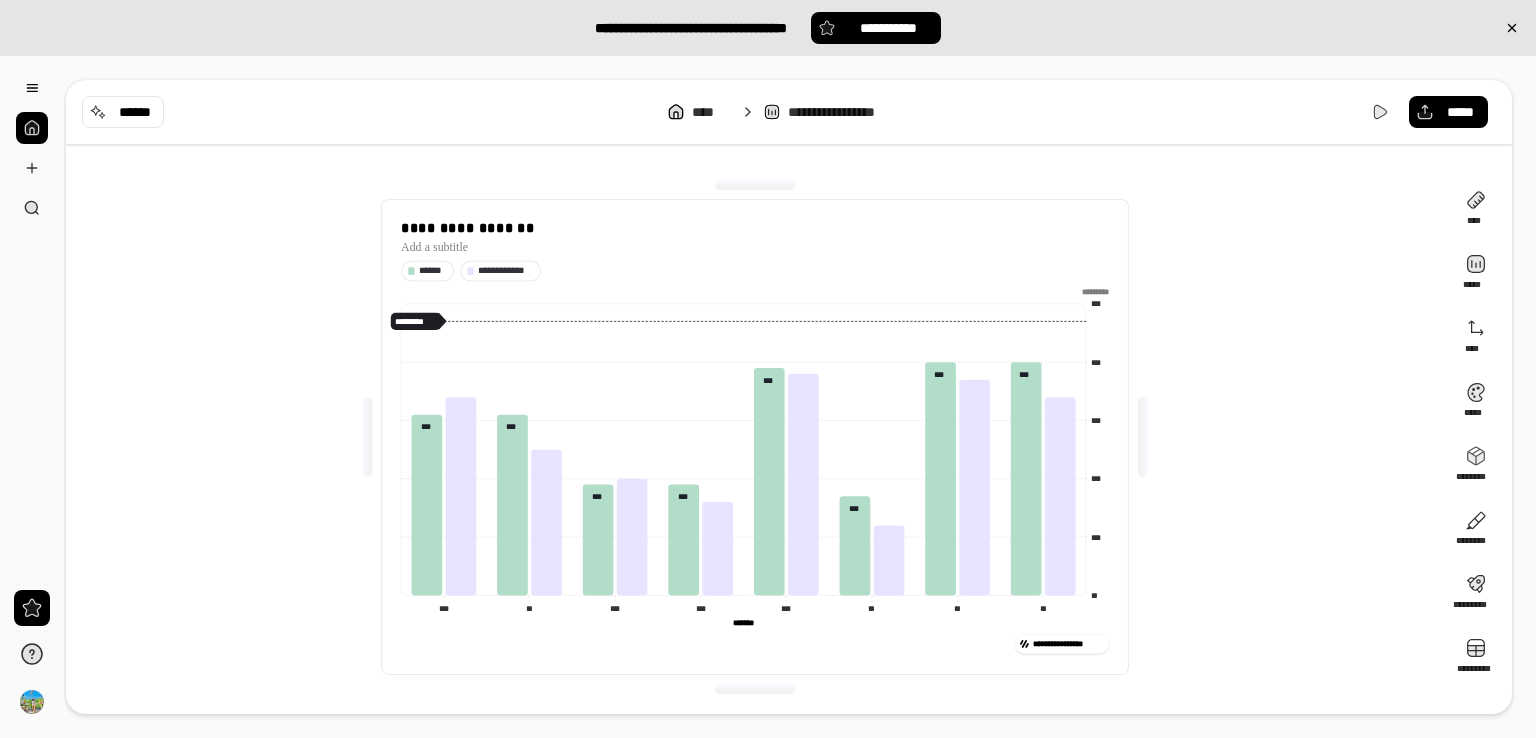 click on "***" 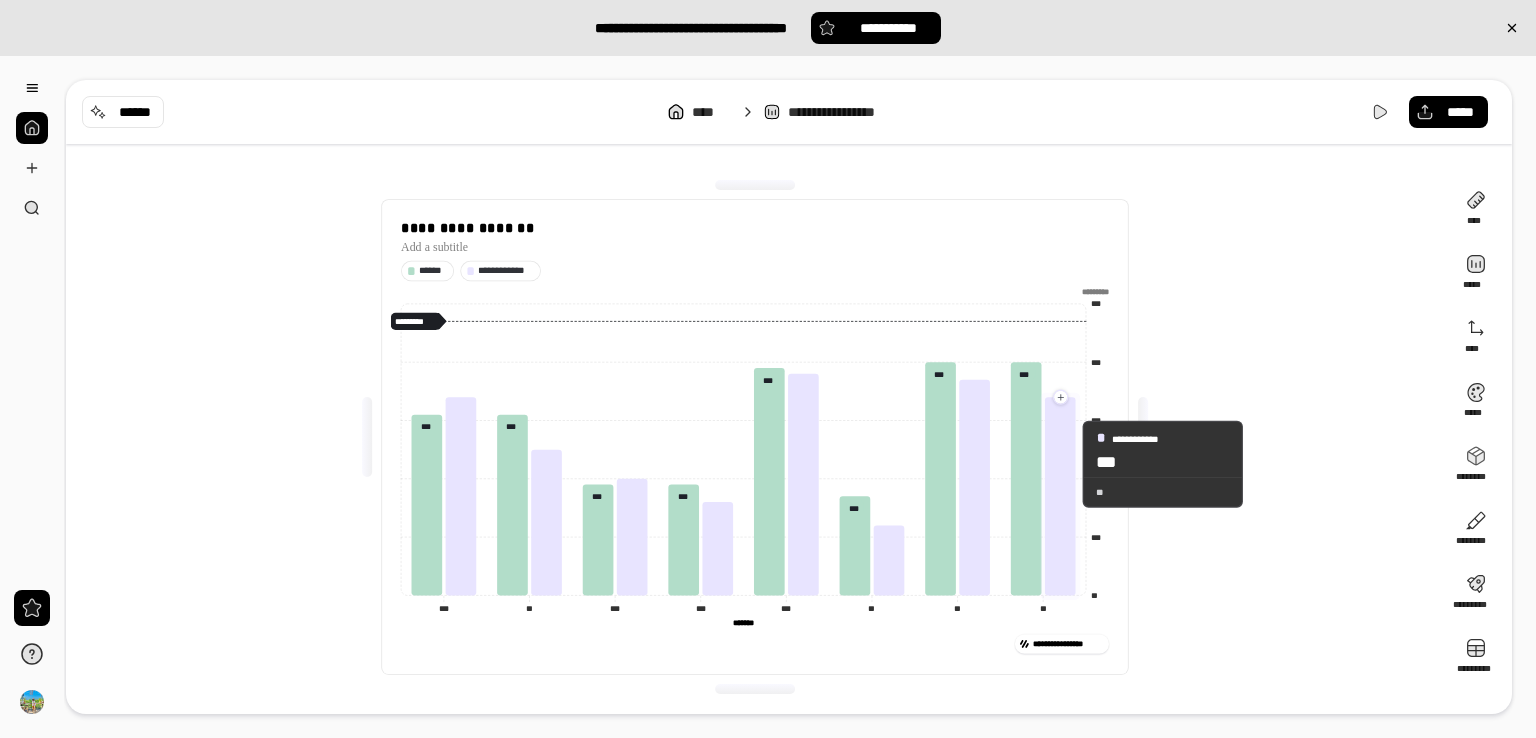 click 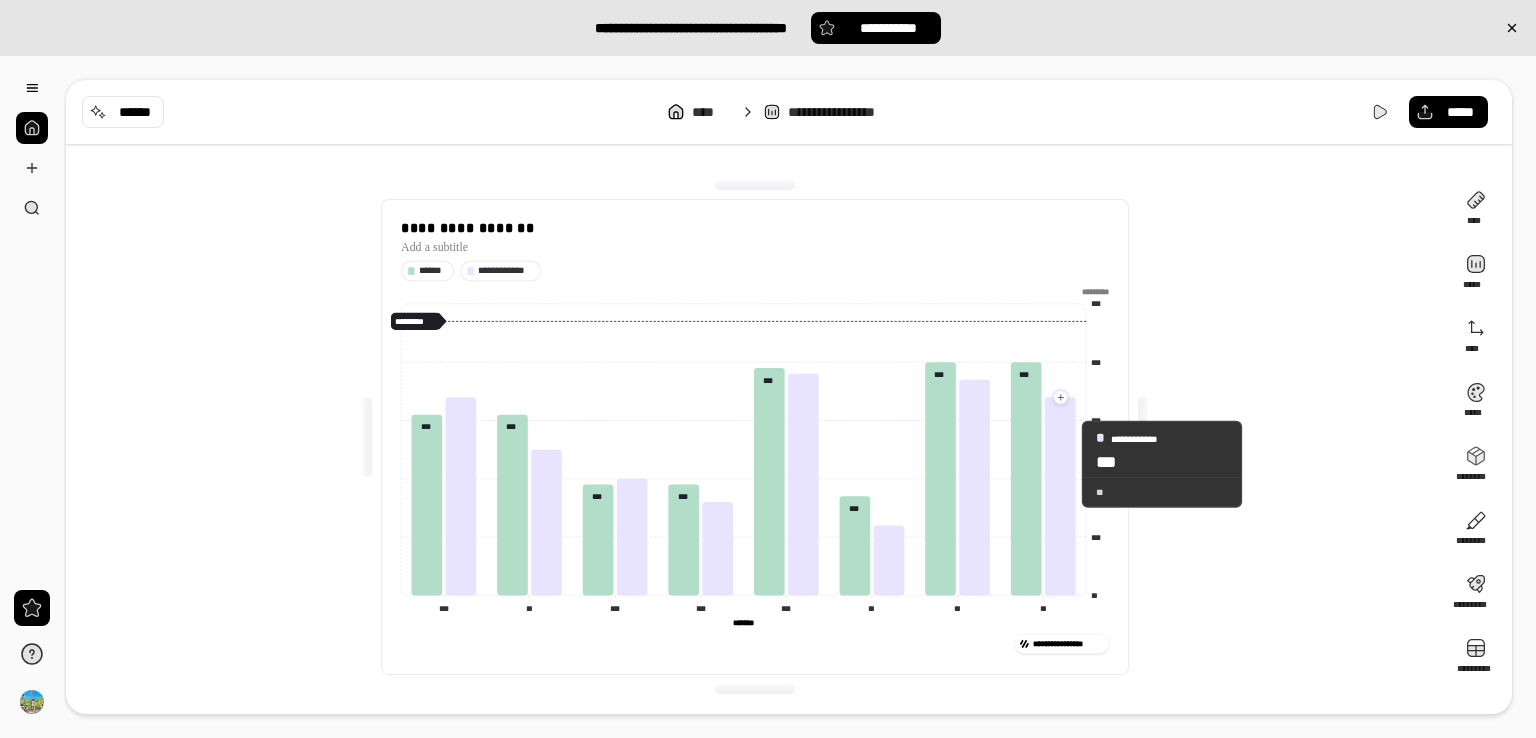 drag, startPoint x: 1064, startPoint y: 464, endPoint x: 1028, endPoint y: 420, distance: 56.85068 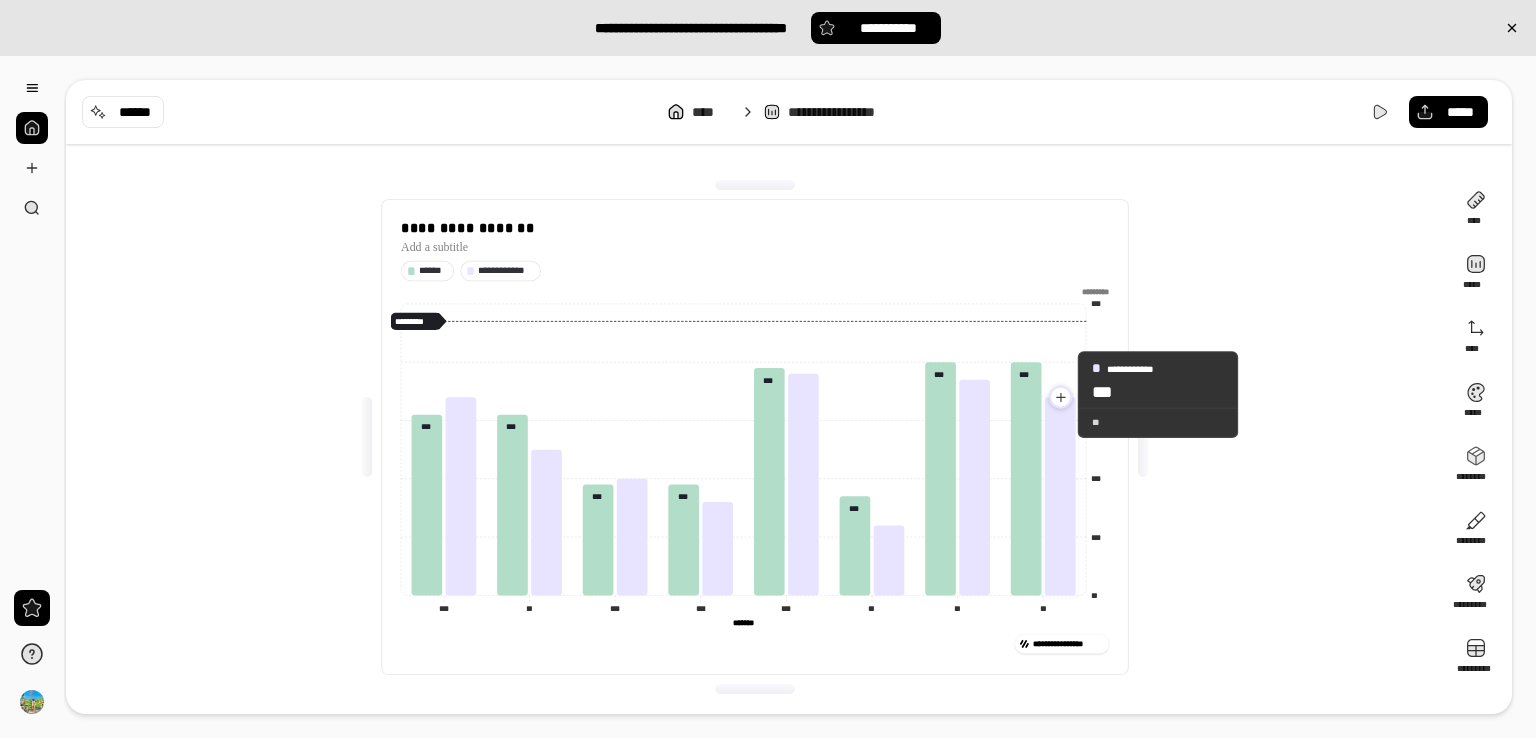 click 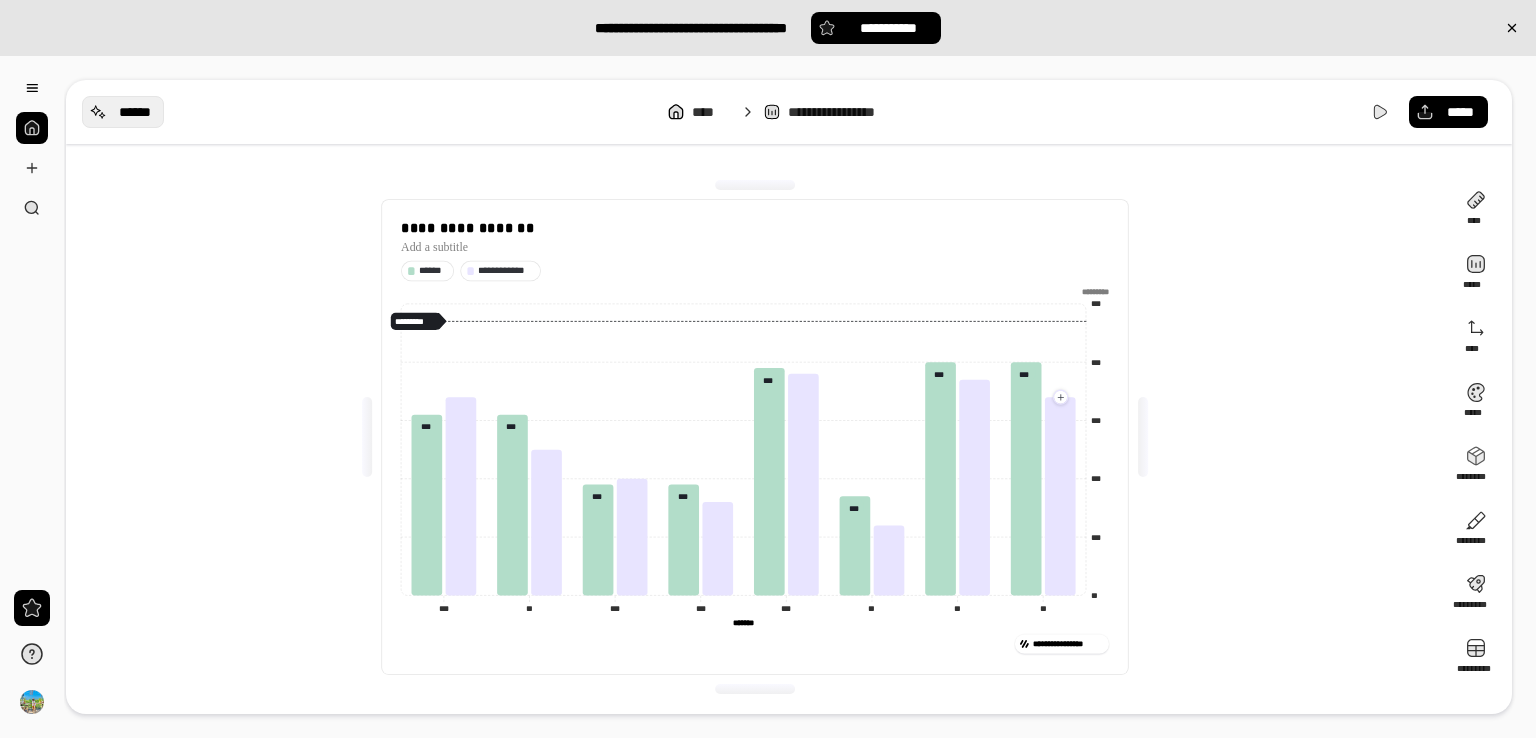 click on "******" at bounding box center [135, 112] 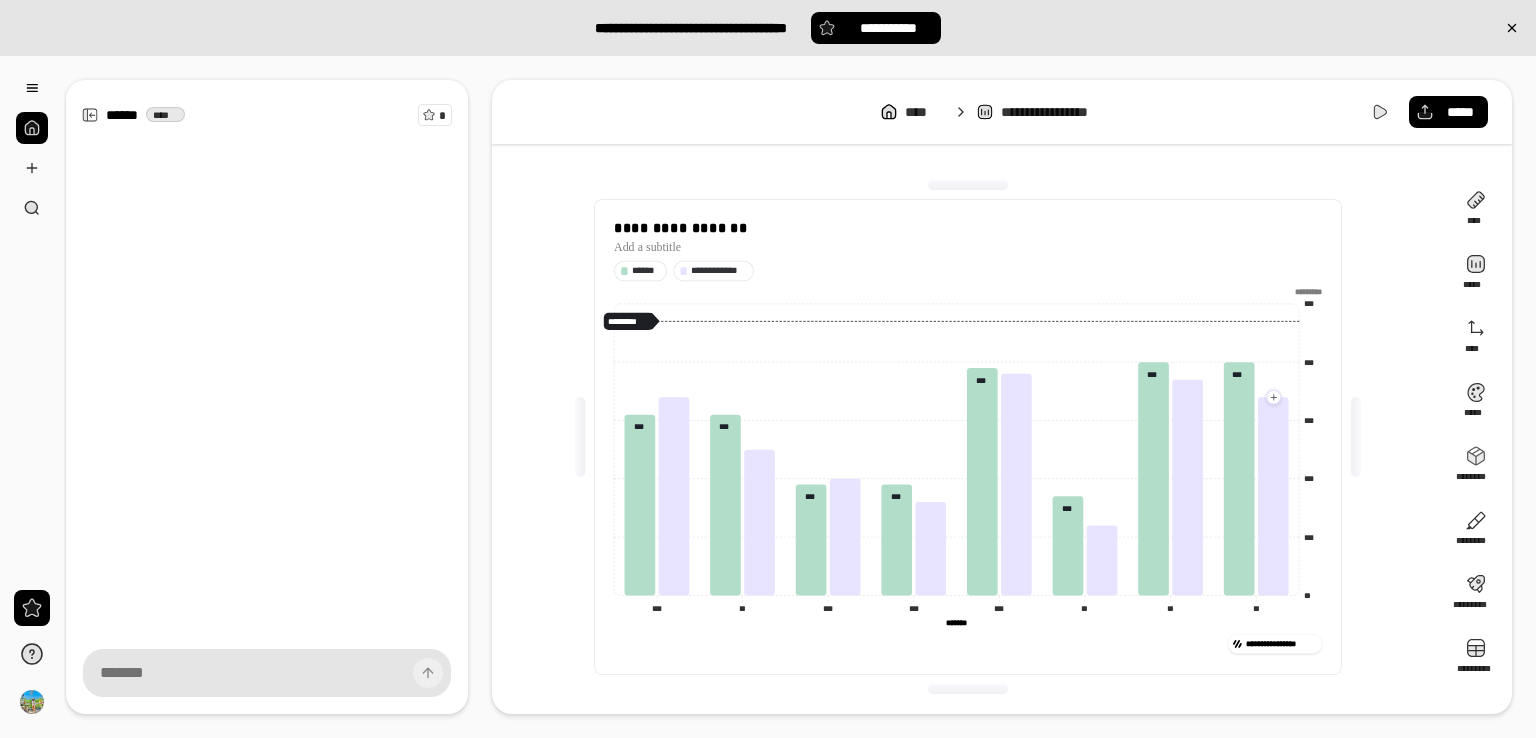 click at bounding box center (267, 673) 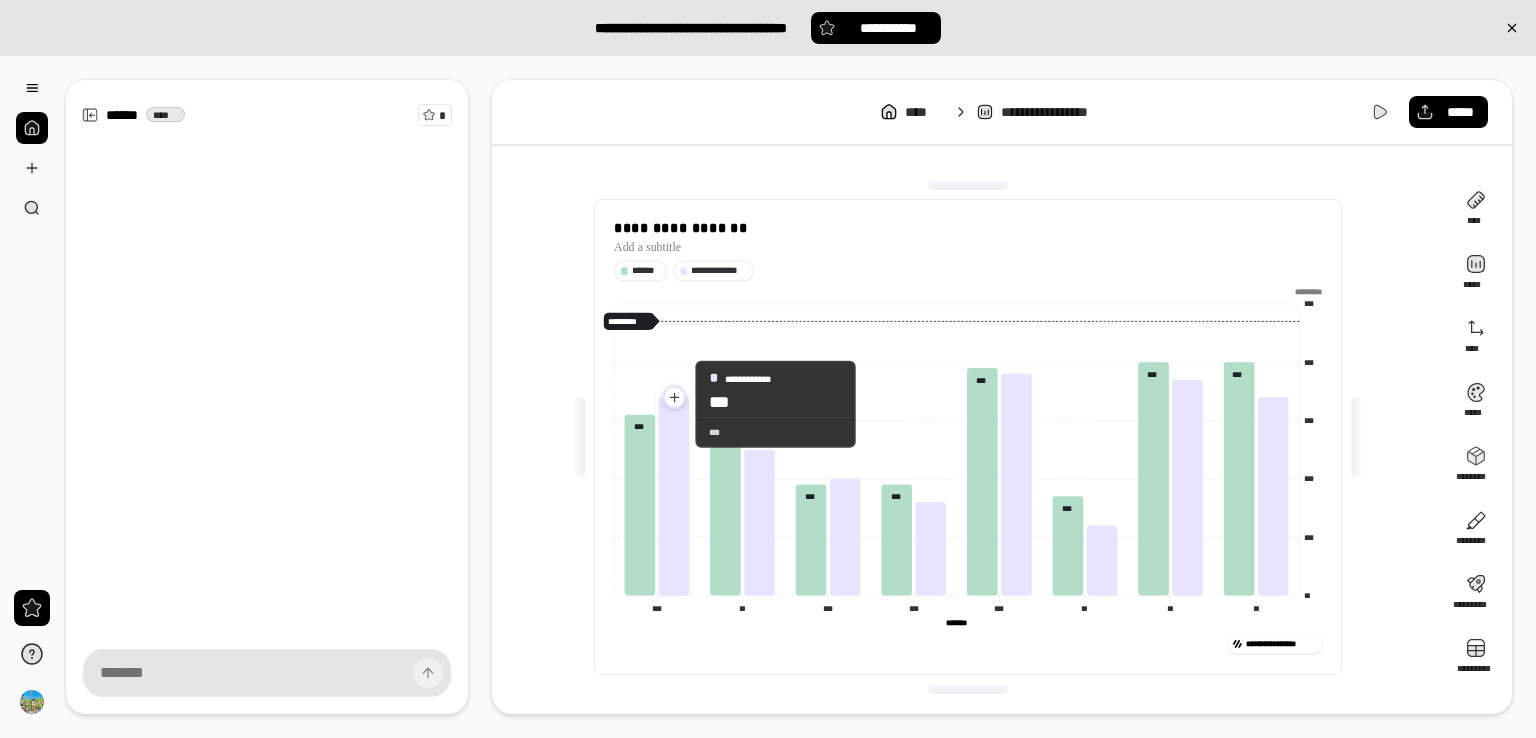 click 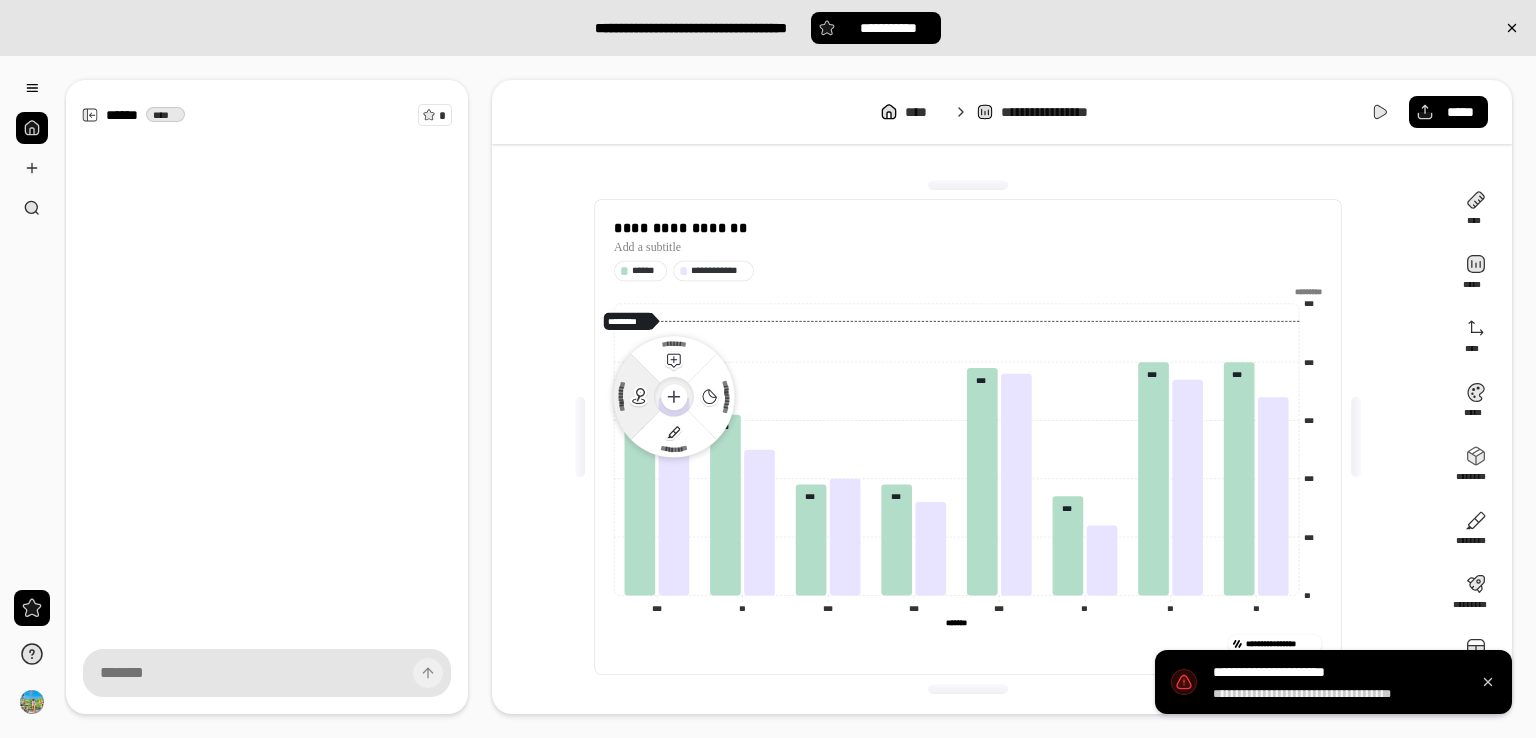 click 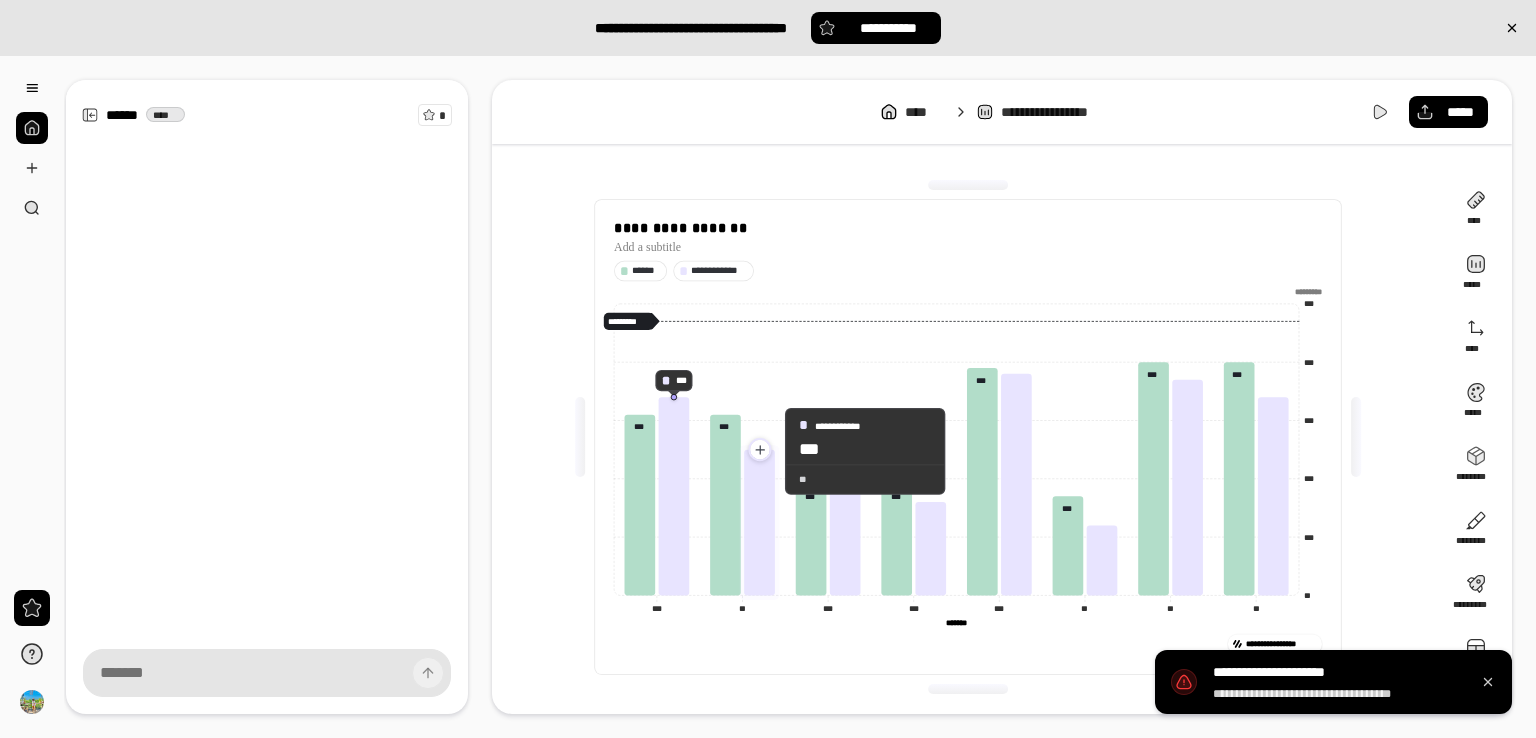 click 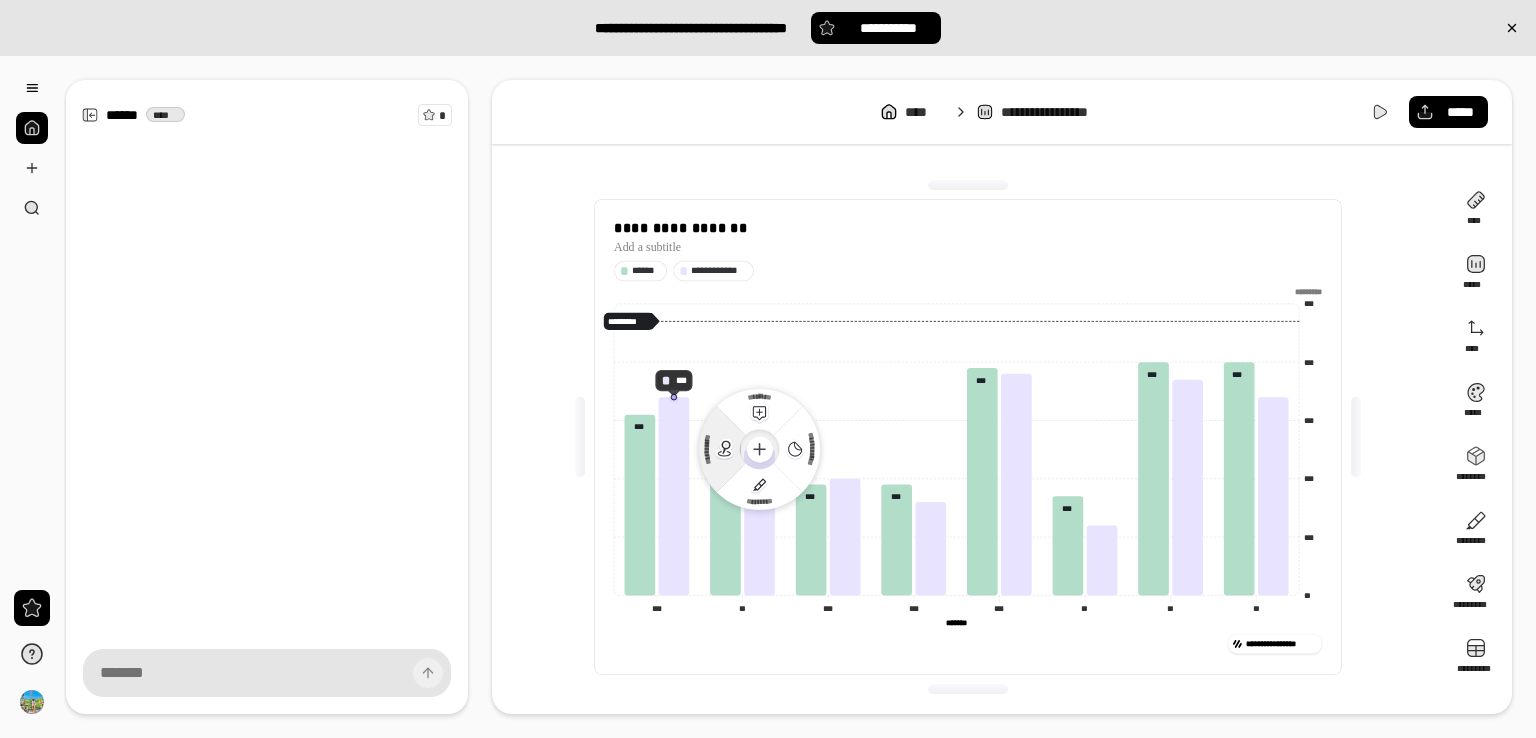 click 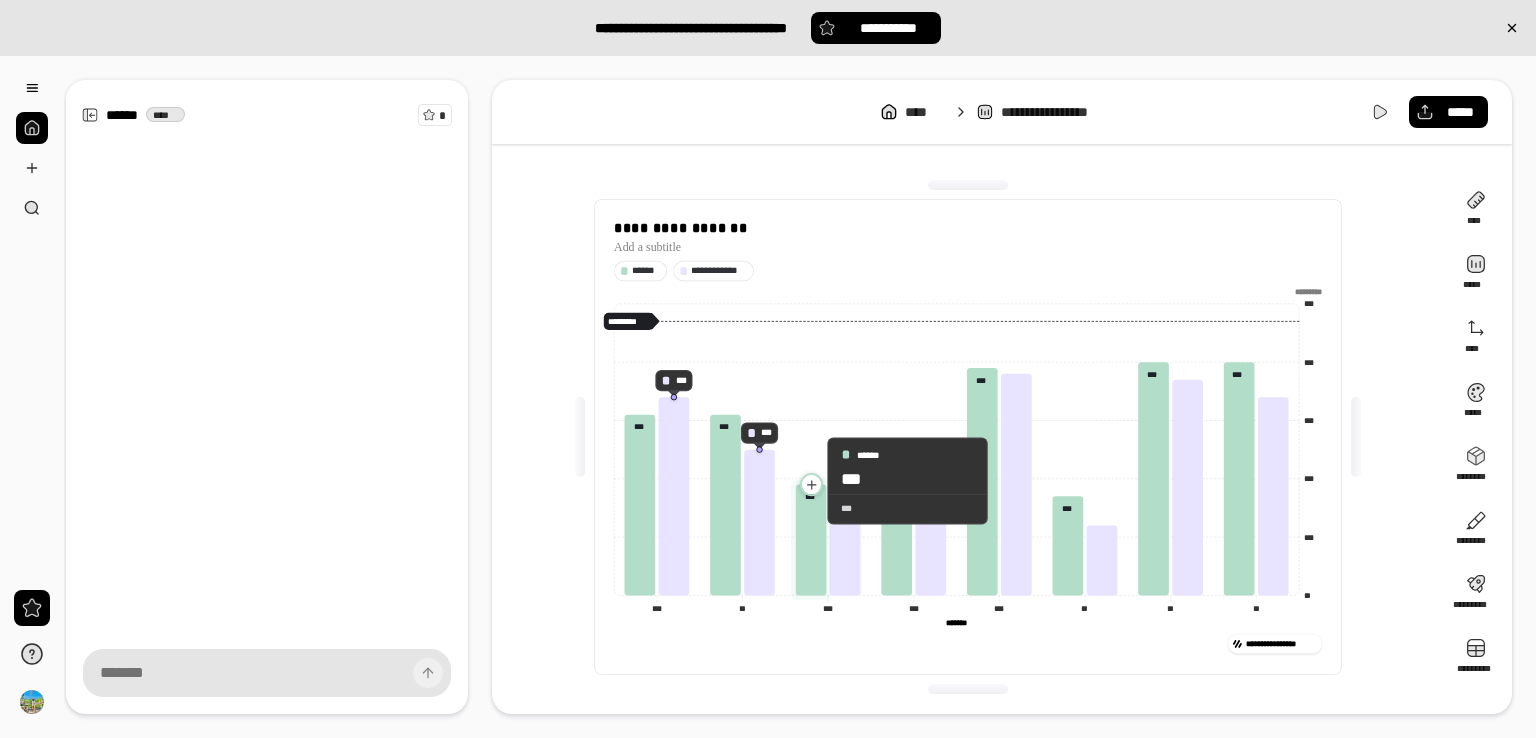 click 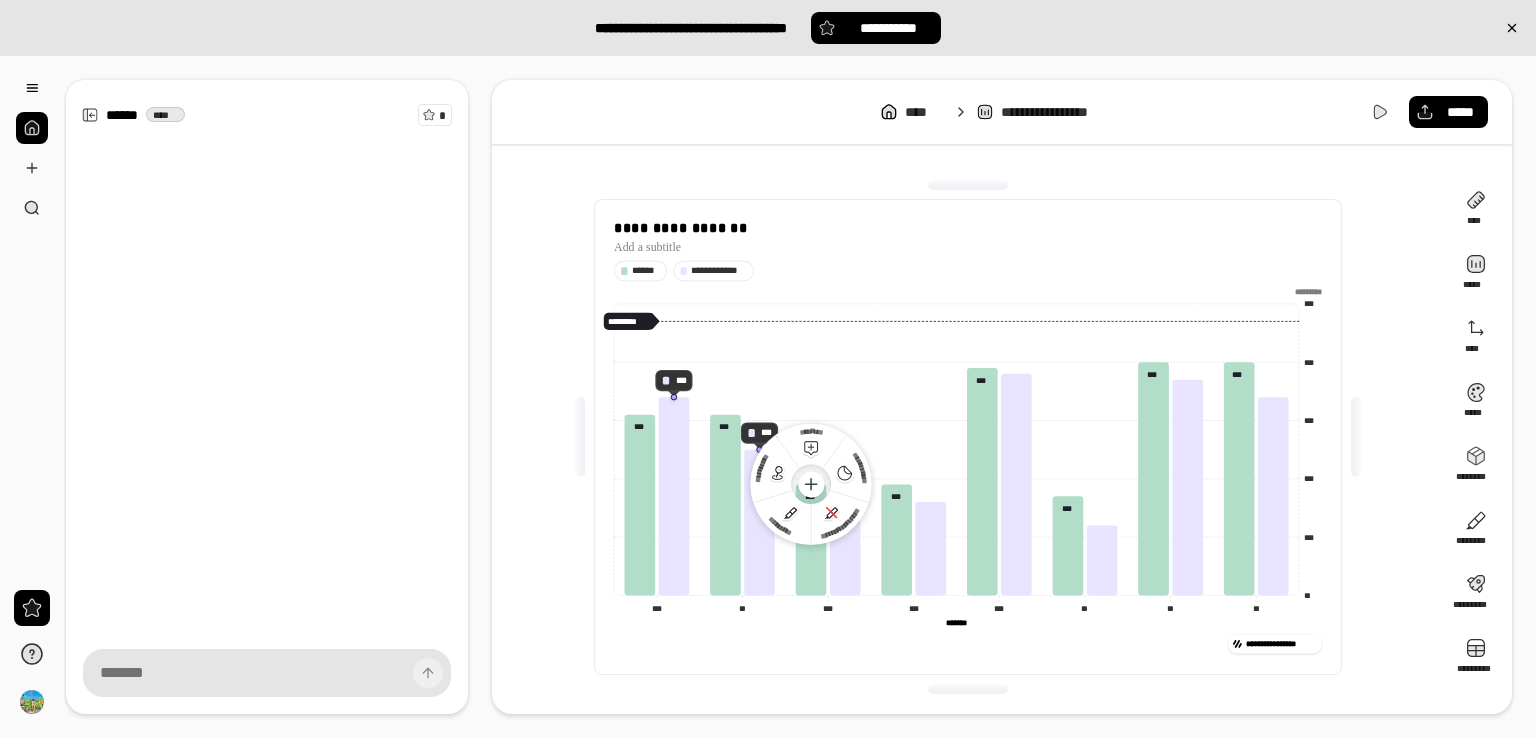 click 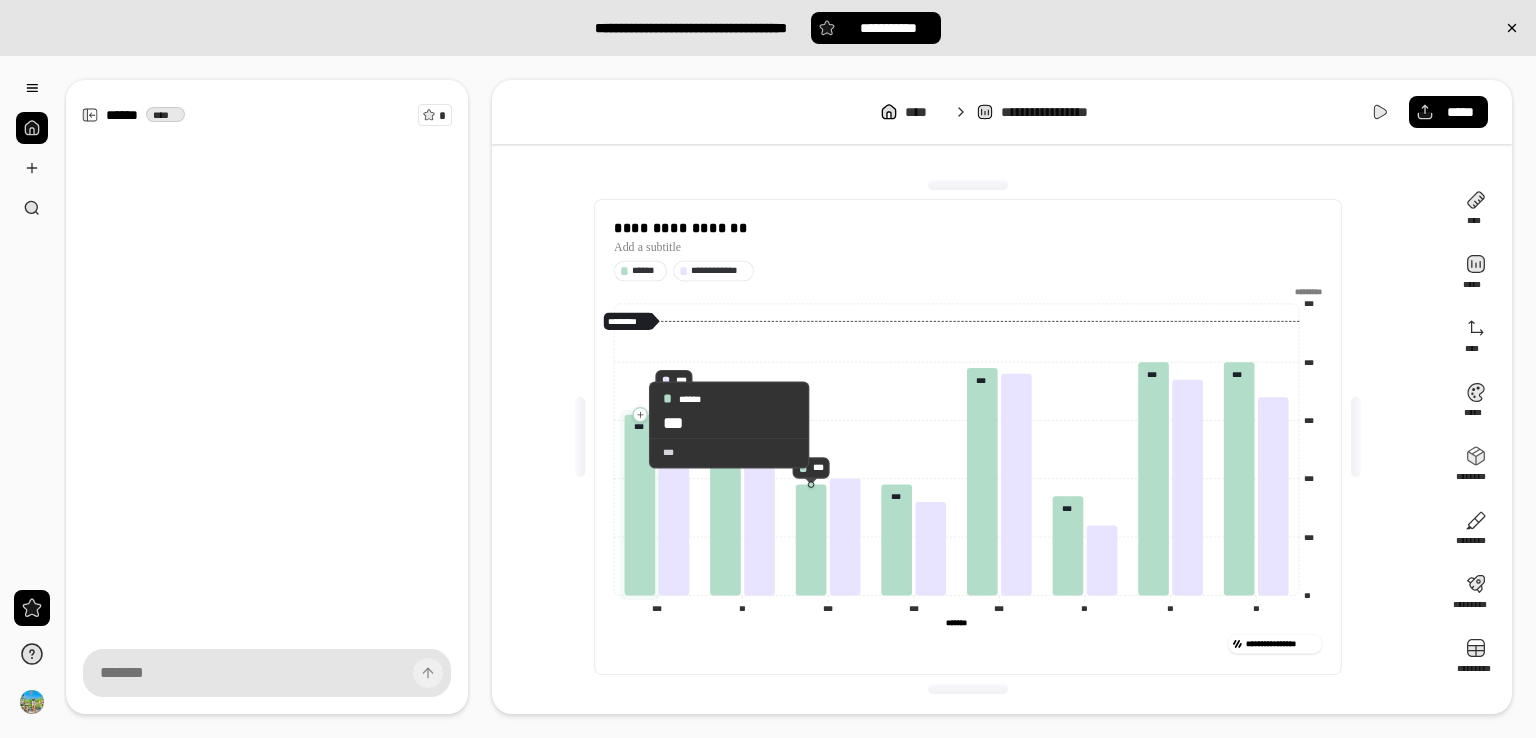 click 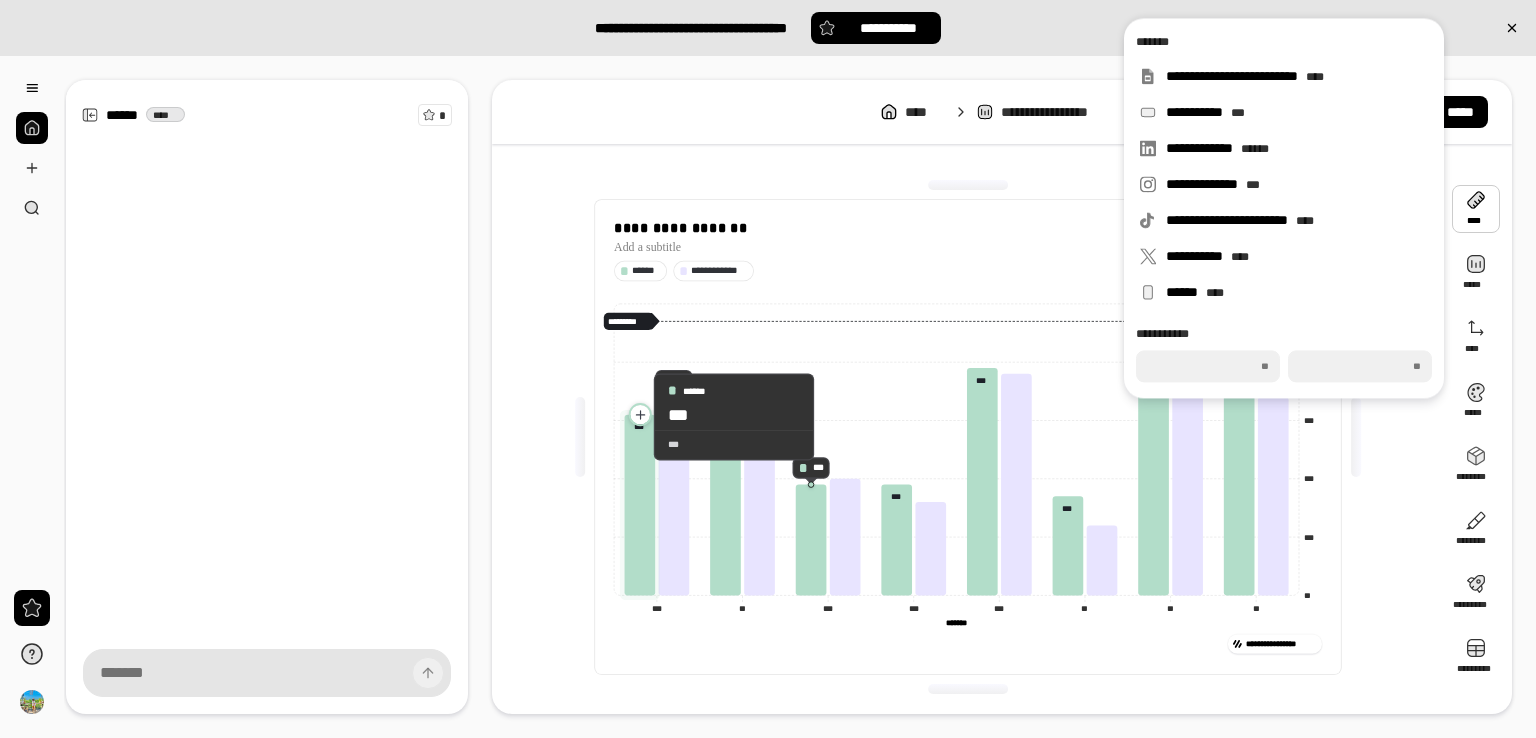 click 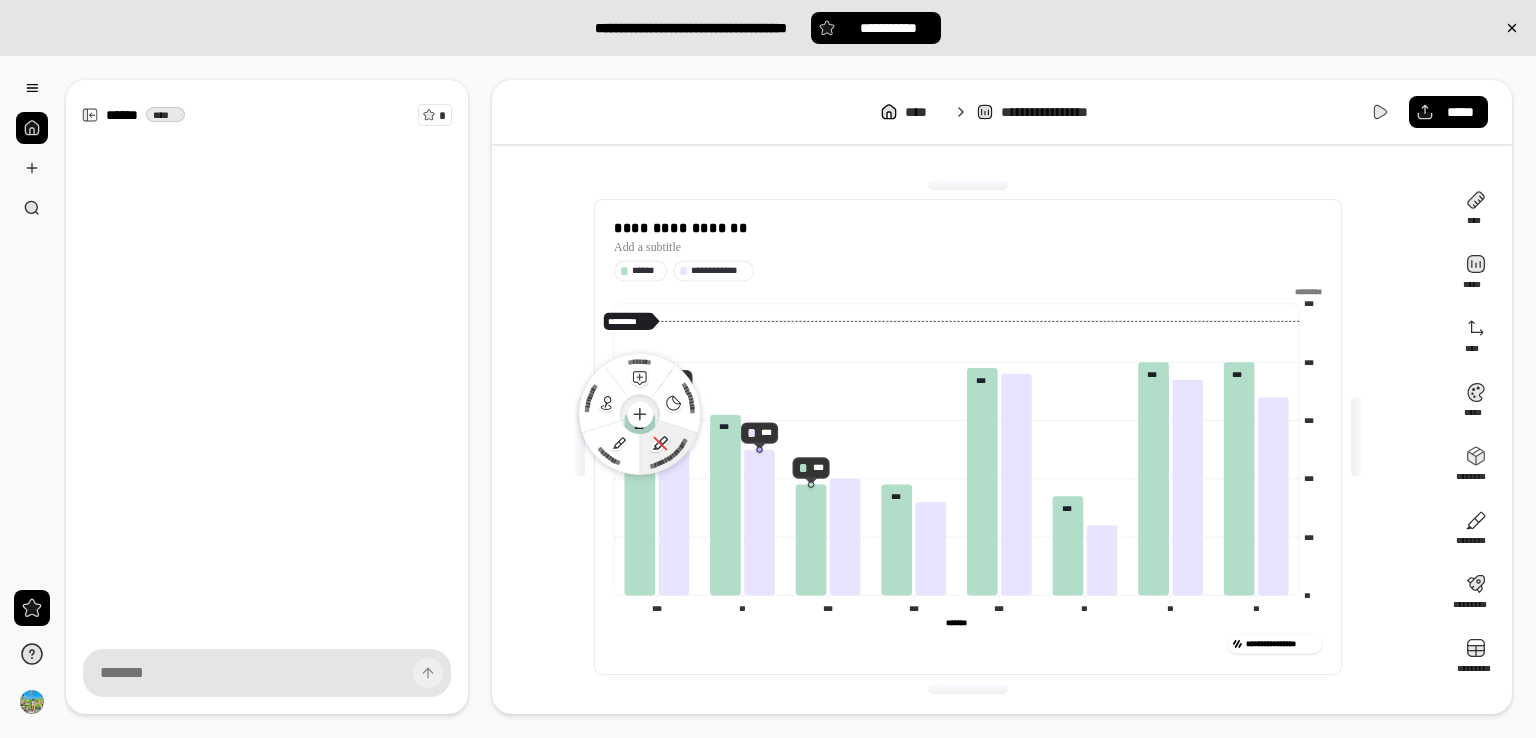 click 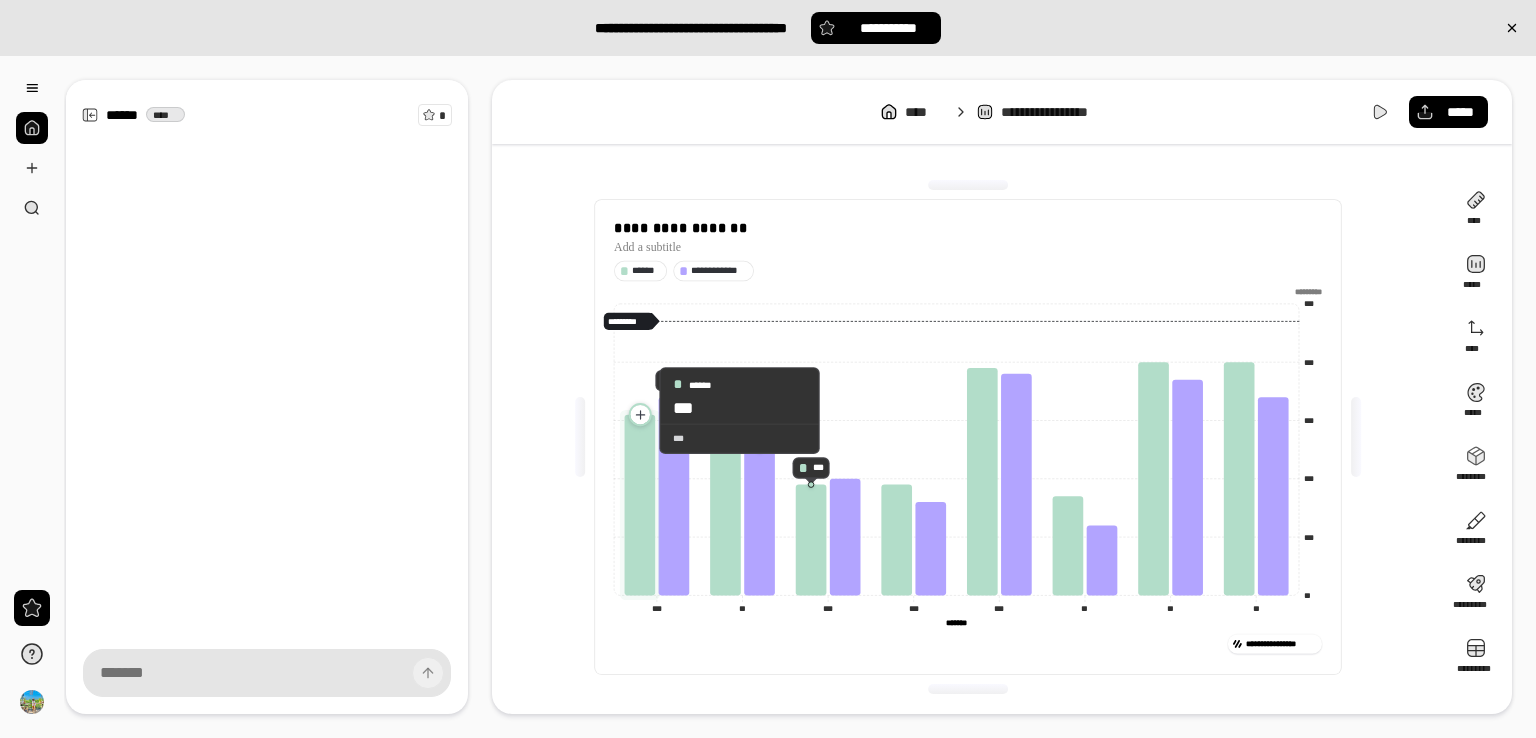 click 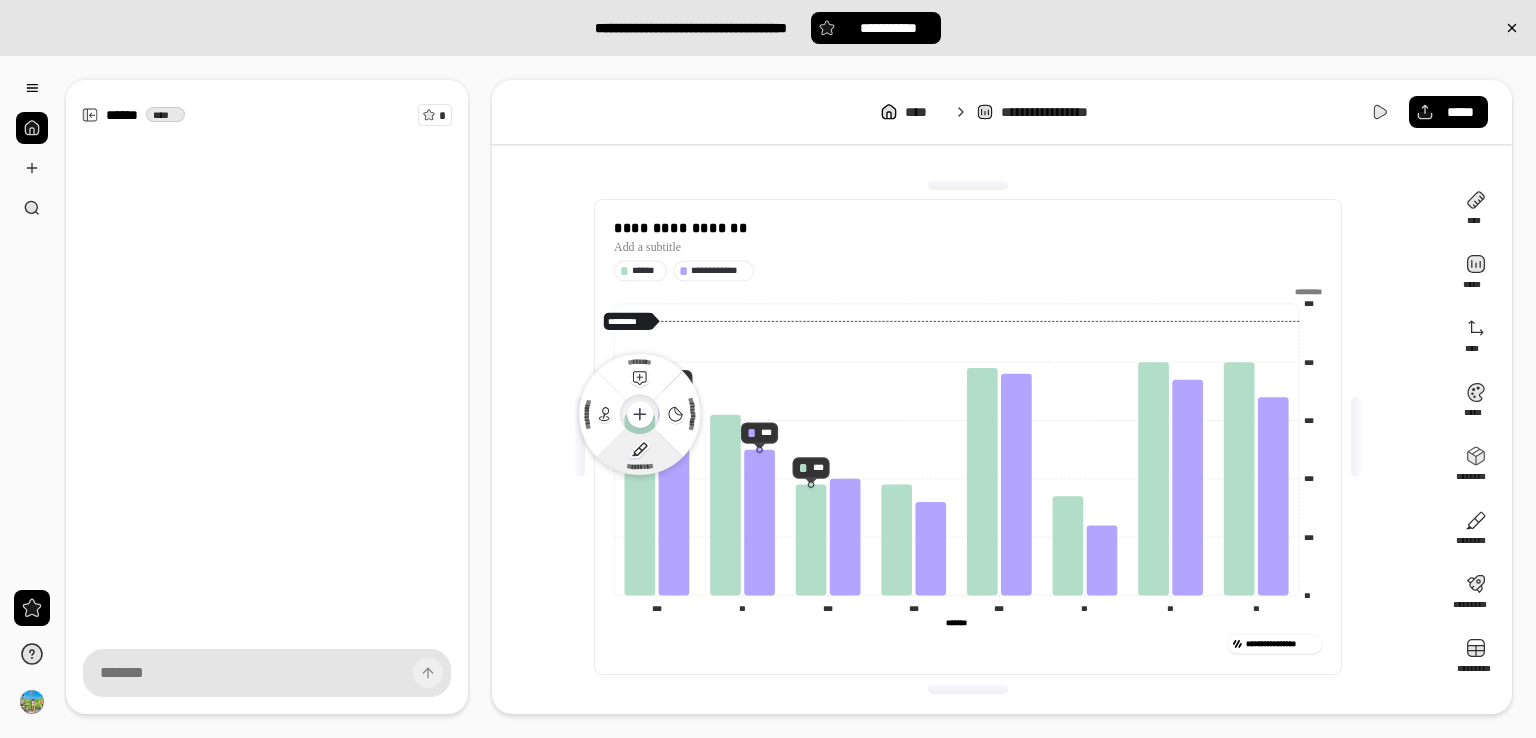 click 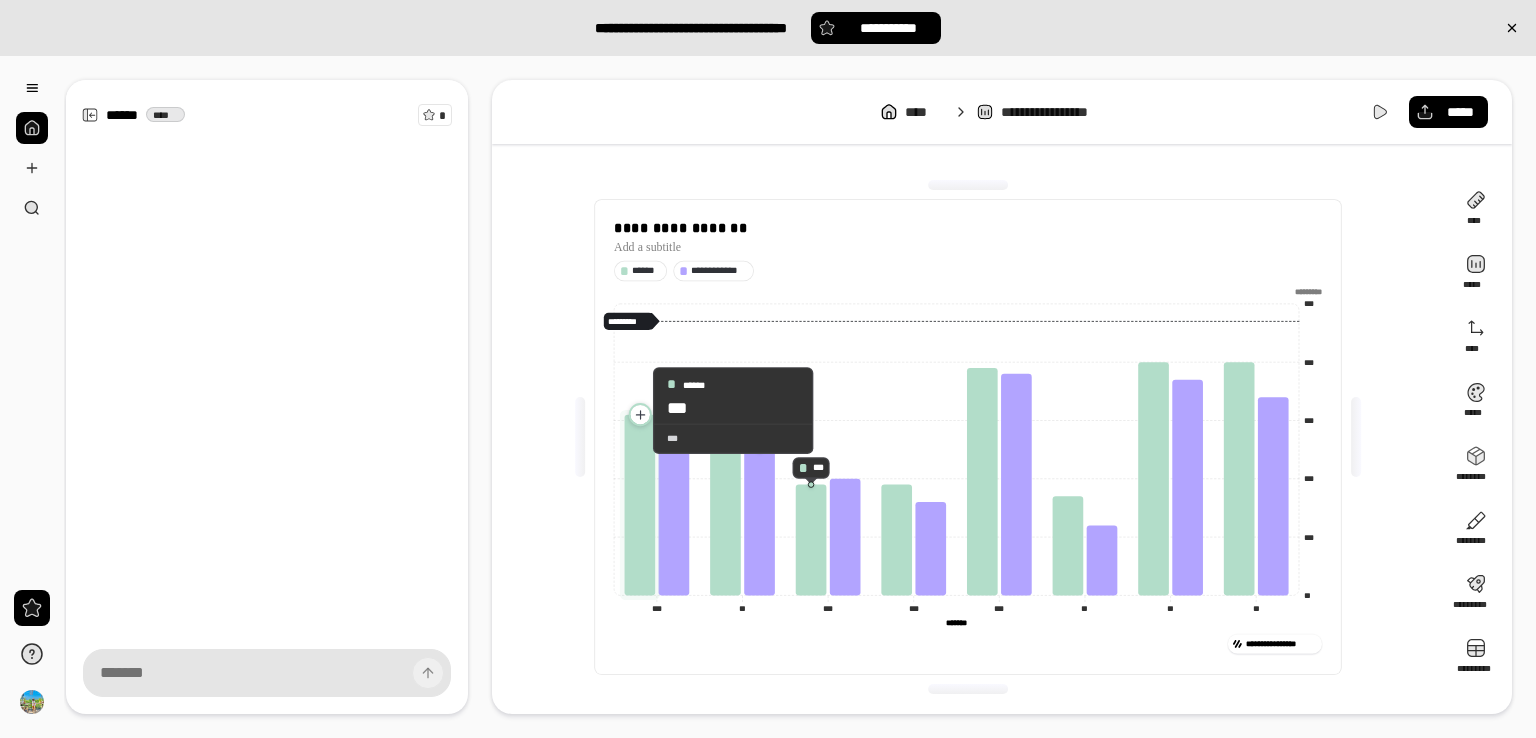 click 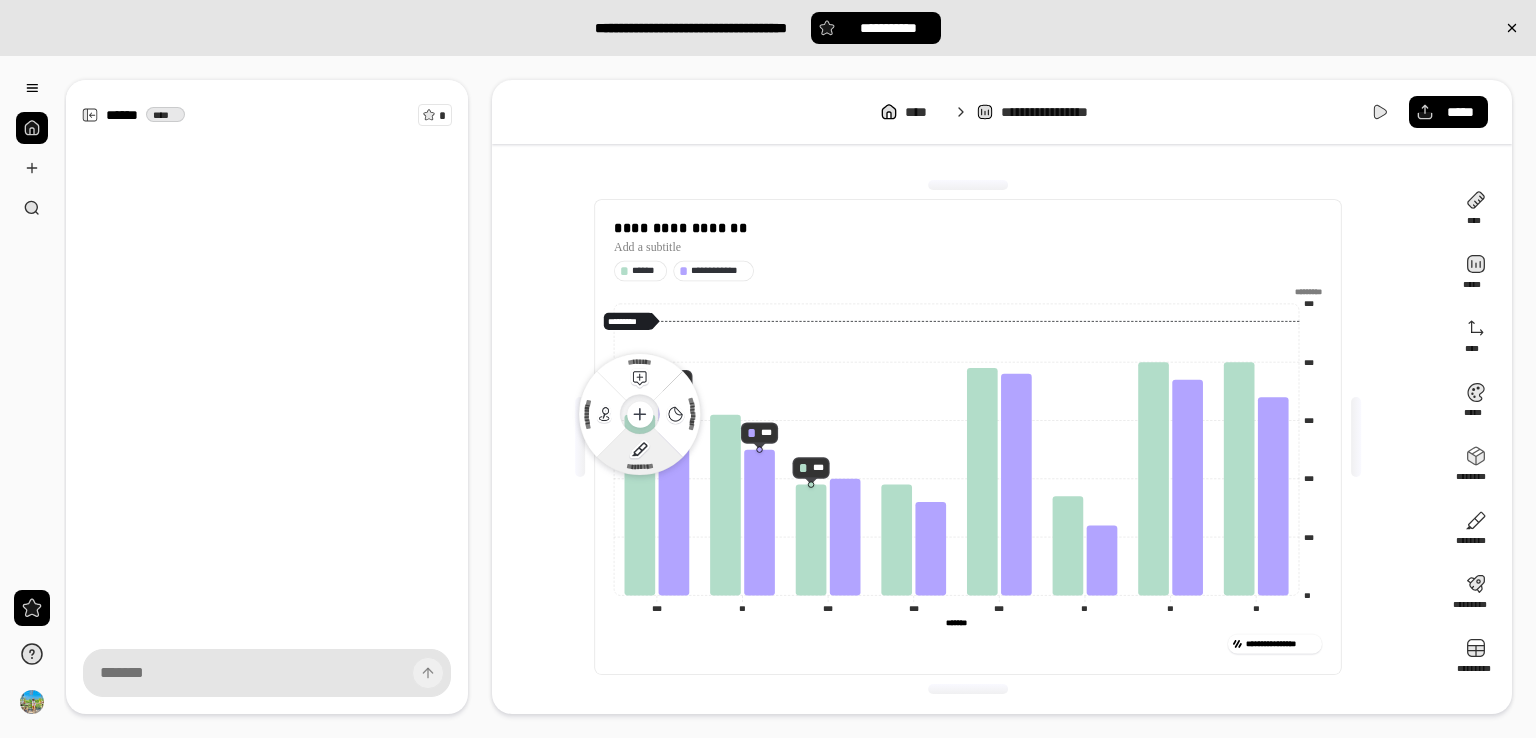 click on "*********" 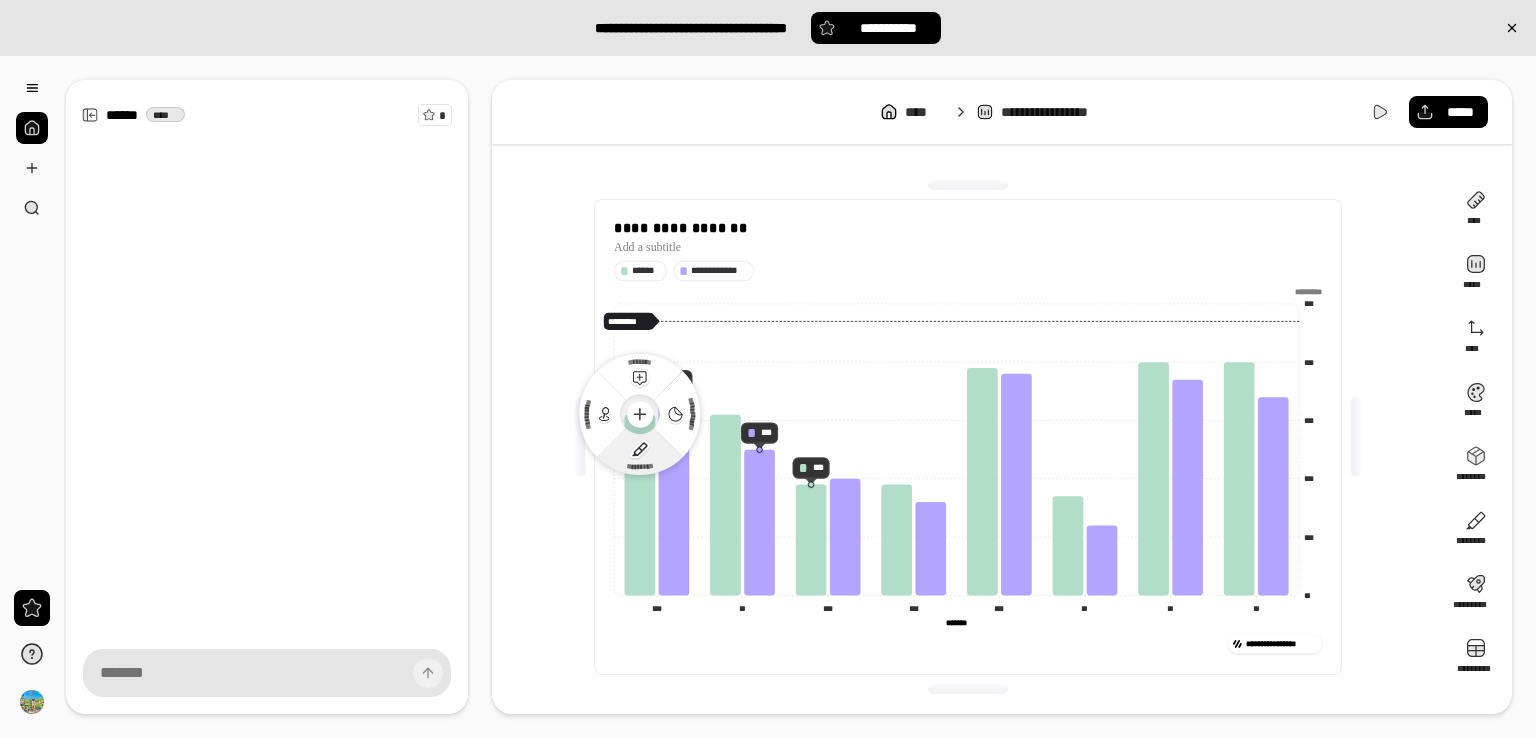 click 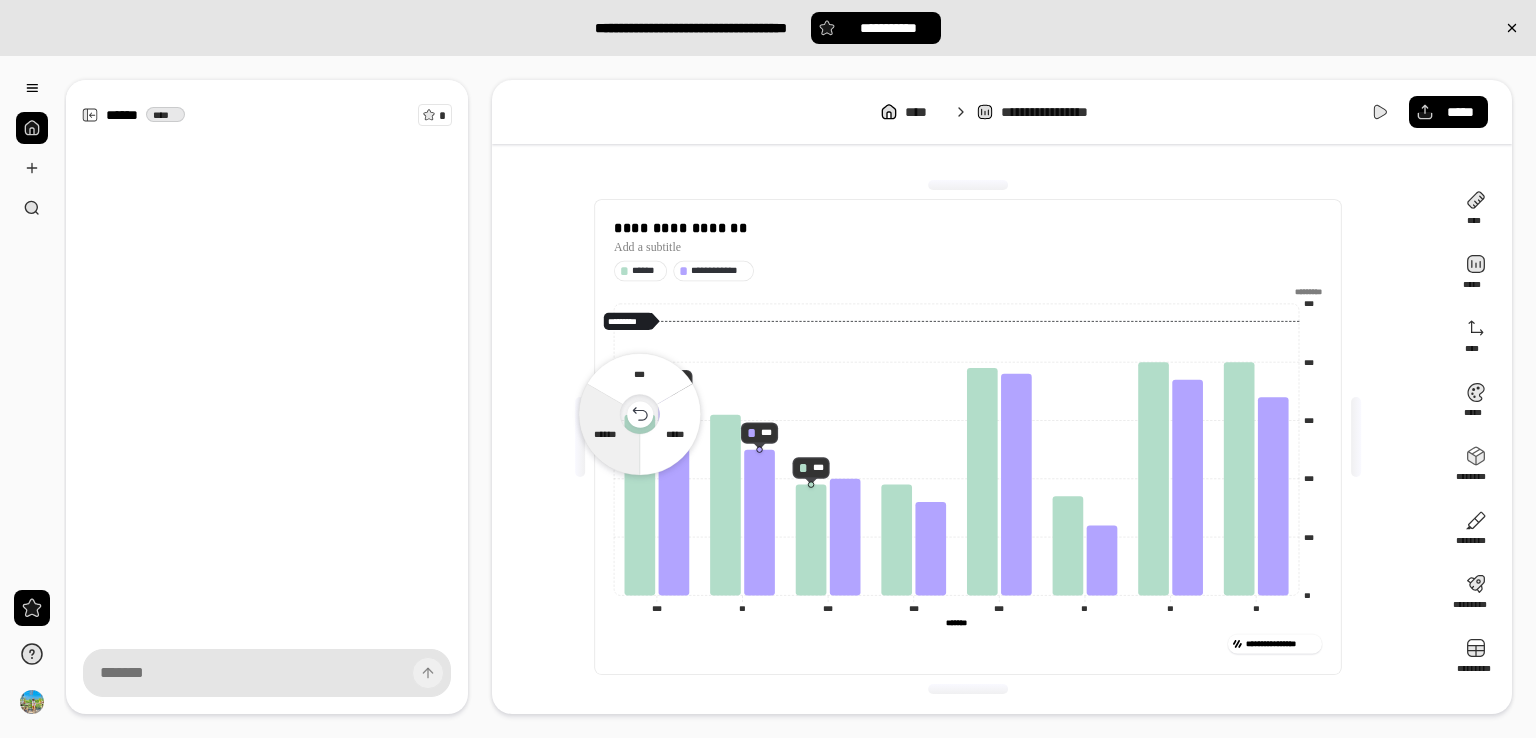 click 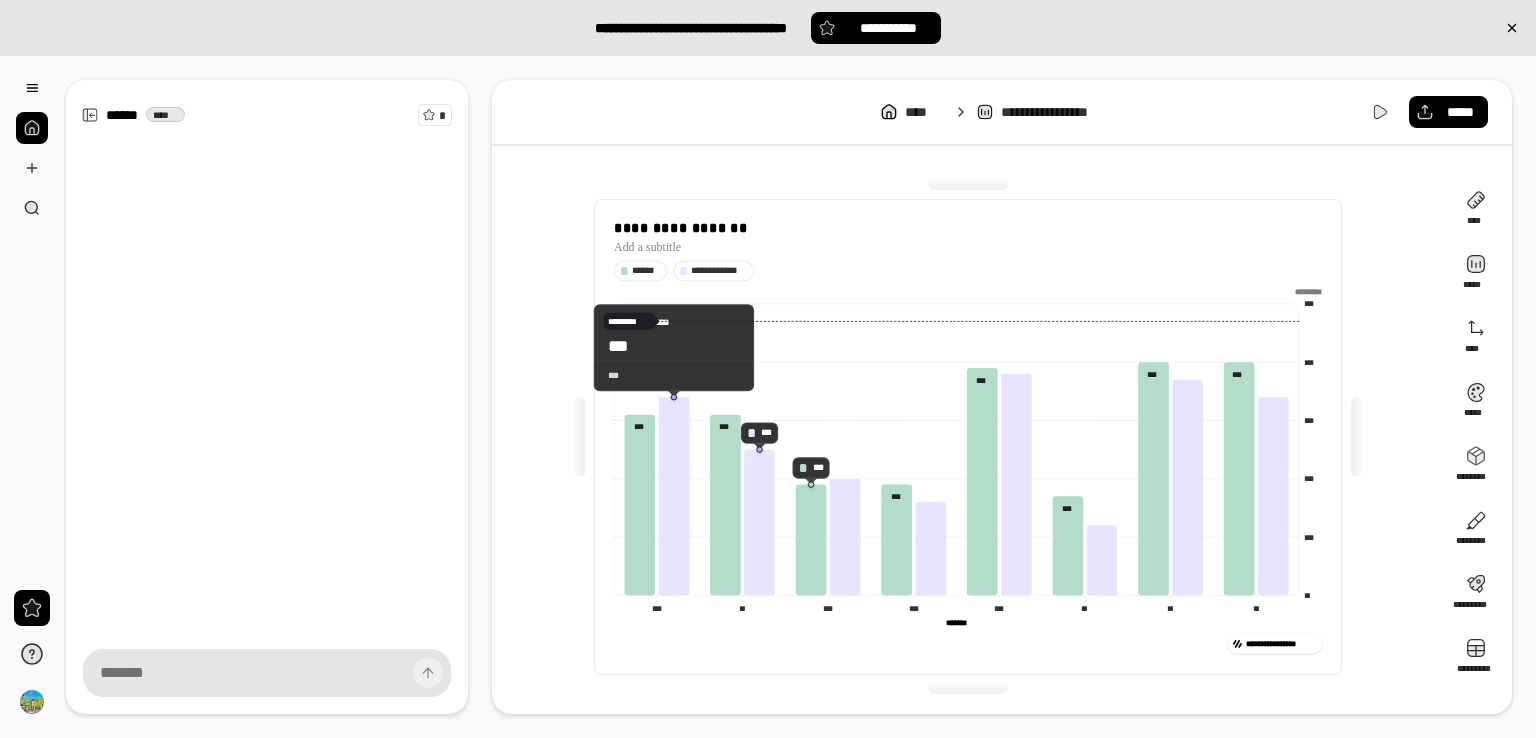 click on "***" at bounding box center (674, 374) 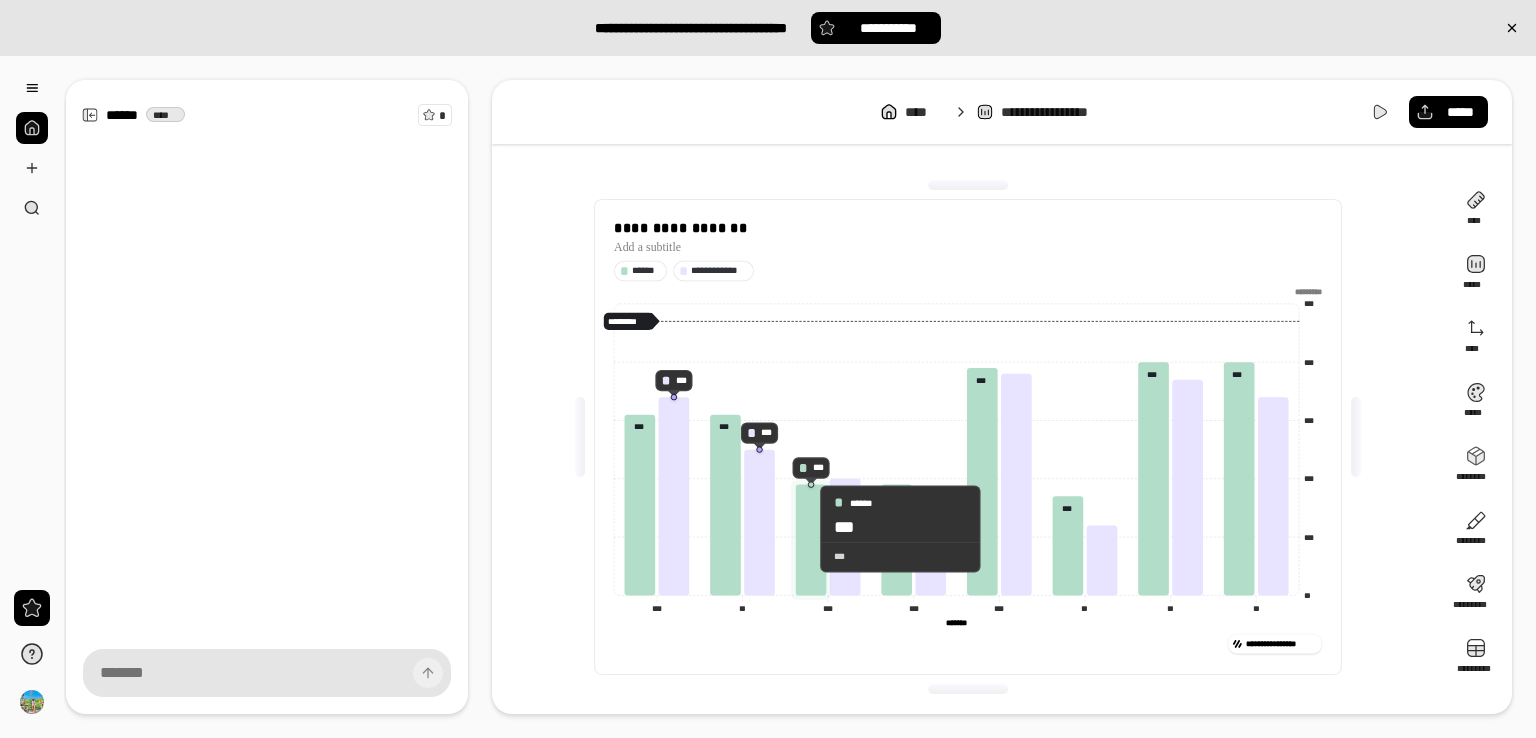 click 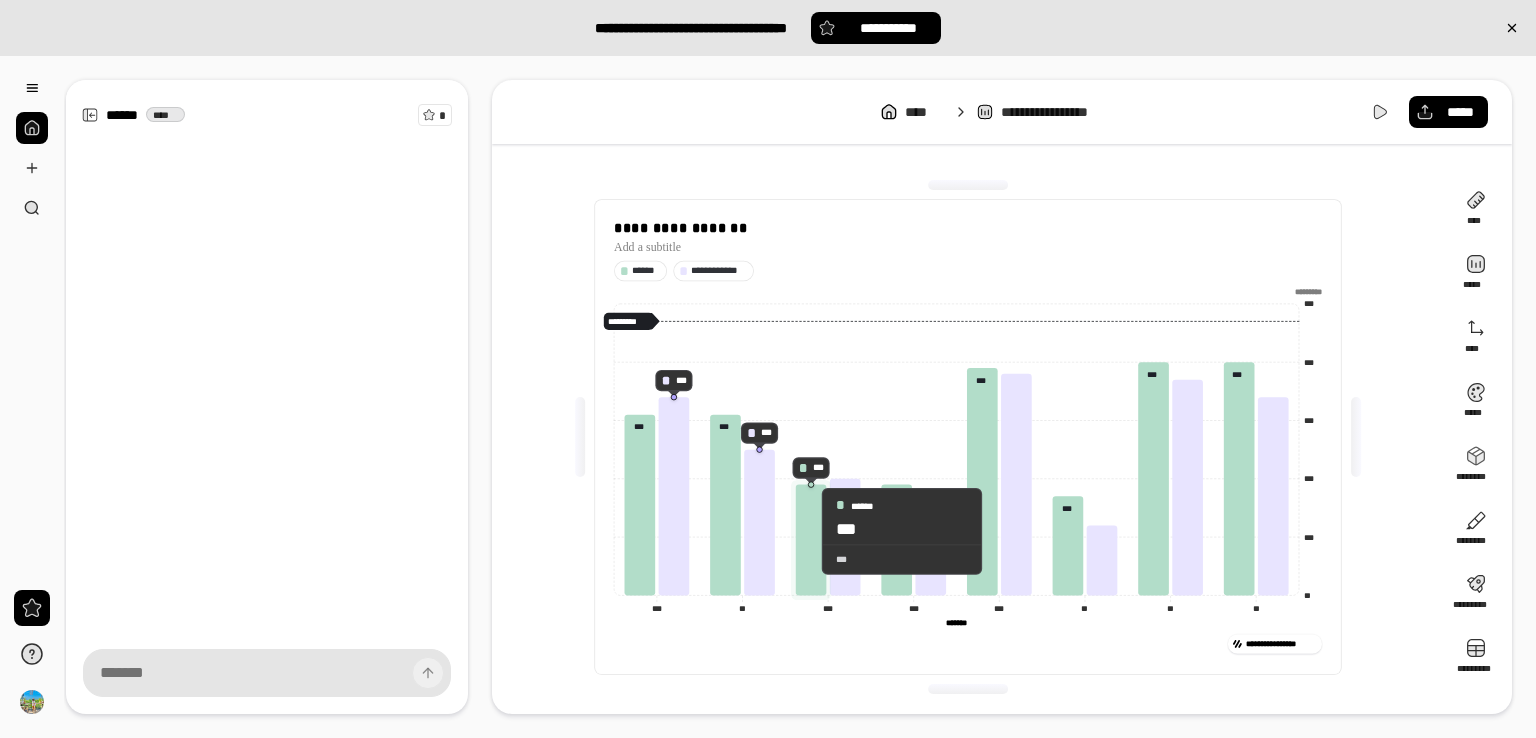 click 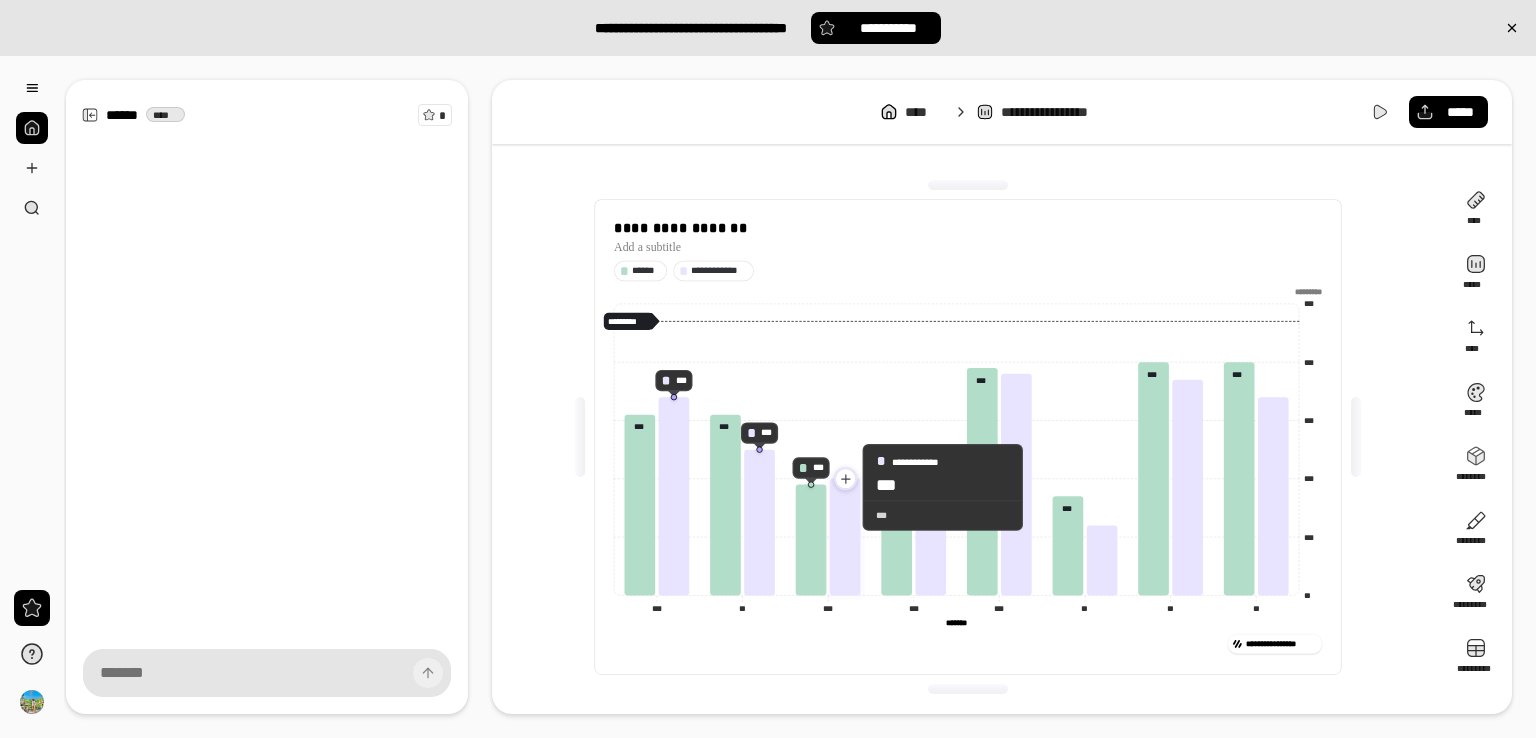 click 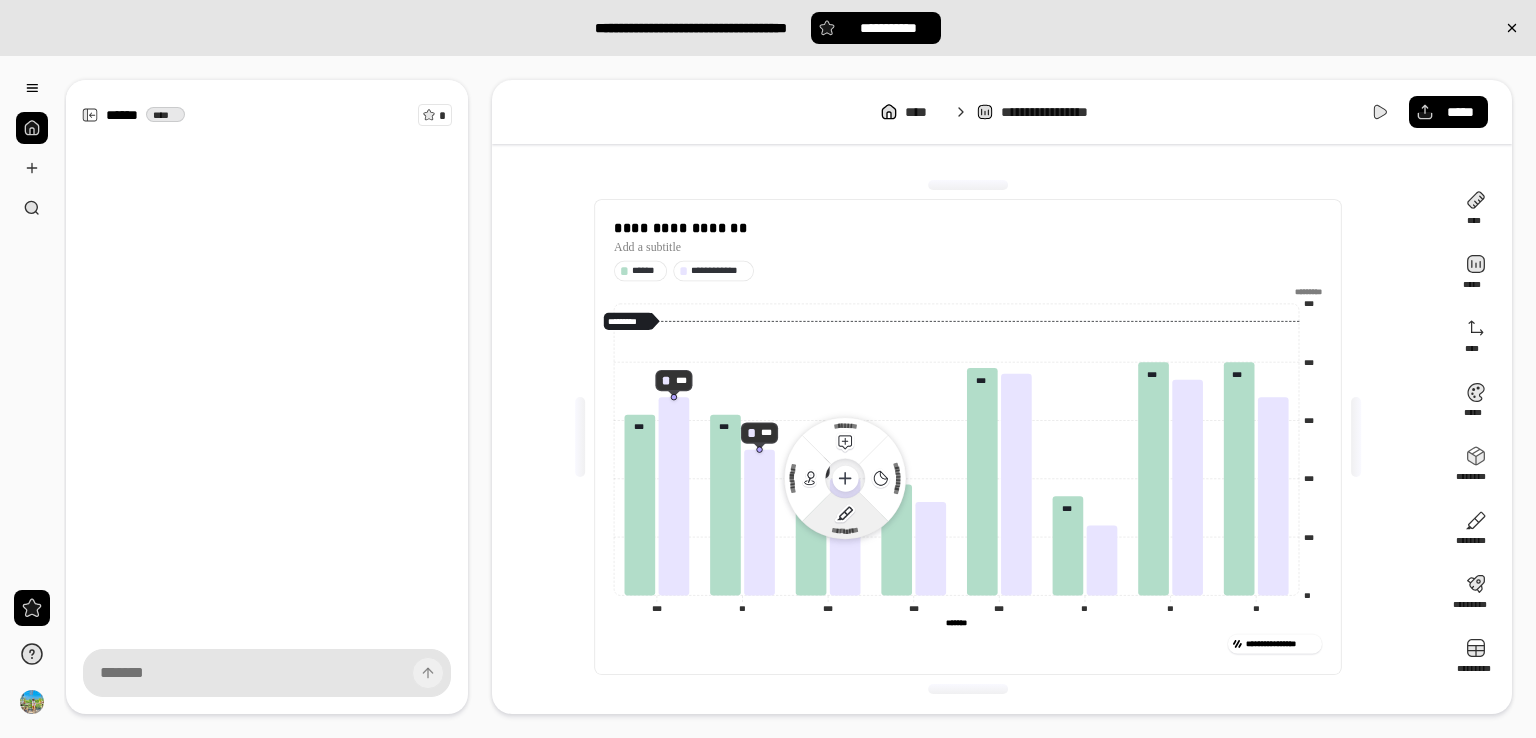 click 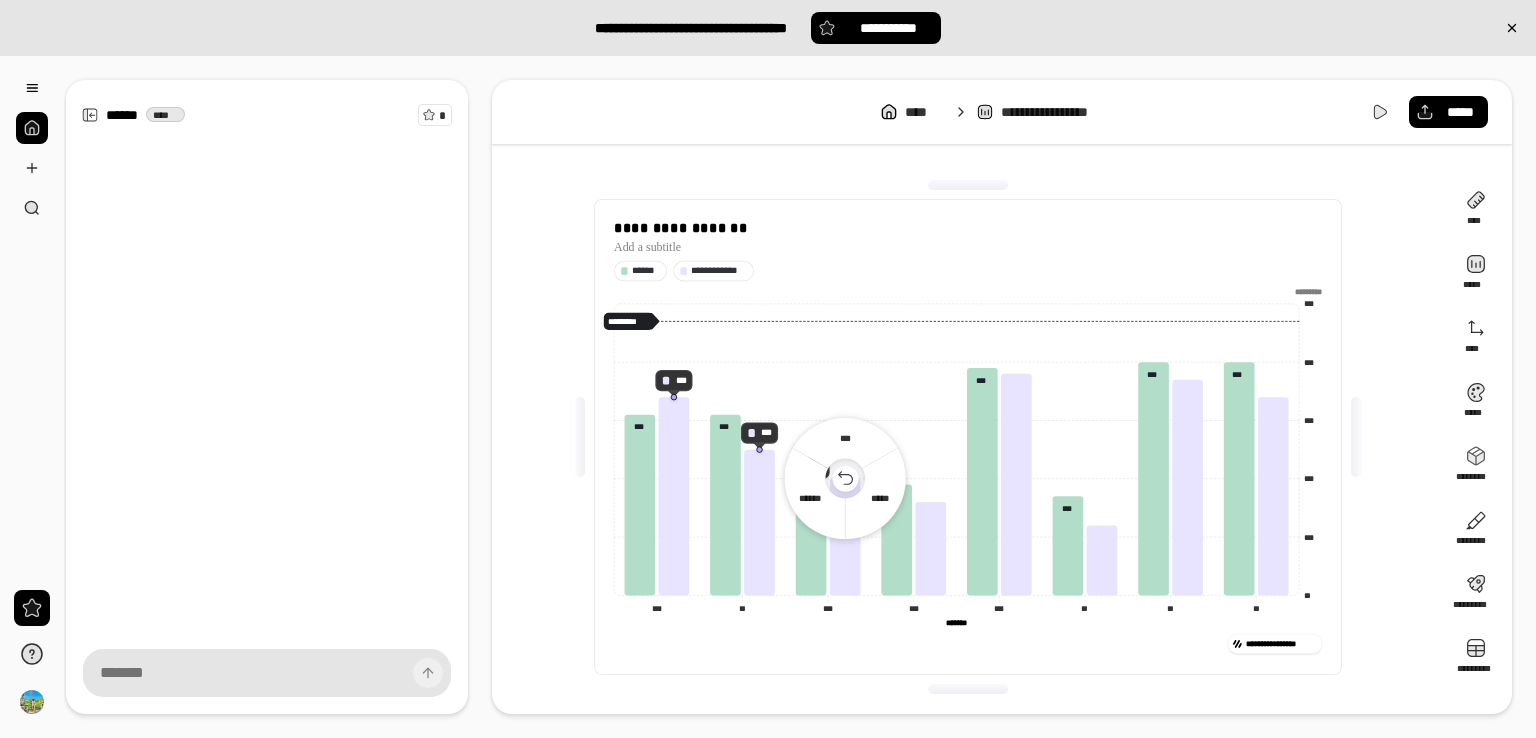 click 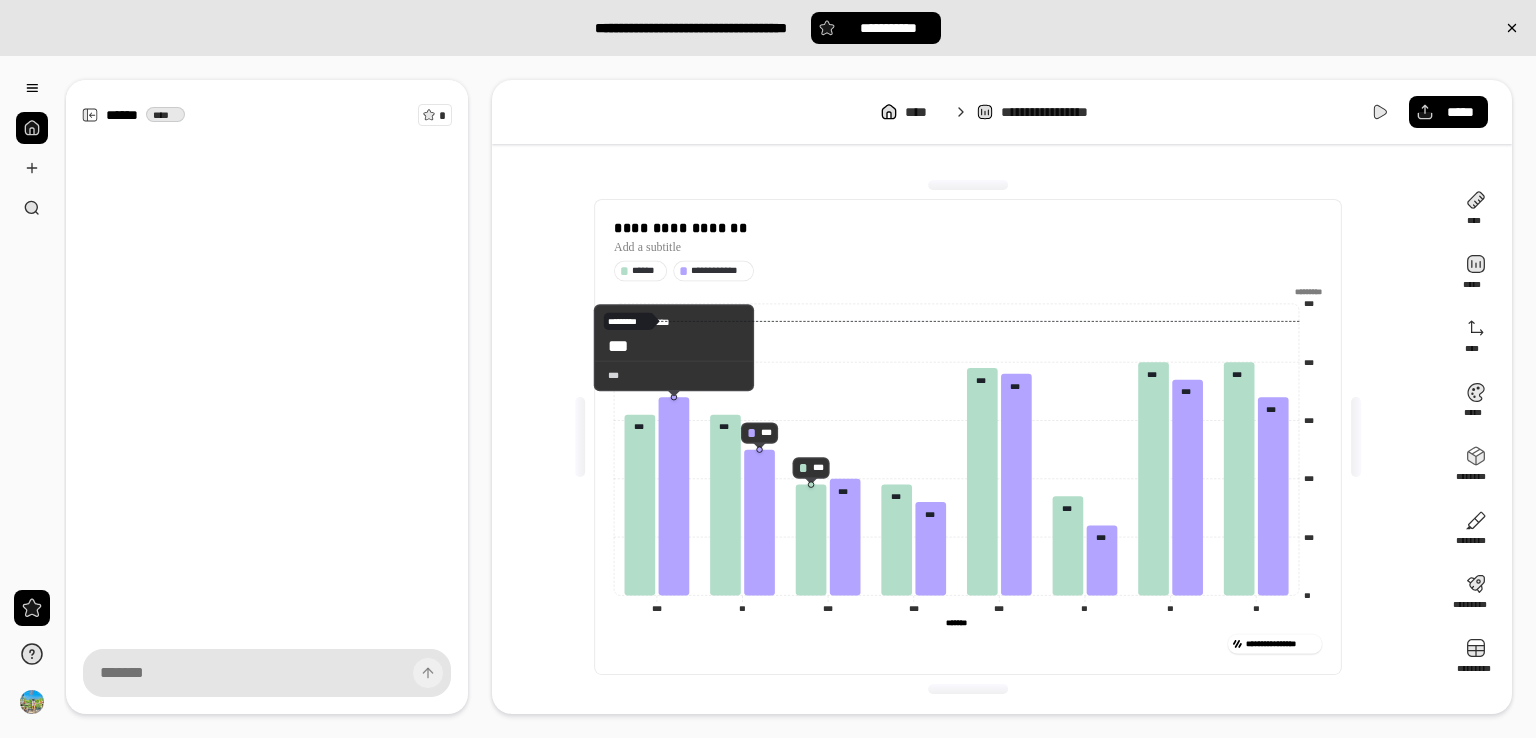 click on "***" at bounding box center [674, 374] 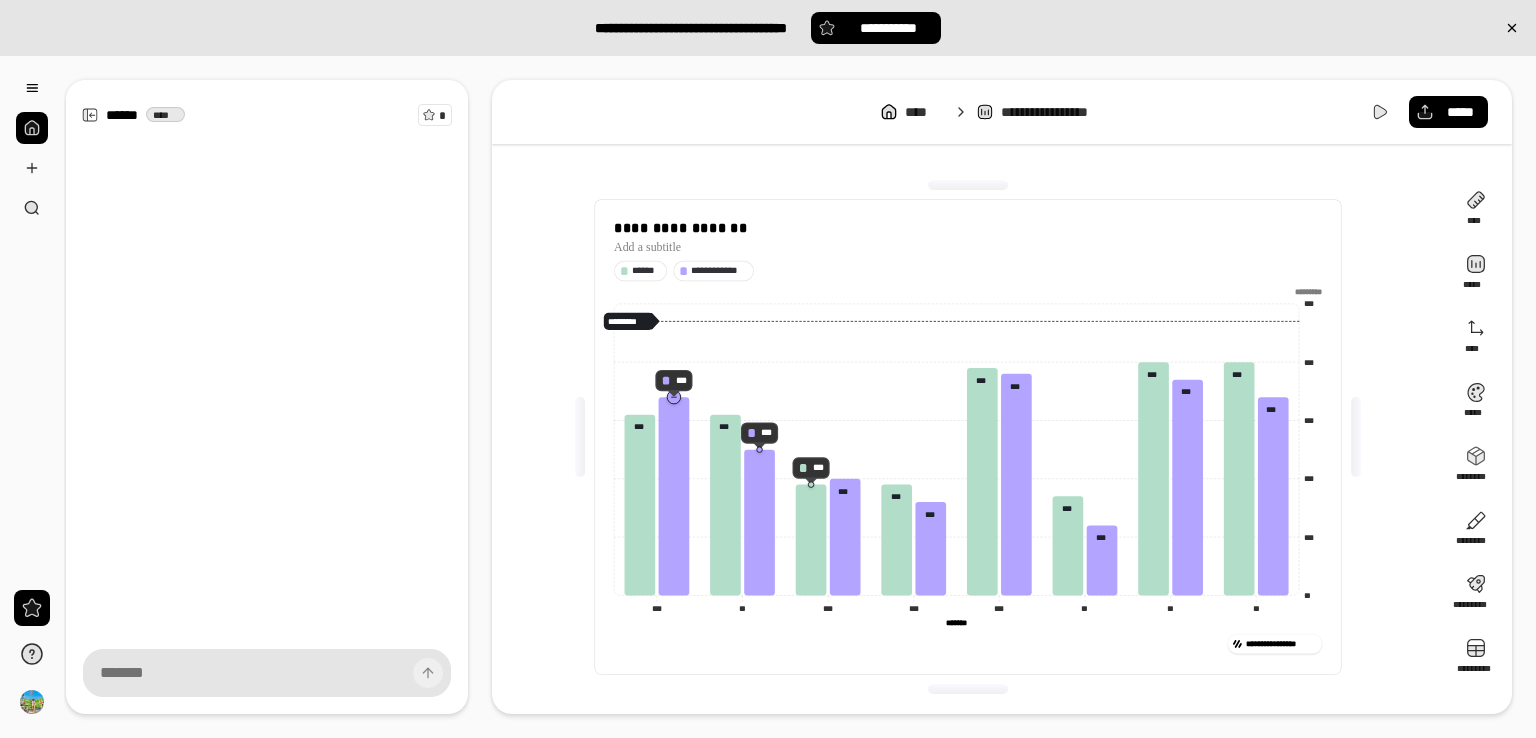 click 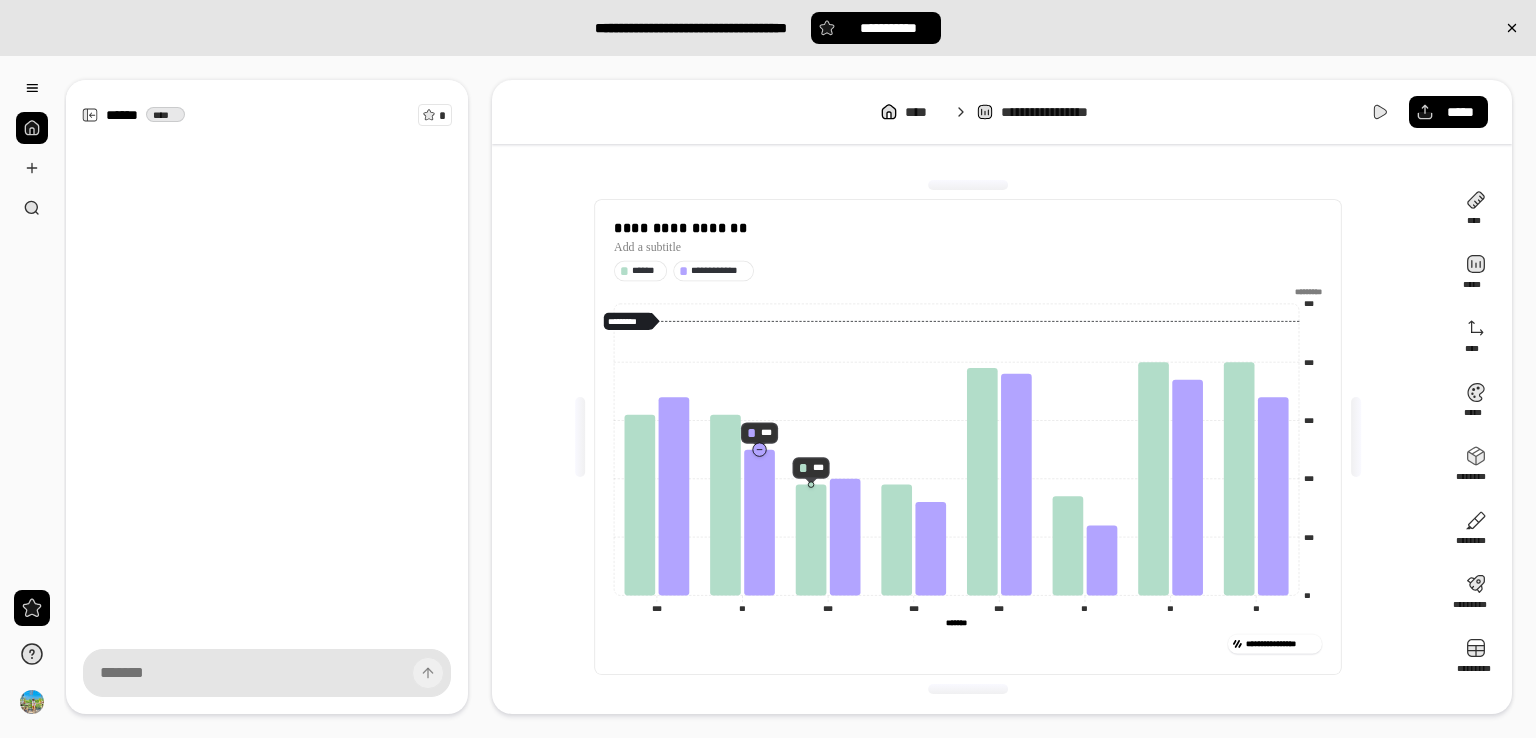 click 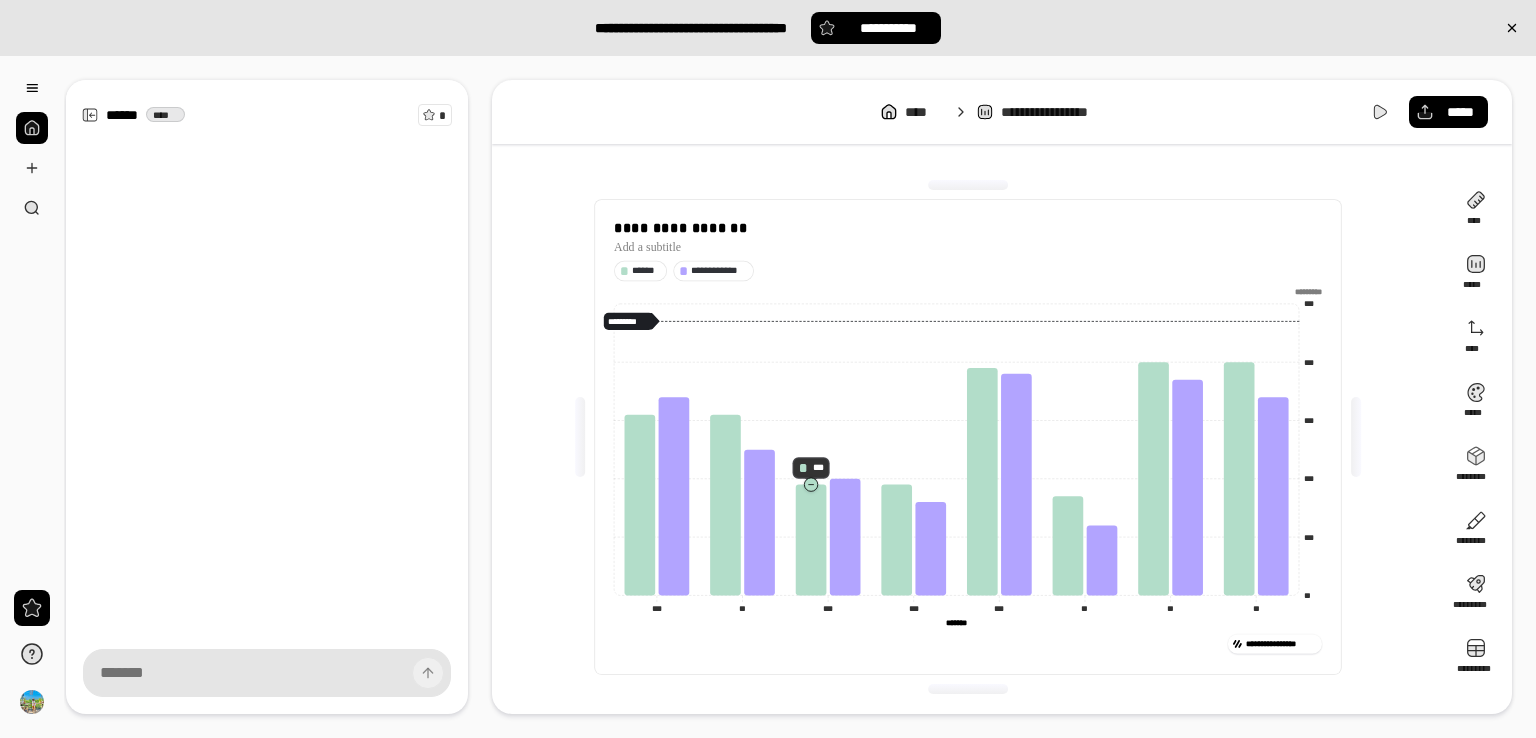 click 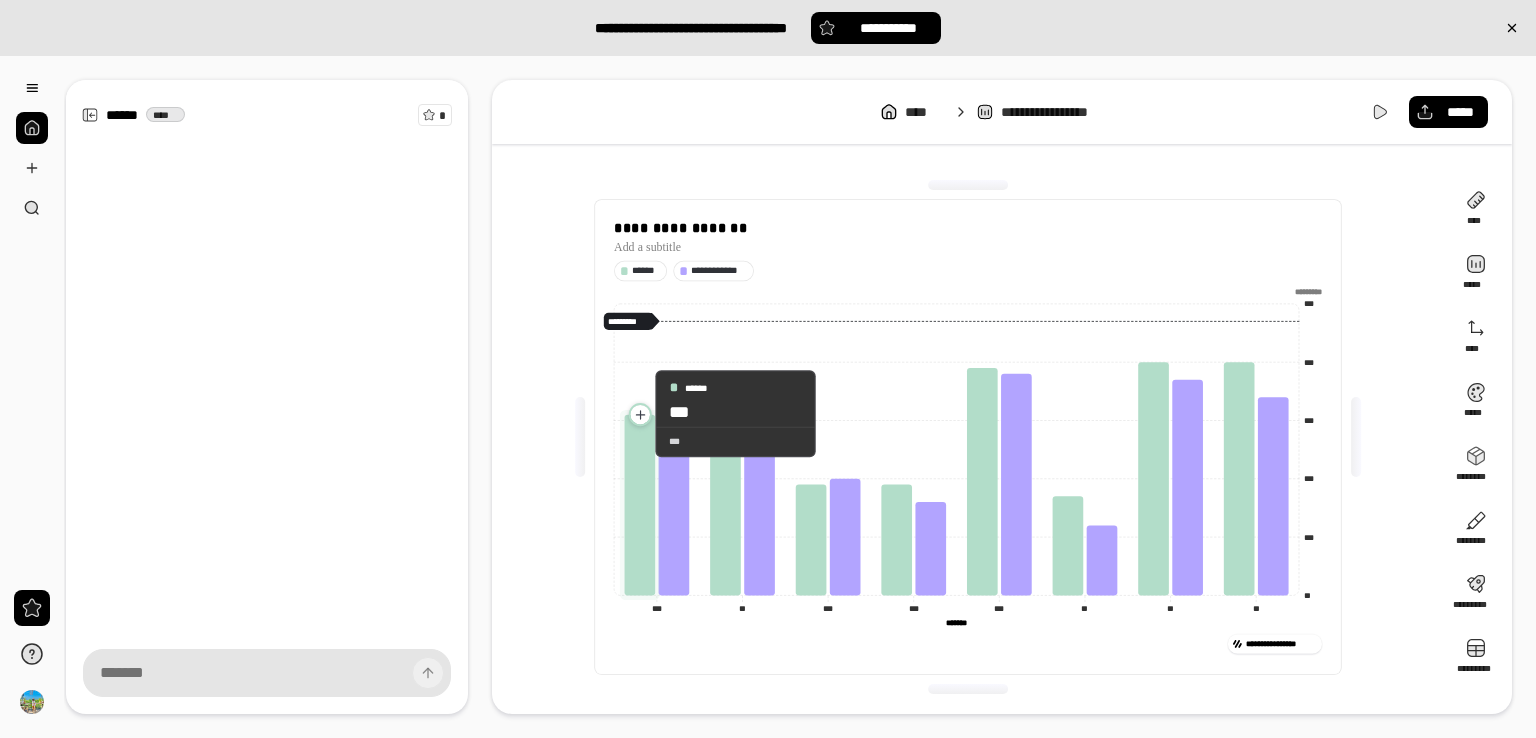 click 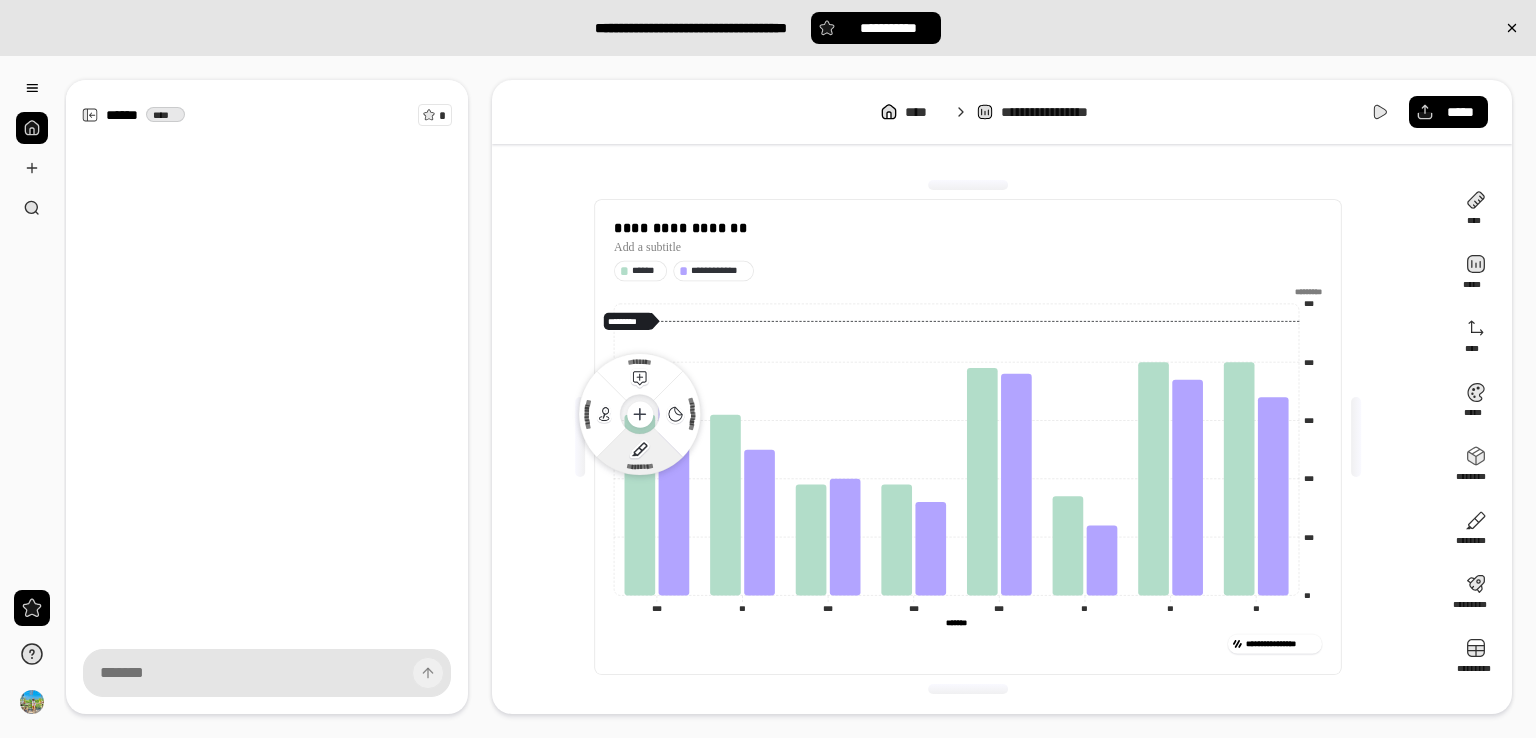 click 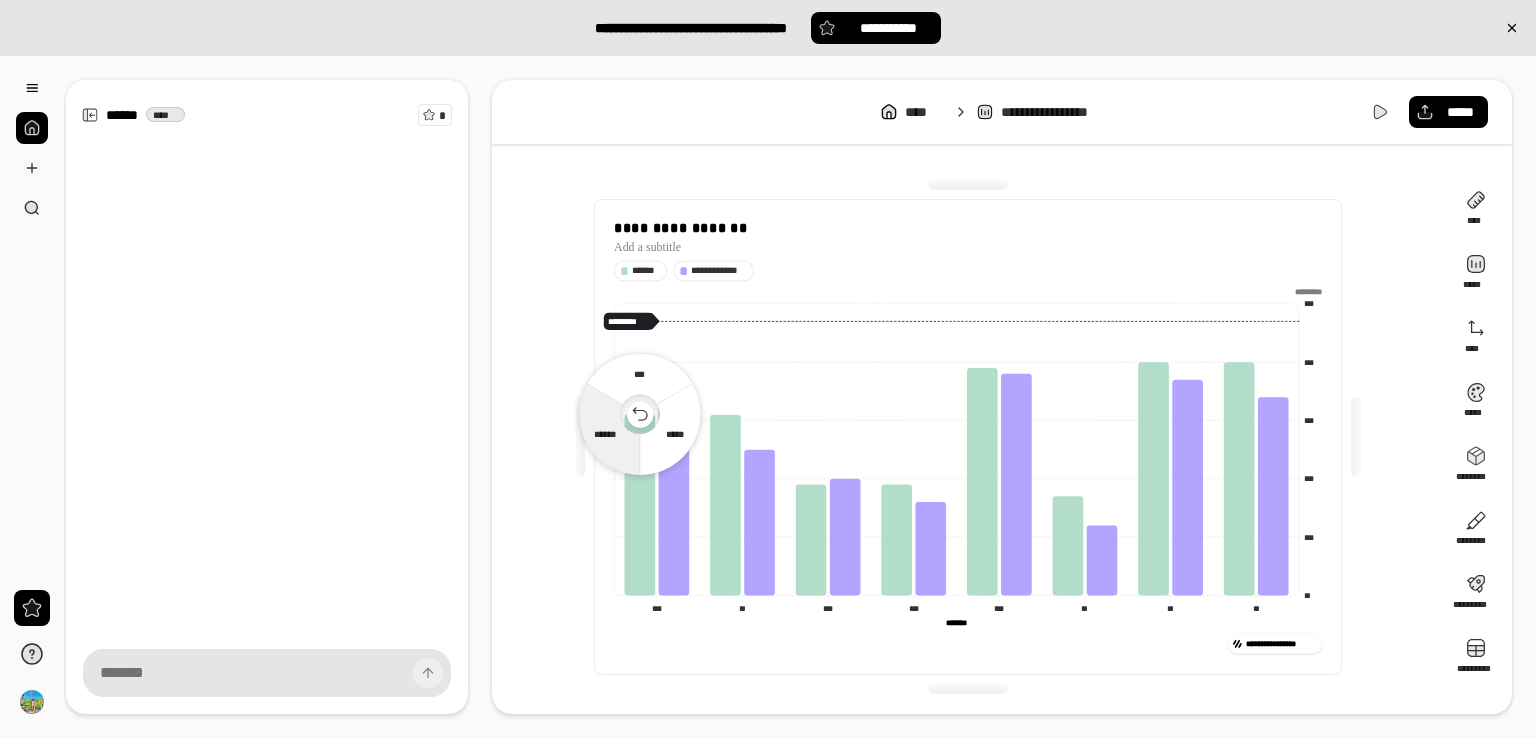 click 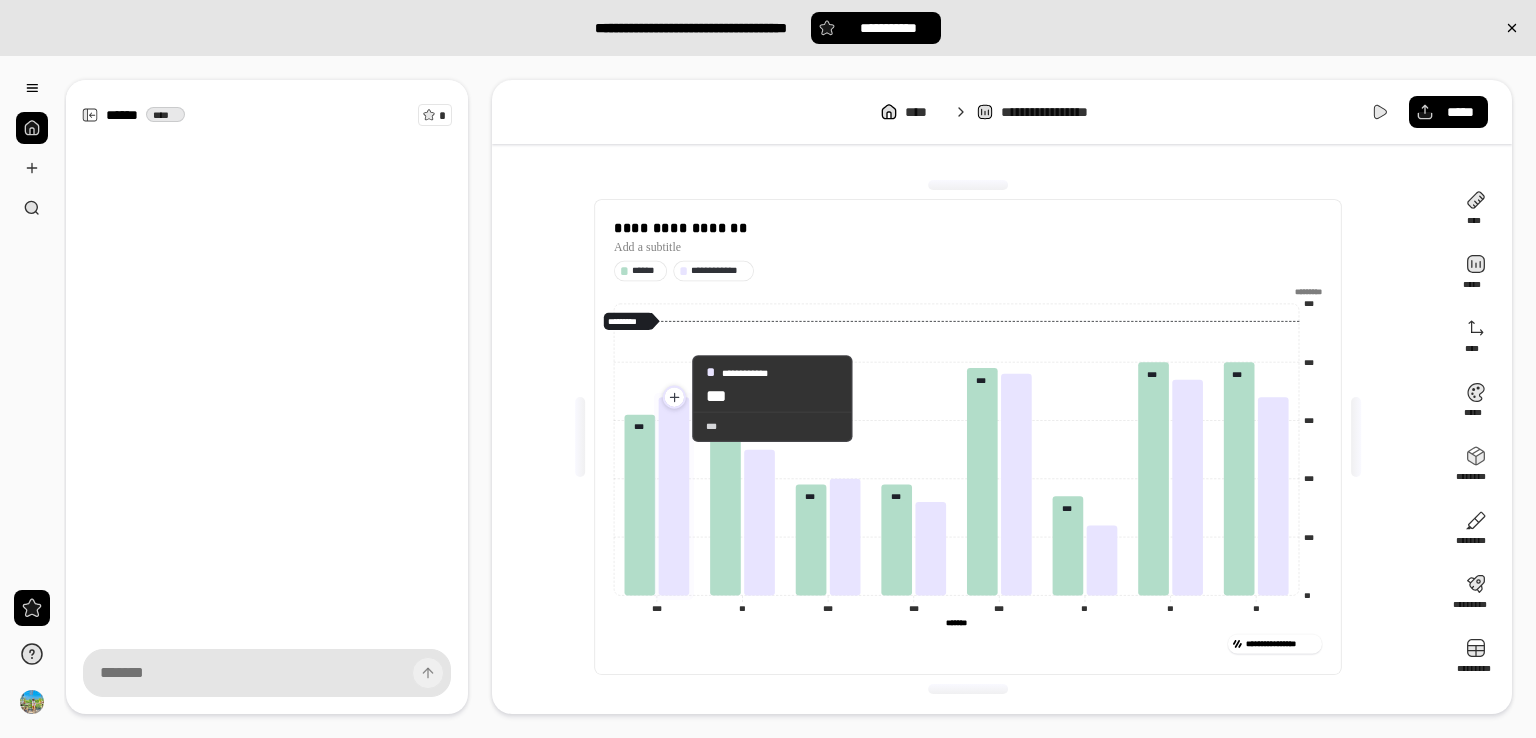 click 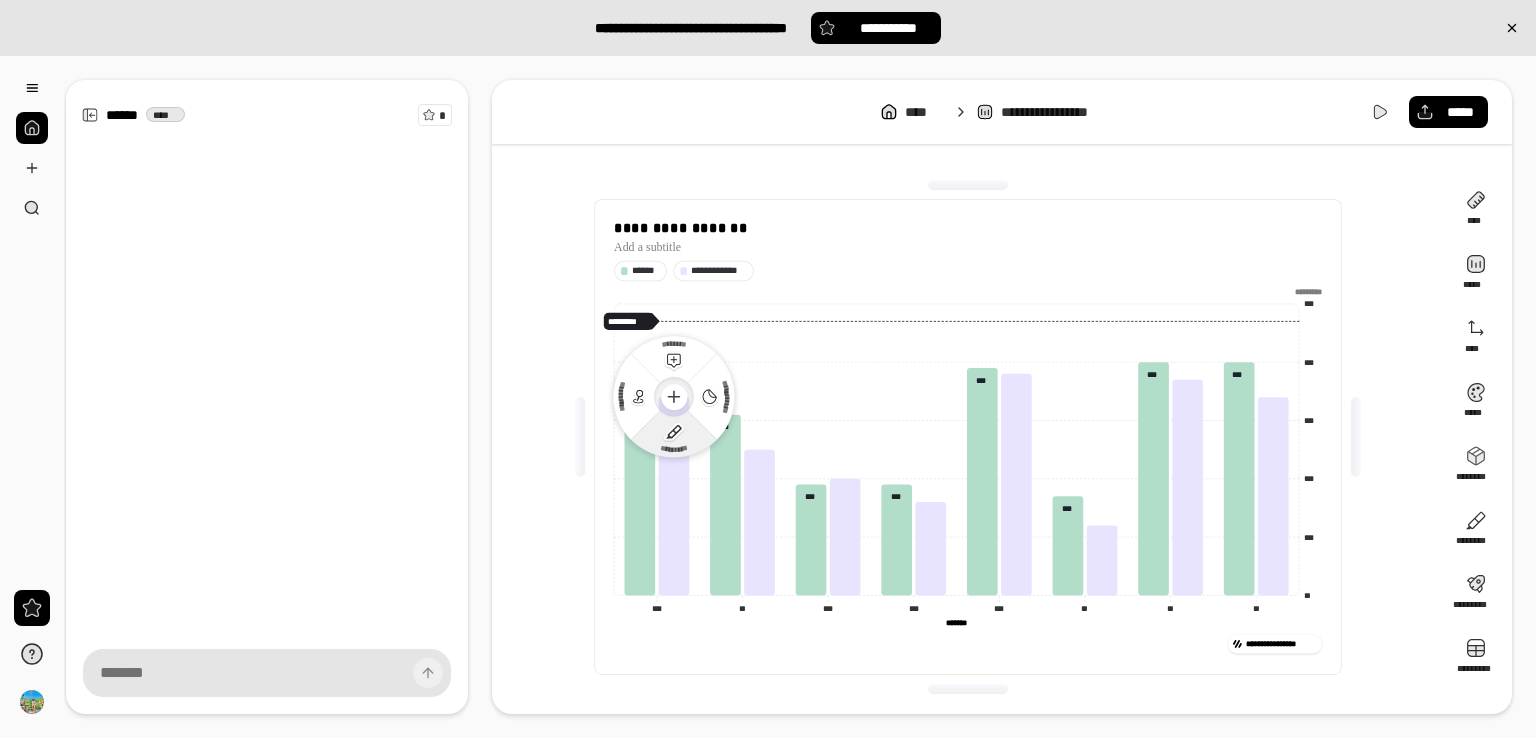click 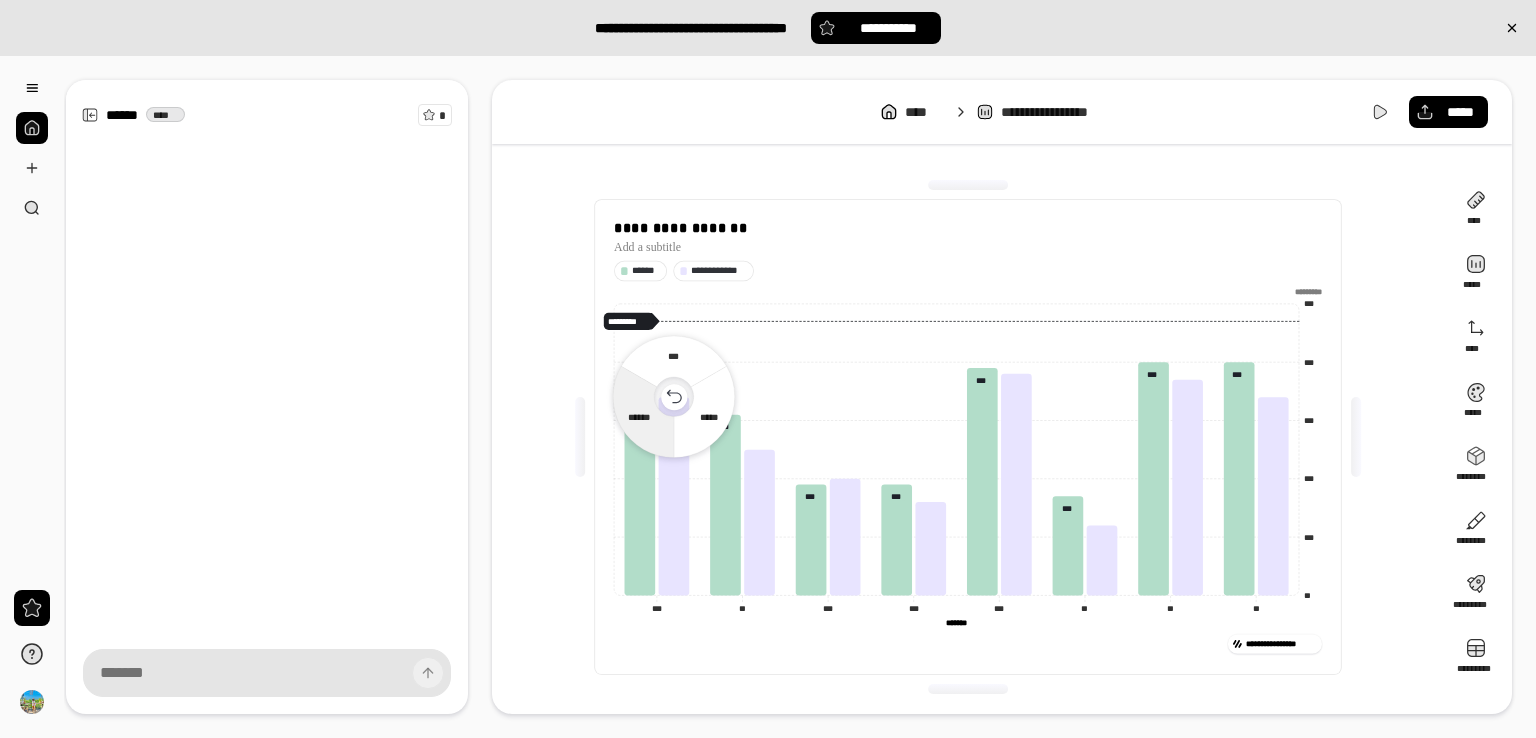 click 